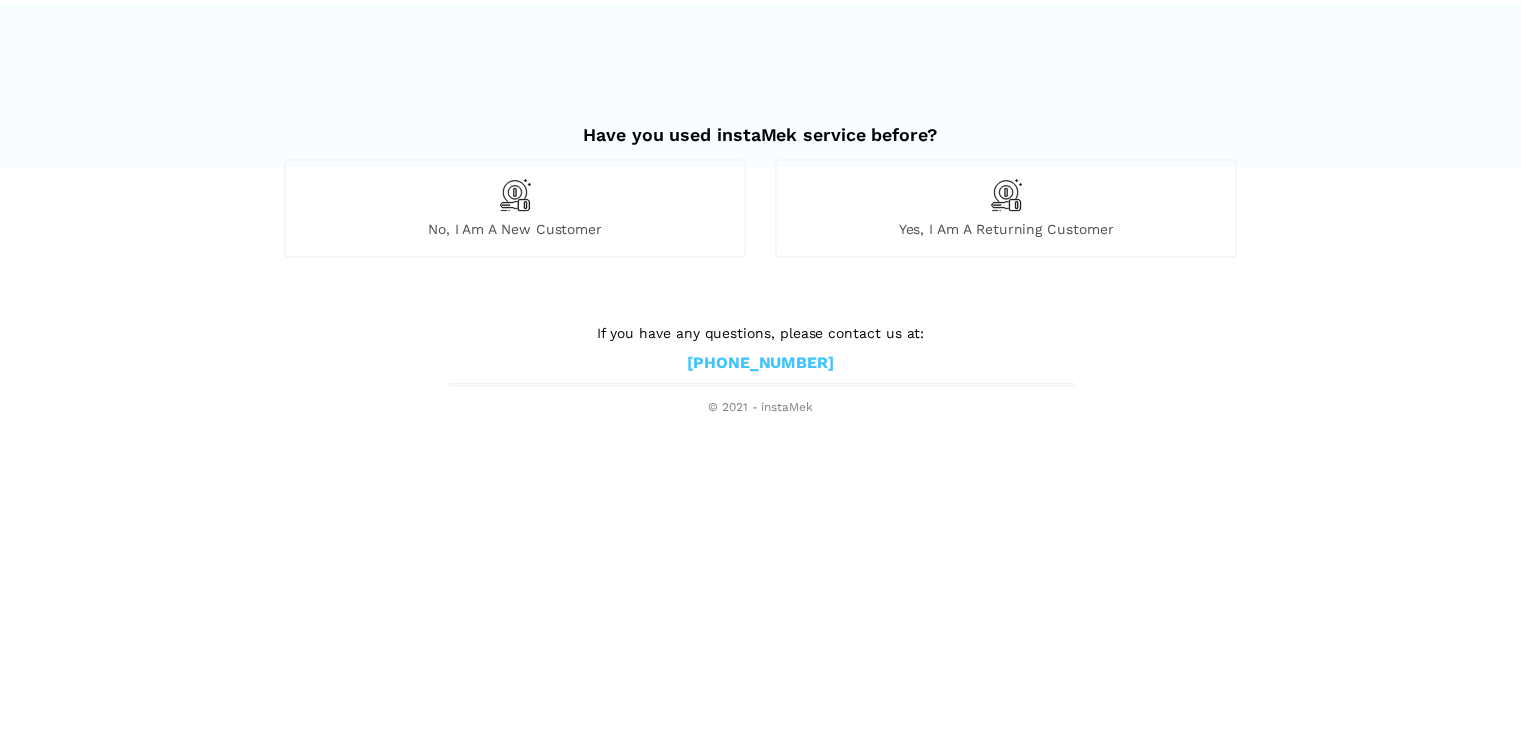 scroll, scrollTop: 0, scrollLeft: 0, axis: both 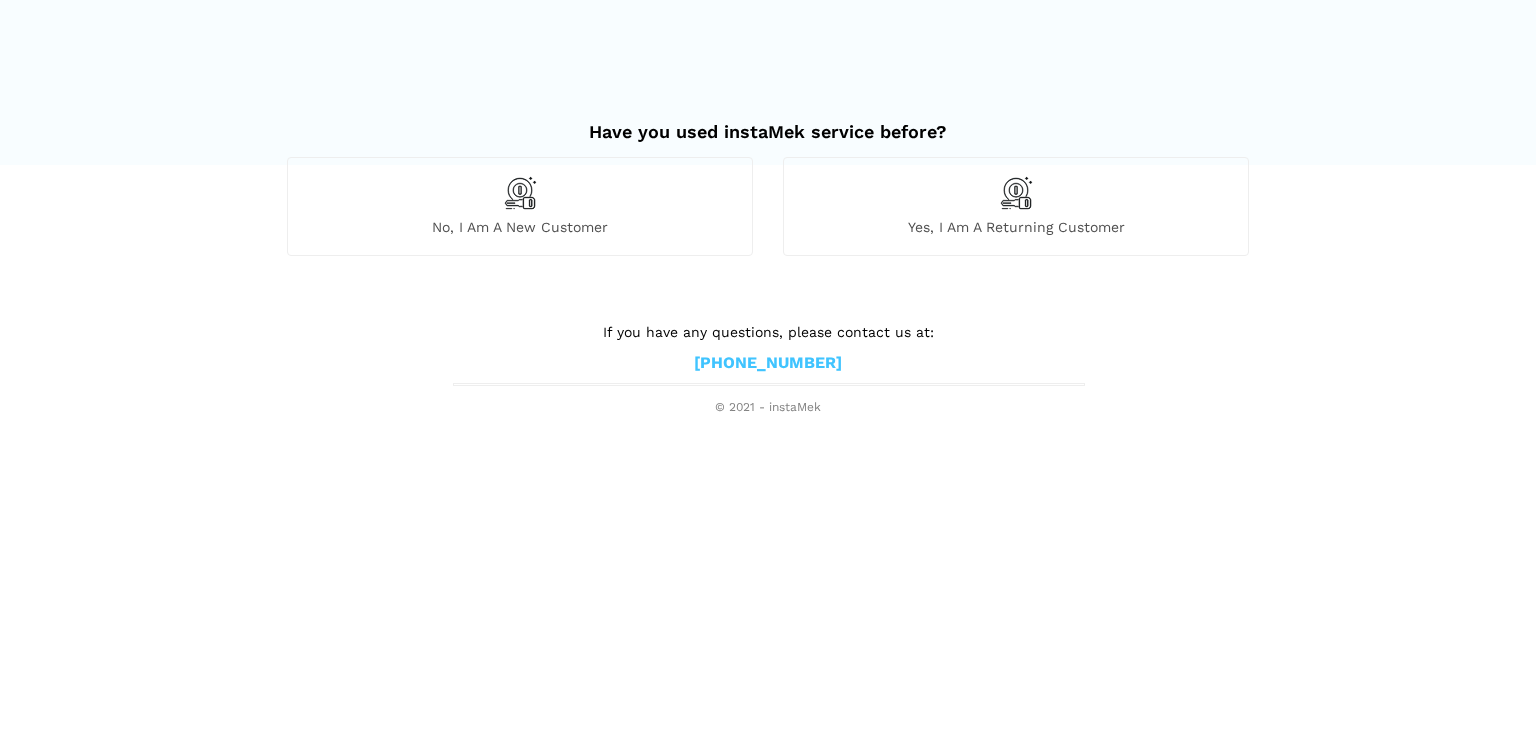 click on "No, I am a new customer" at bounding box center (520, 206) 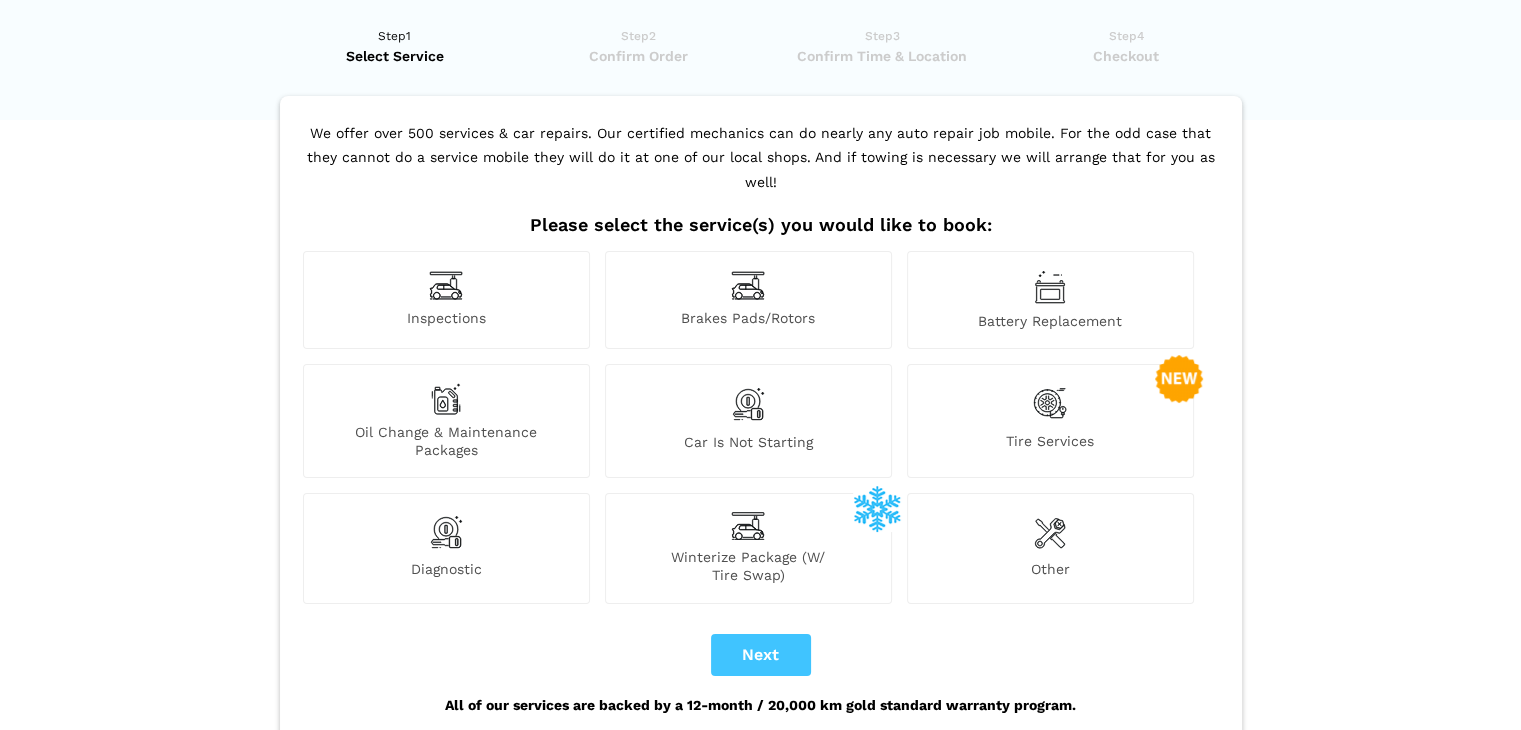 scroll, scrollTop: 0, scrollLeft: 0, axis: both 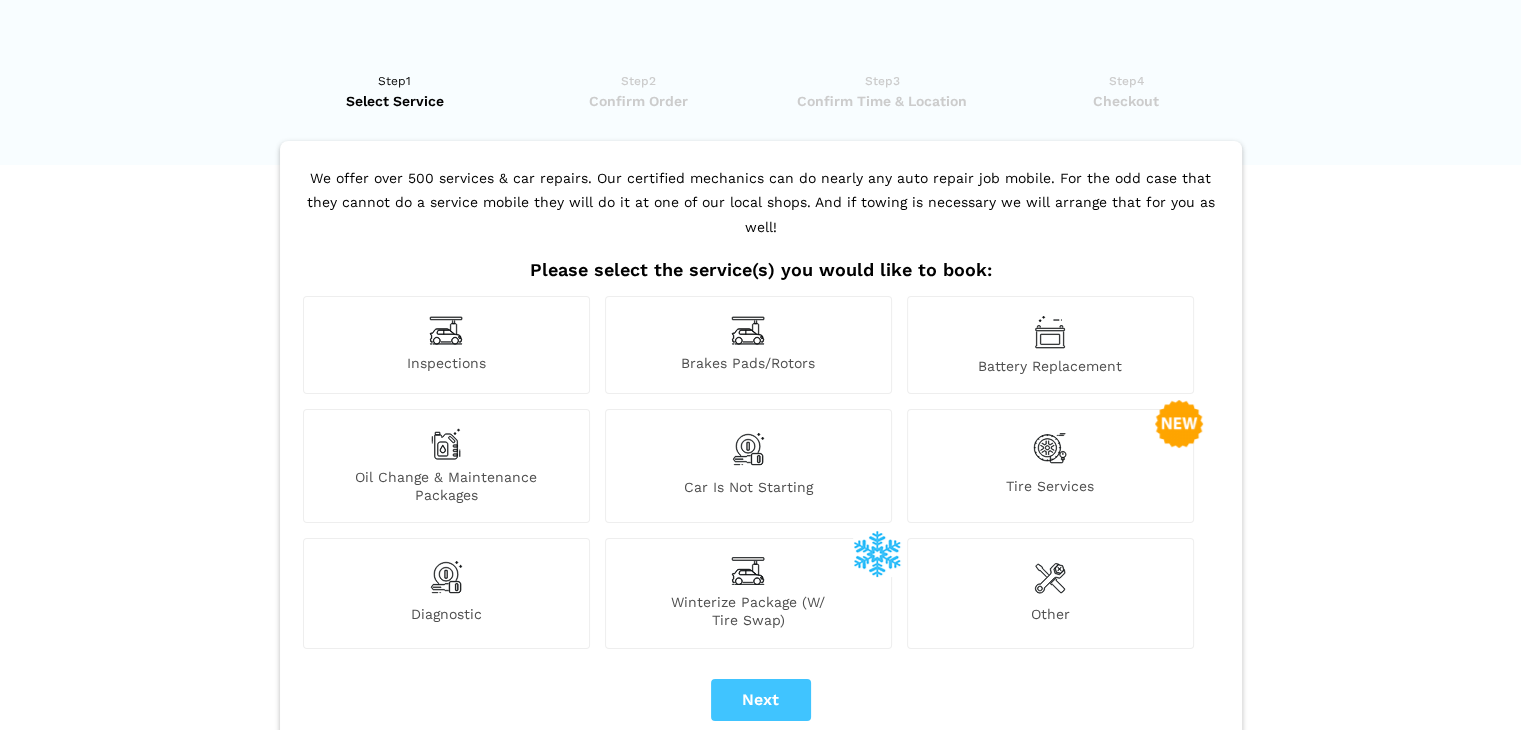 click on "Inspections" at bounding box center (446, 345) 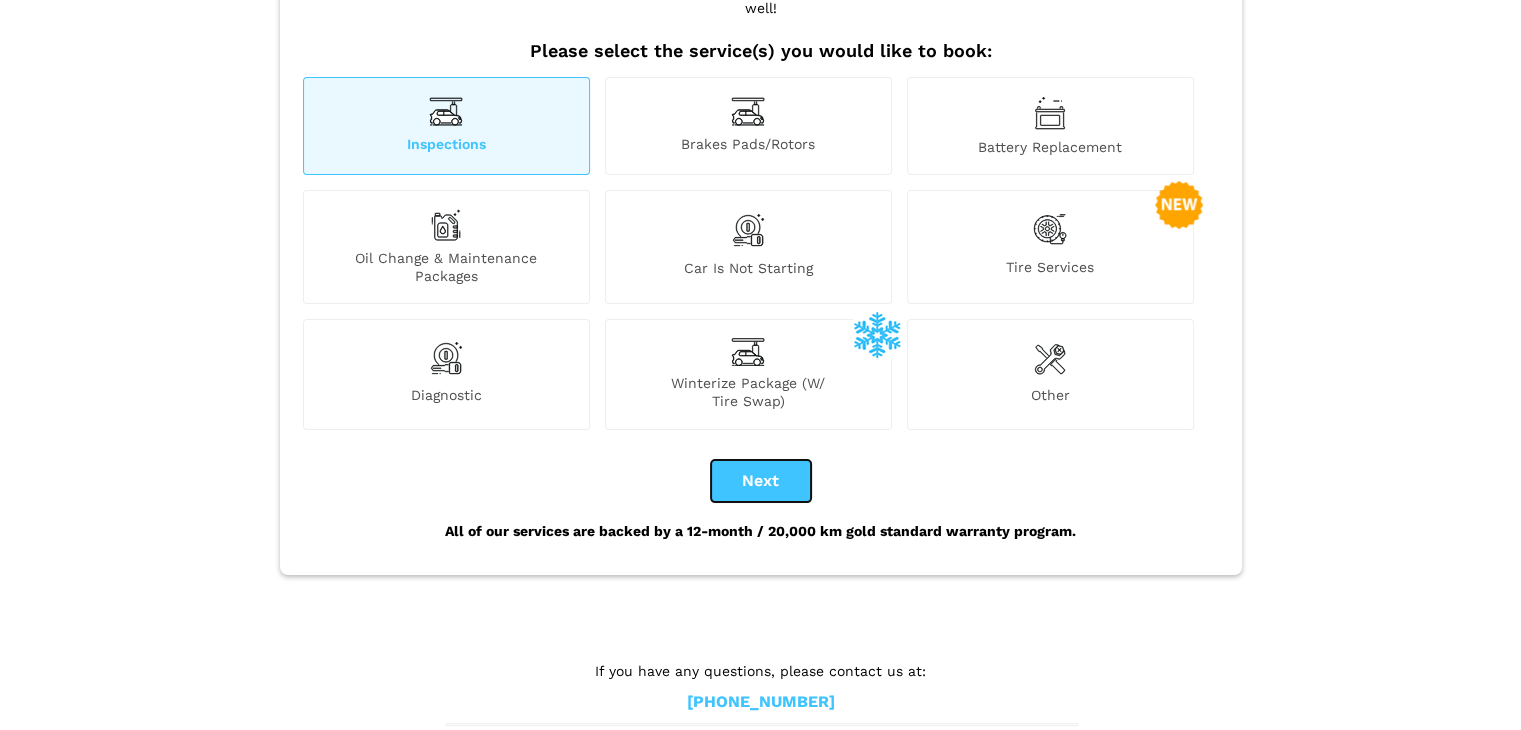 click on "Next" at bounding box center (761, 481) 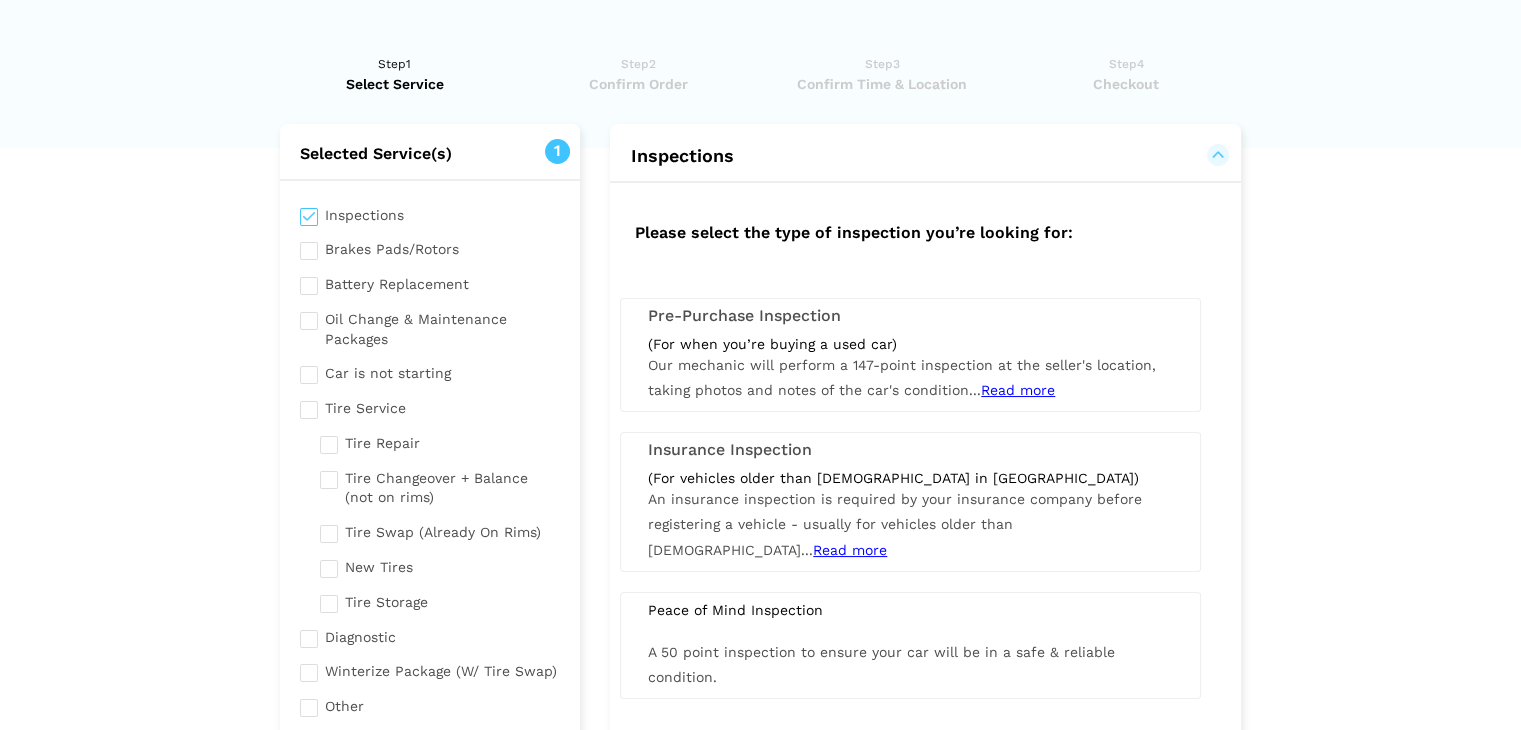 scroll, scrollTop: 0, scrollLeft: 0, axis: both 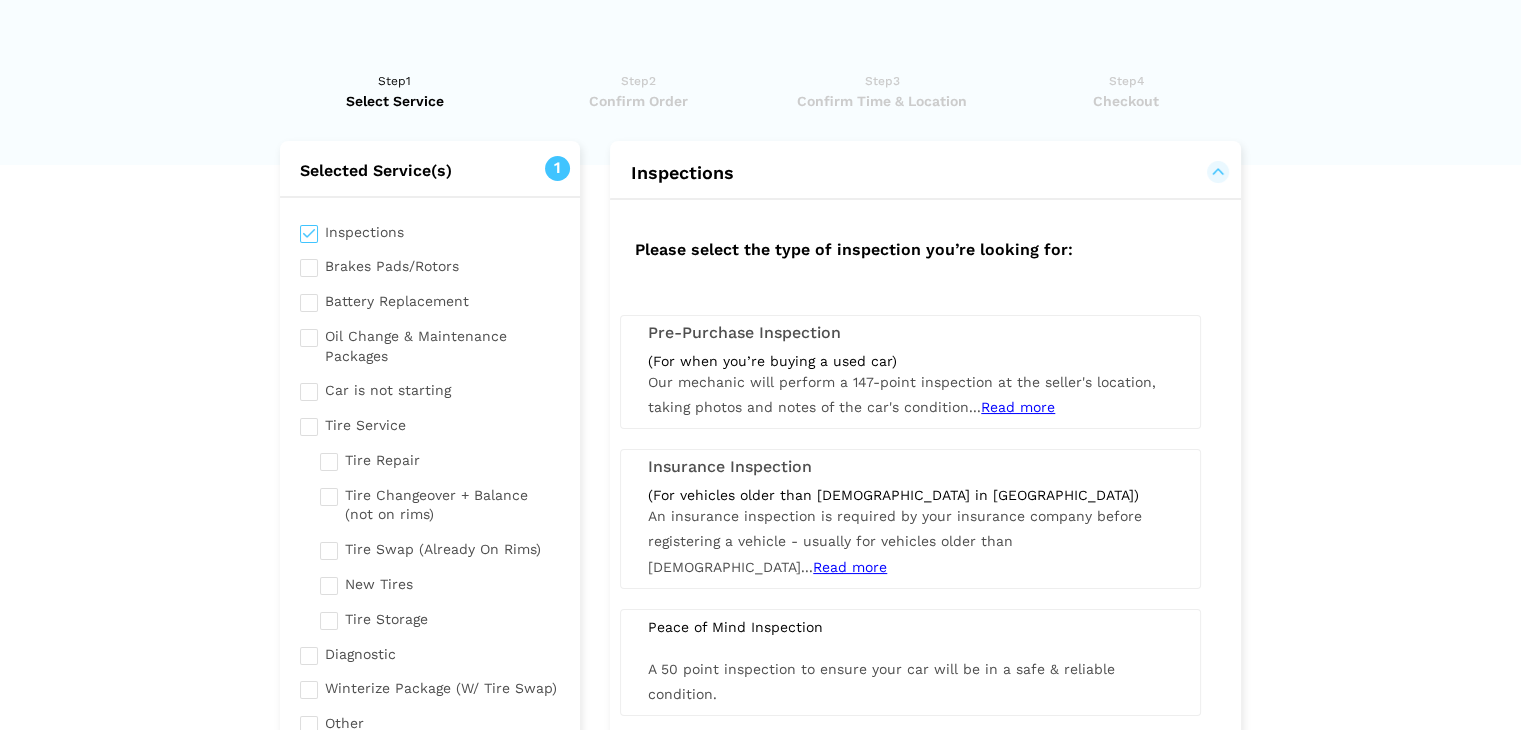 click on "Our mechanic will perform a 147-point inspection at the seller's location, taking photos and notes of the car's condition...  Read more   You do not need to be present. You will receive the mechanic's report by email and can use these photos and recommended repairs in the report to negotiate with the seller.  Read less" at bounding box center [902, 394] 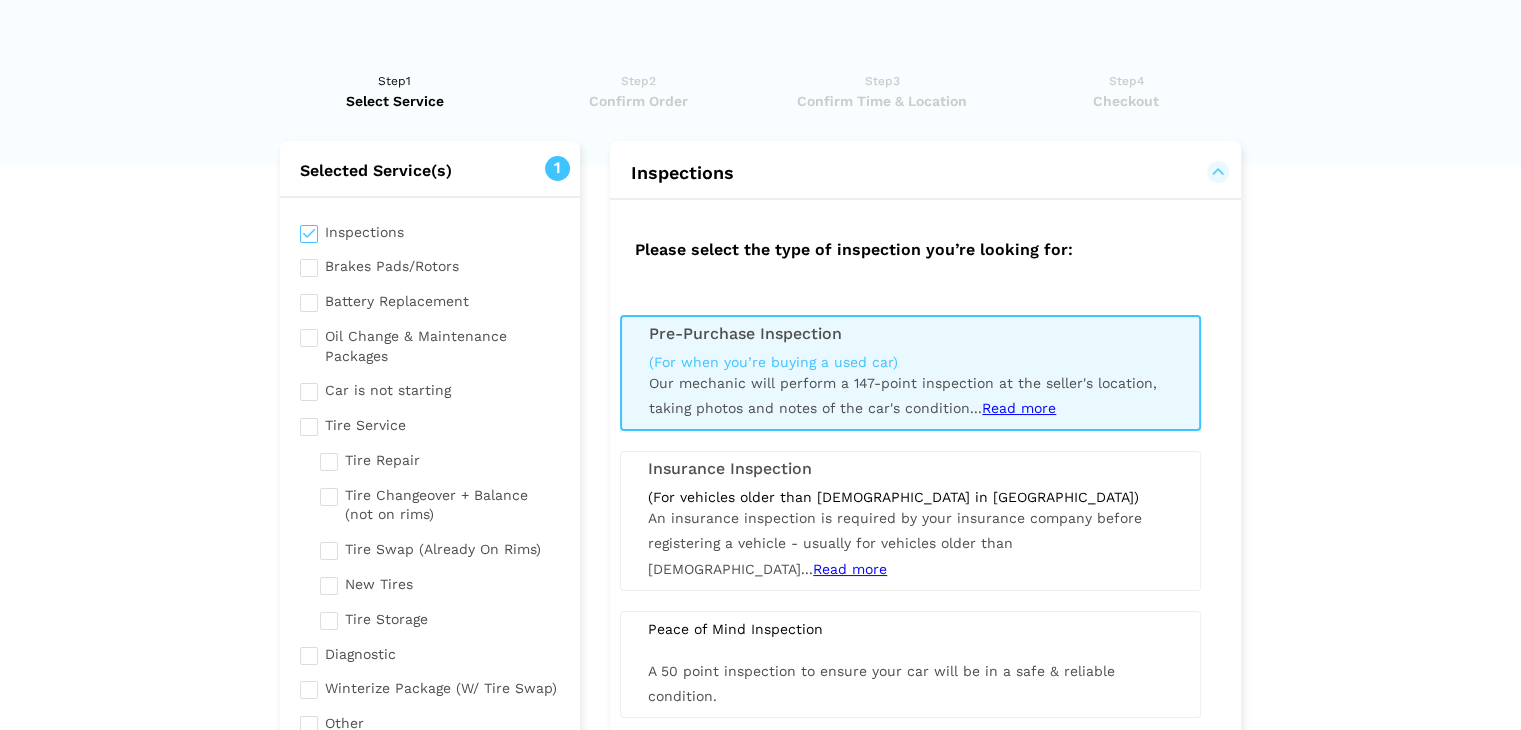 click on "Insurance Inspection
(For vehicles older than [DEMOGRAPHIC_DATA] in [GEOGRAPHIC_DATA])
An insurance inspection is required by your insurance company before registering a vehicle - usually for vehicles older than [DEMOGRAPHIC_DATA]...  Read more    We will send out one of our Red Seal Certified Mechanics to do this at the vehicle location.  Read less" at bounding box center [910, 520] 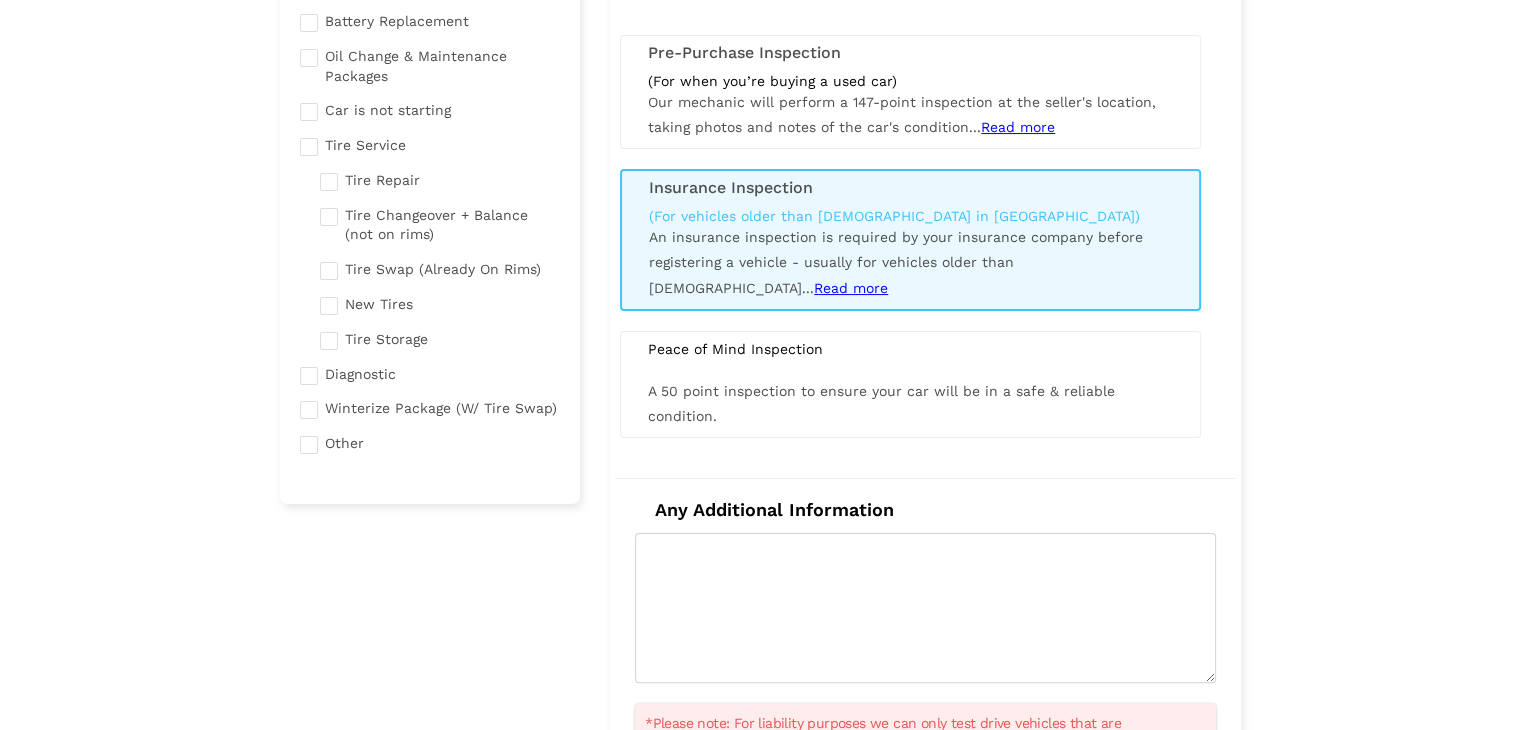 scroll, scrollTop: 466, scrollLeft: 0, axis: vertical 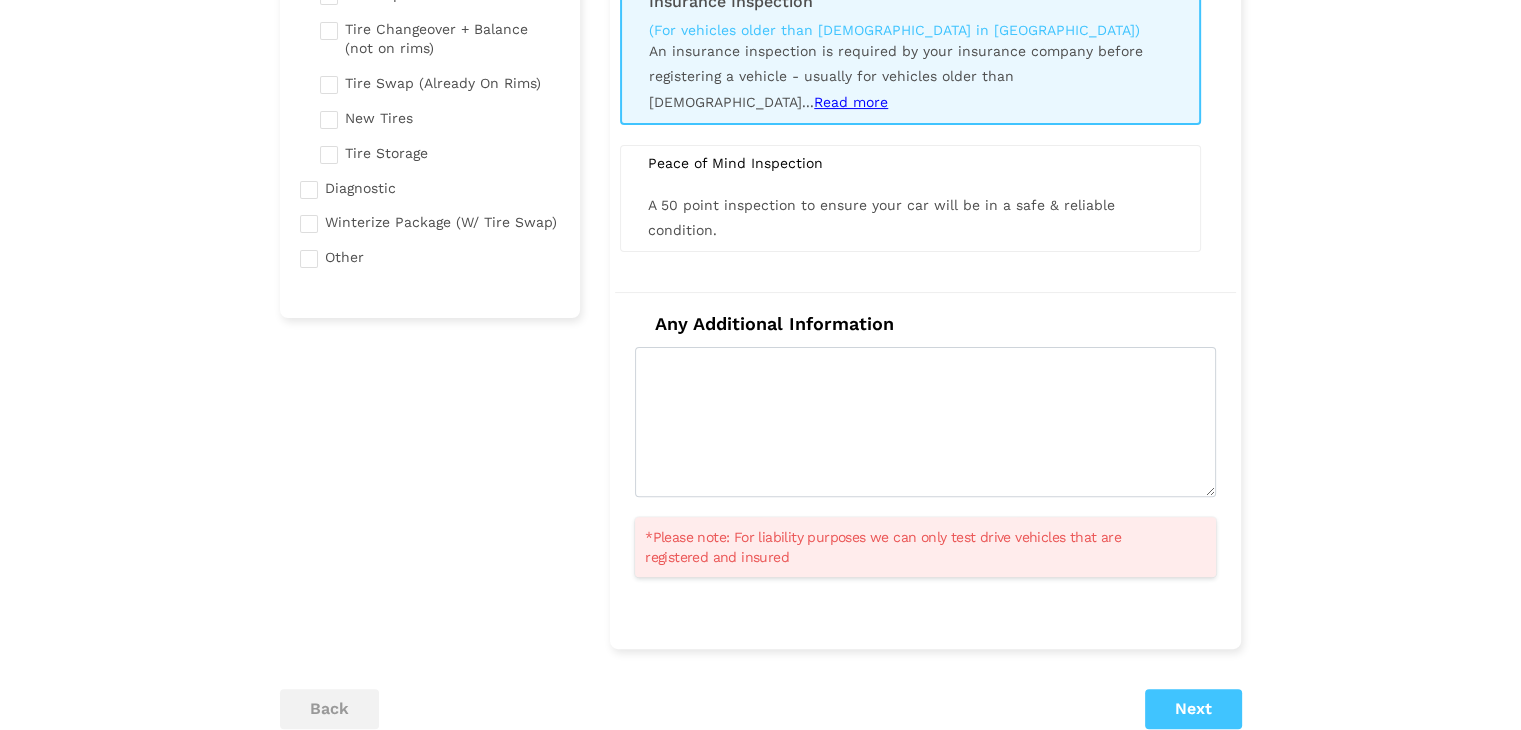 click on "A 50 point inspection to ensure your car will be in a safe & reliable condition." at bounding box center [881, 217] 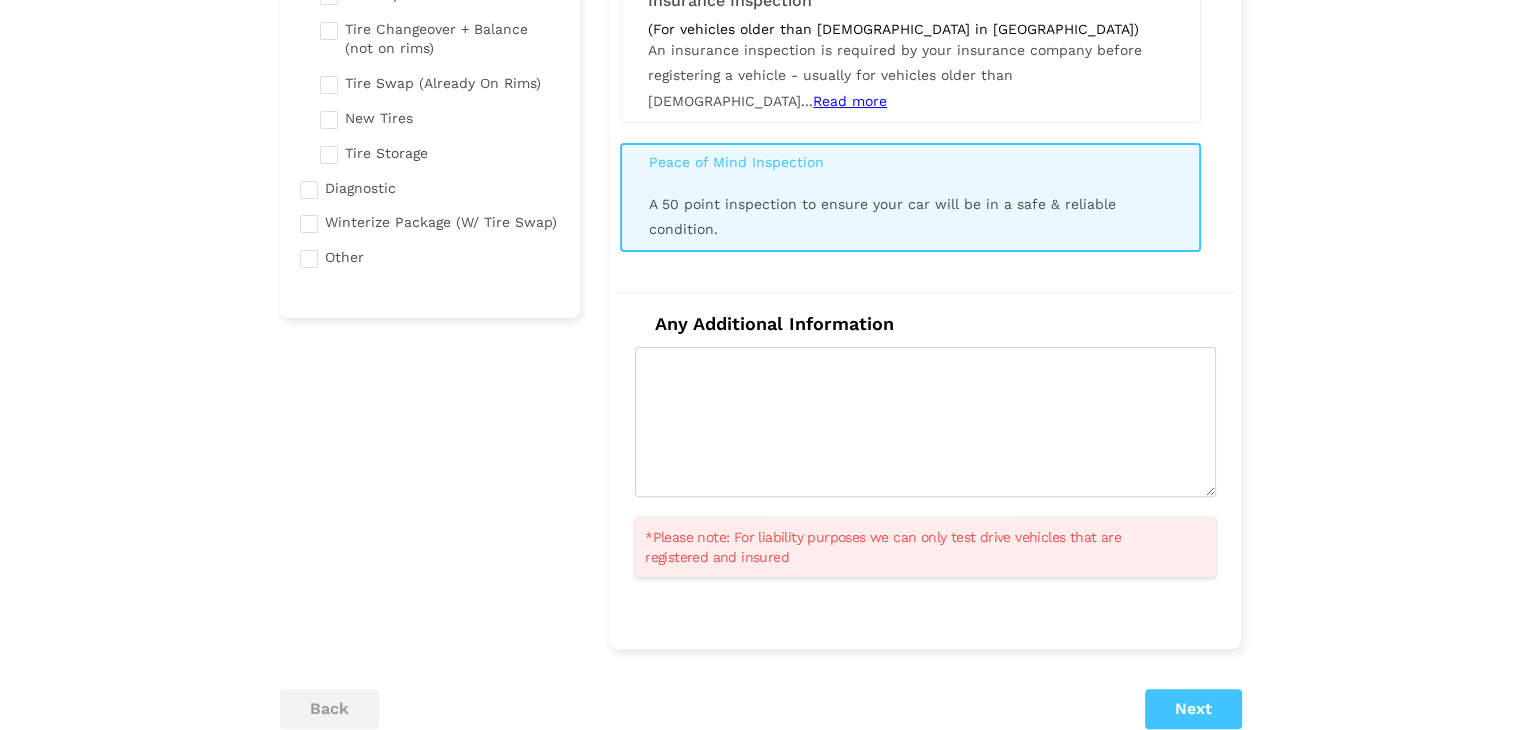 scroll, scrollTop: 0, scrollLeft: 0, axis: both 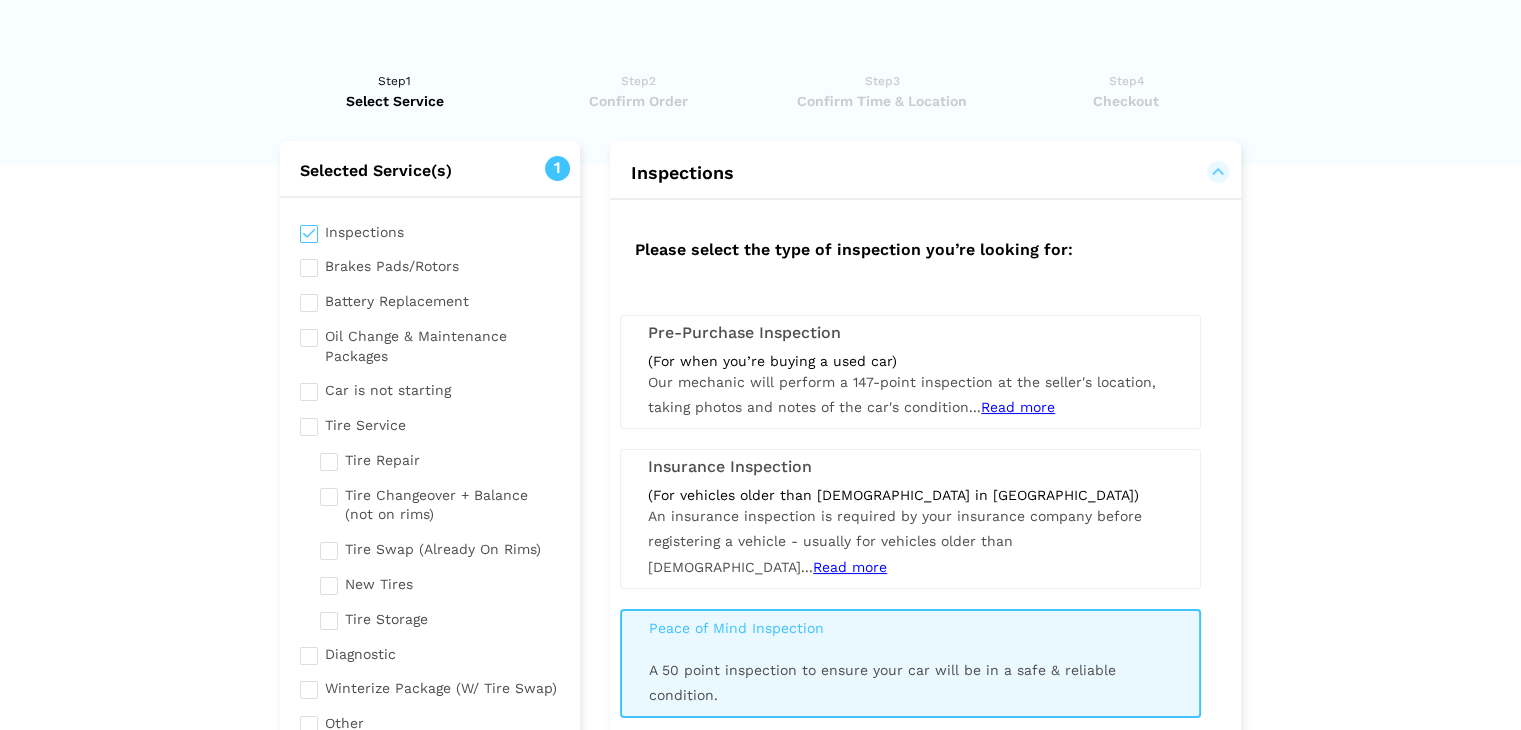 click on "(For when you’re buying a used car)" at bounding box center [910, 361] 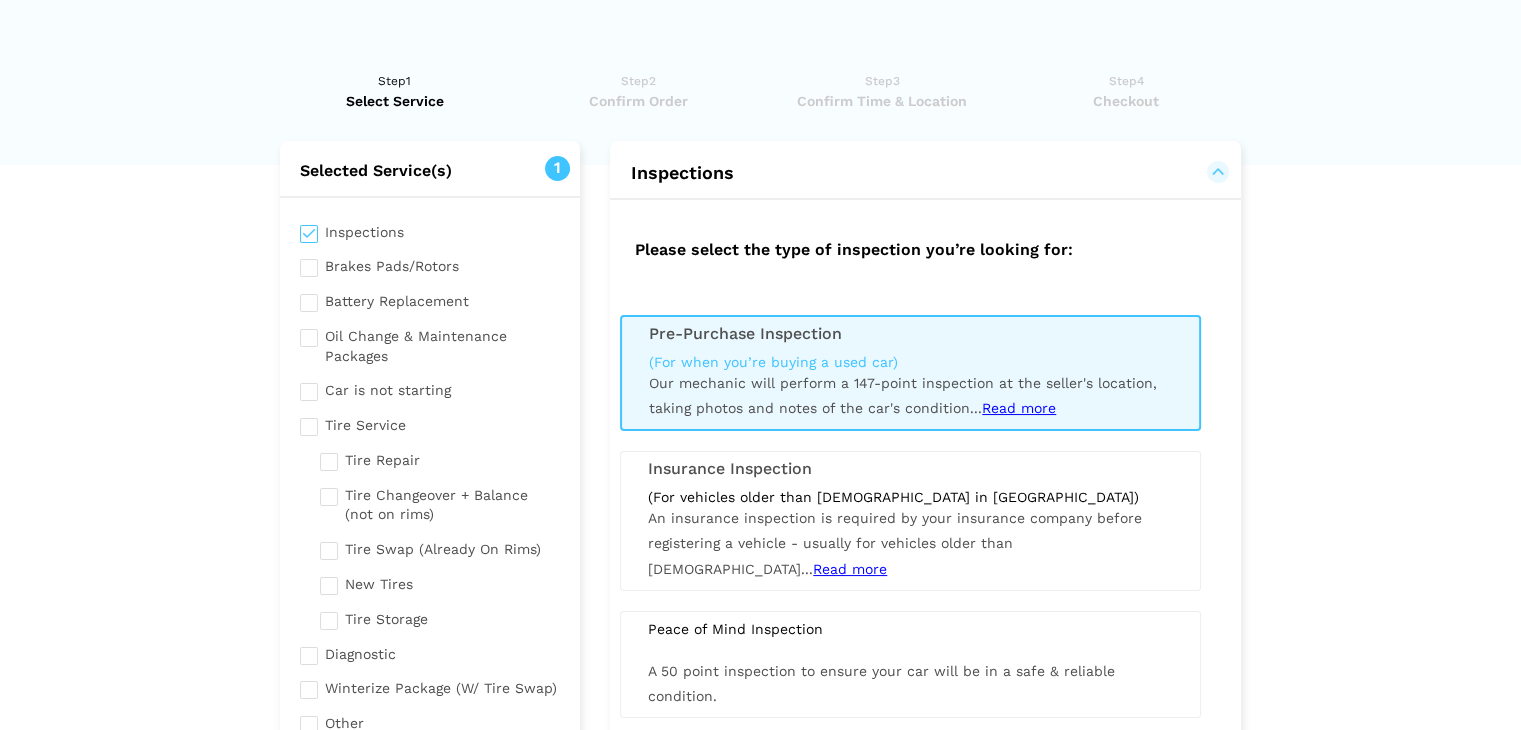 click on "Insurance Inspection" at bounding box center [910, 469] 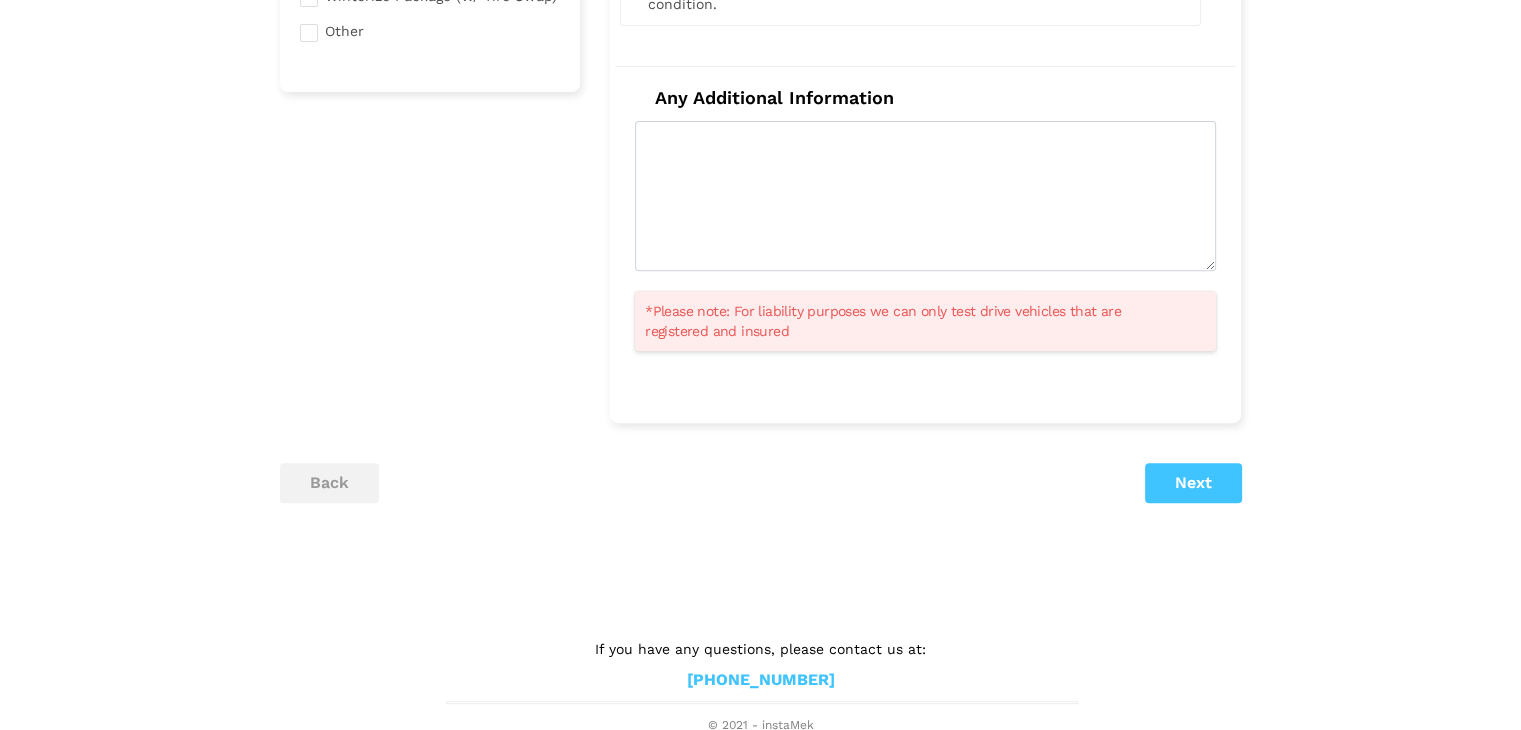 scroll, scrollTop: 0, scrollLeft: 0, axis: both 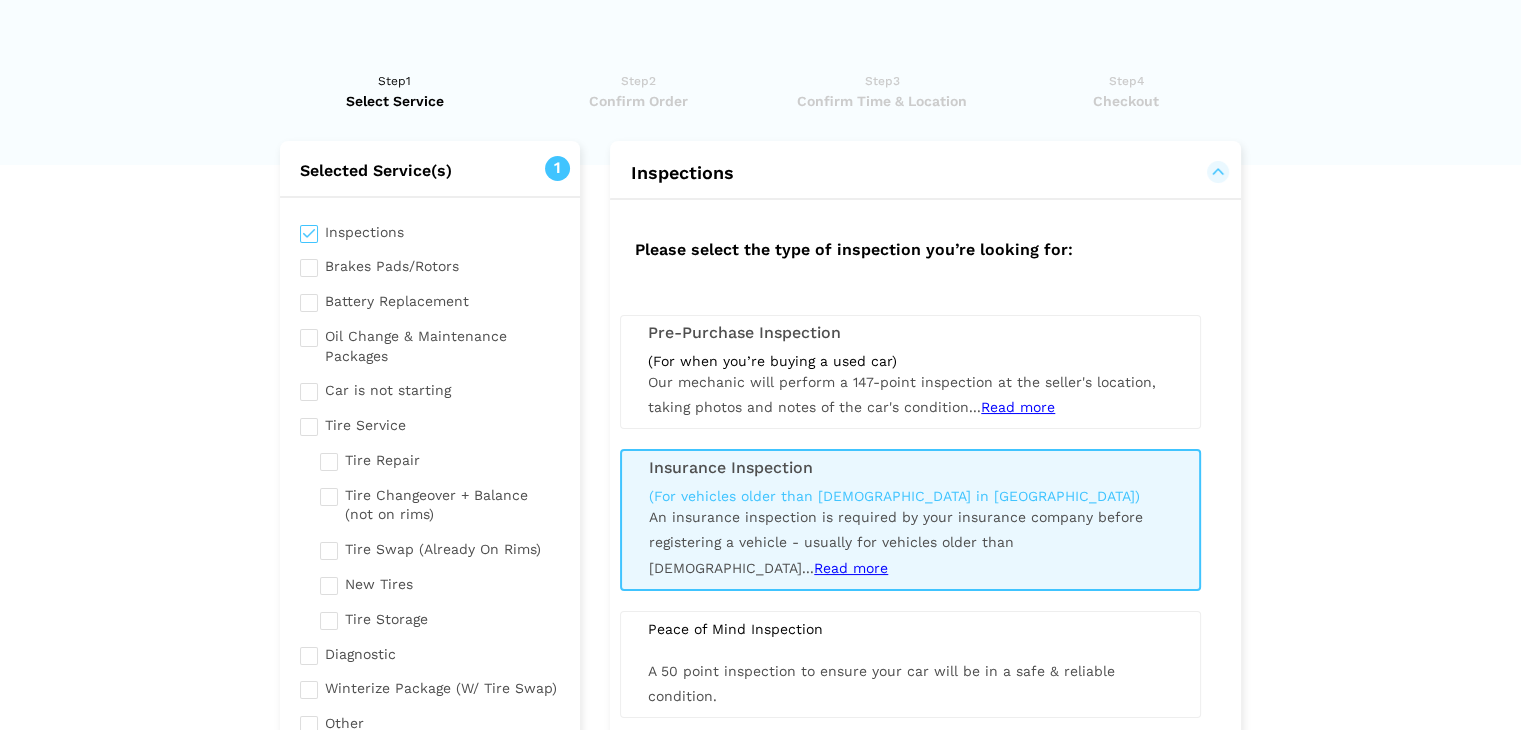 click at bounding box center [430, 230] 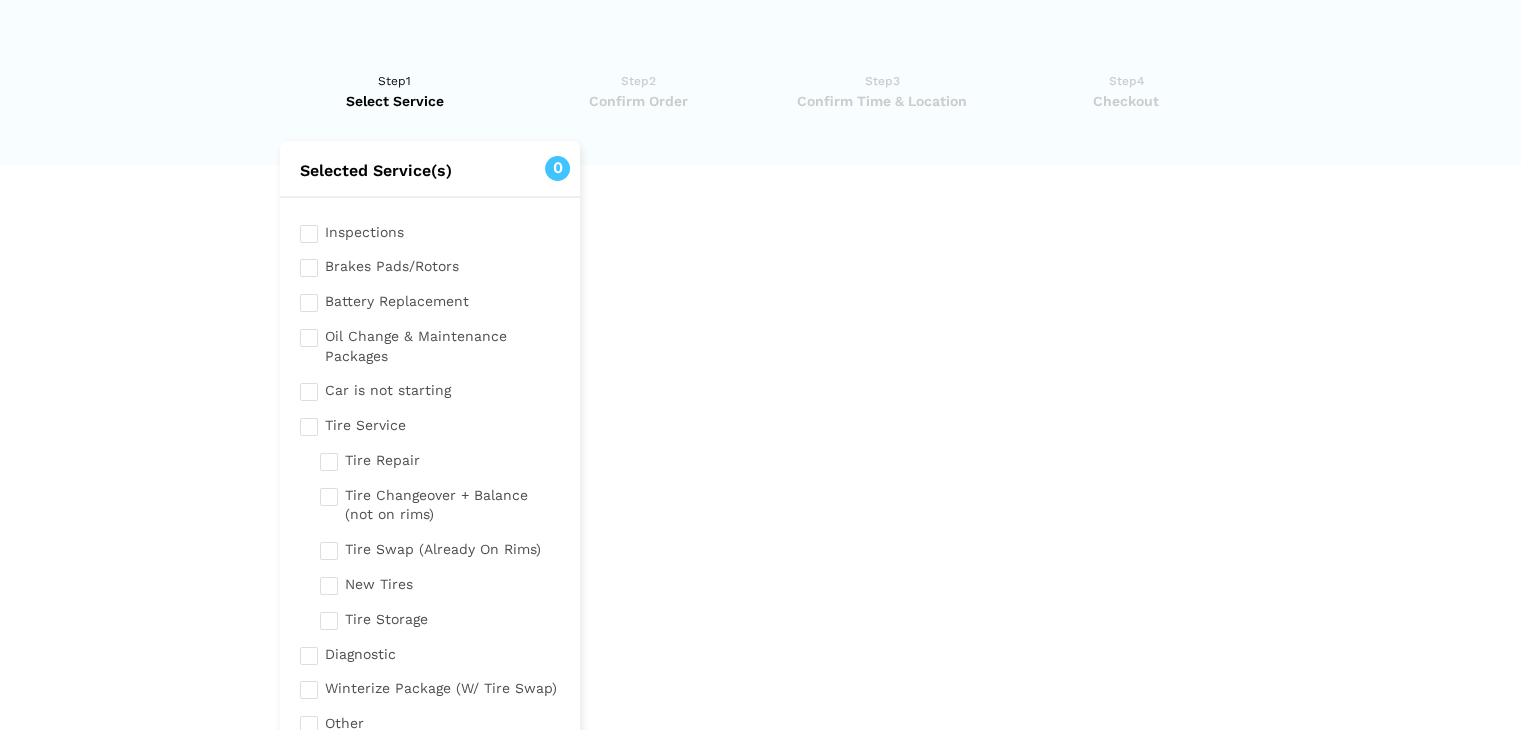 click at bounding box center [430, 264] 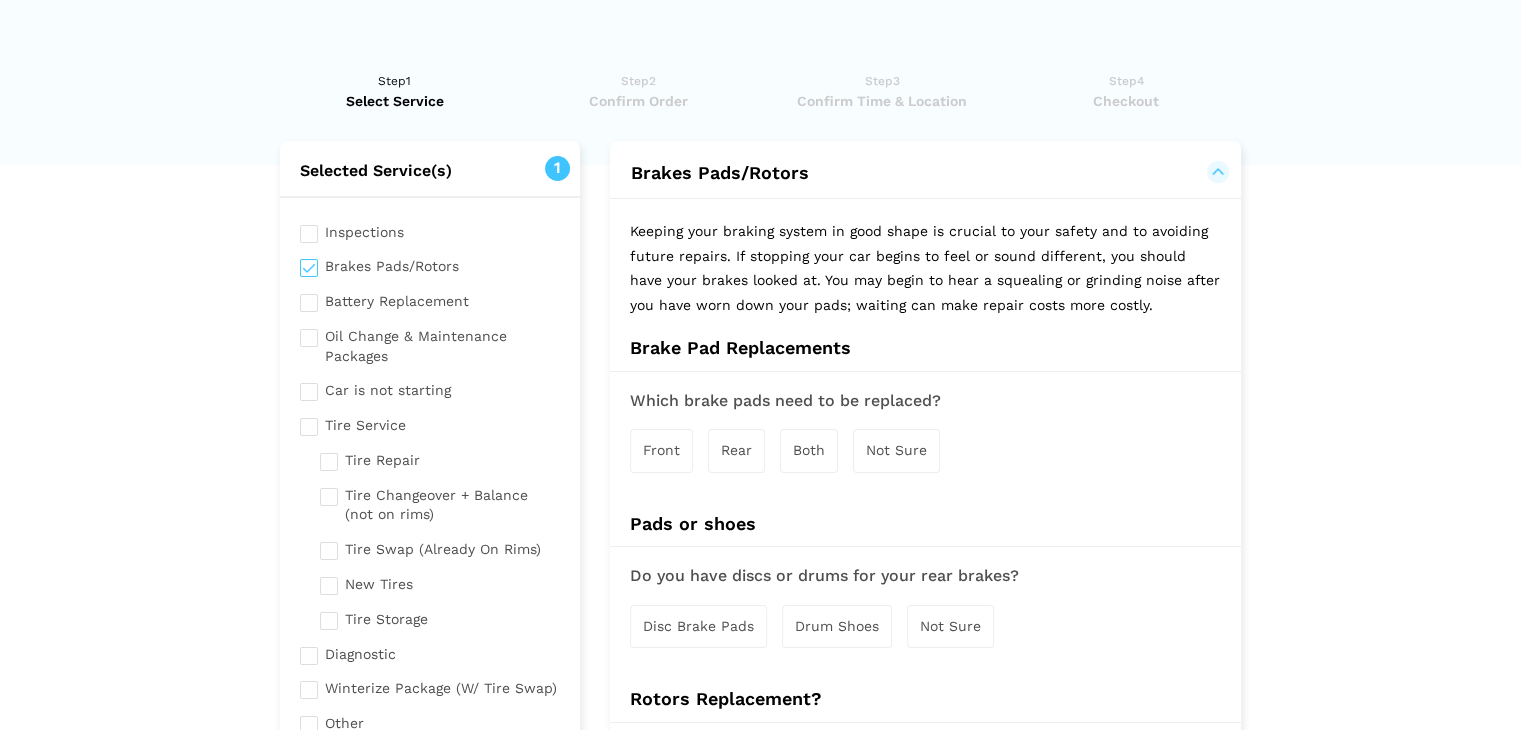 click at bounding box center (430, 299) 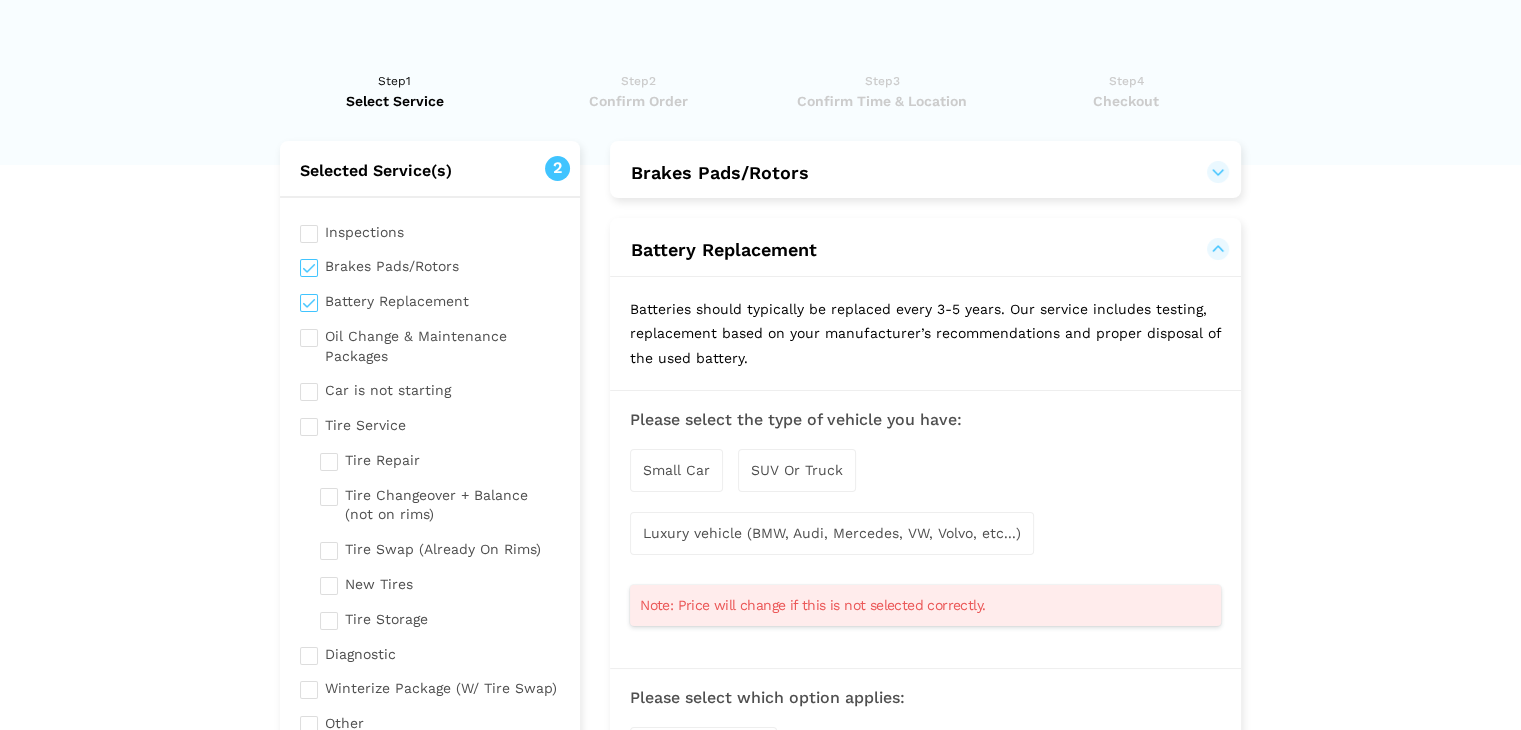 click at bounding box center [430, 344] 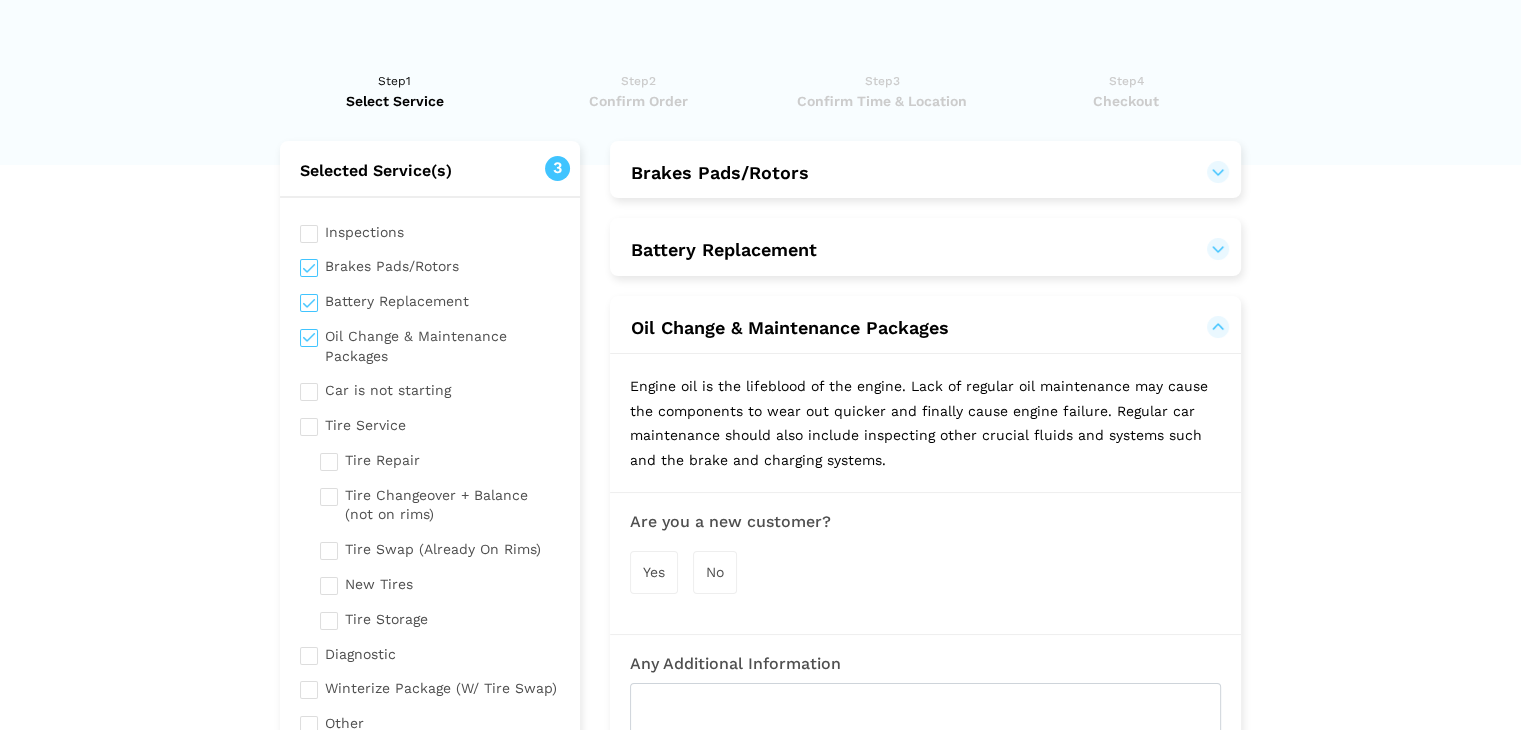 click at bounding box center [430, 388] 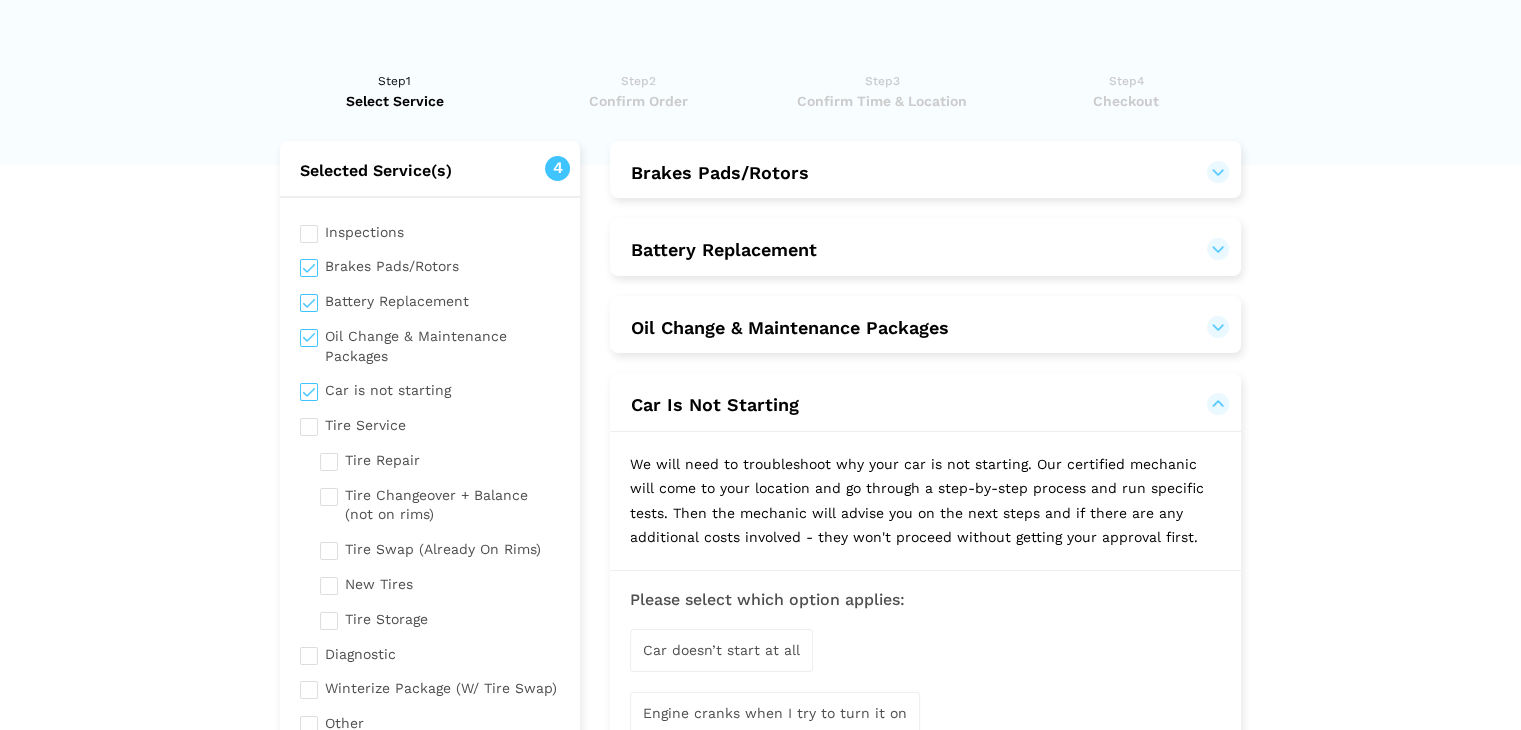 drag, startPoint x: 305, startPoint y: 433, endPoint x: 306, endPoint y: 444, distance: 11.045361 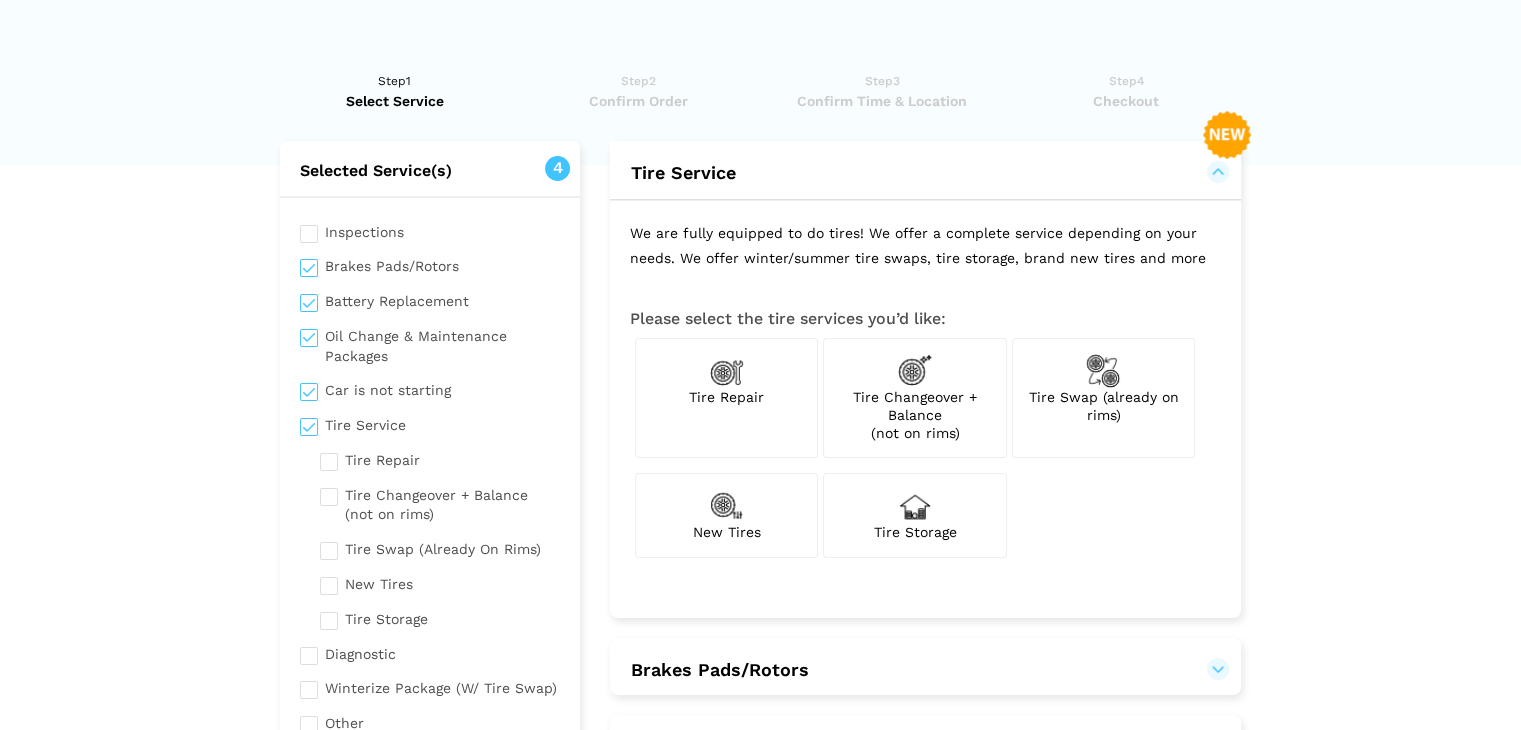 click at bounding box center (440, 458) 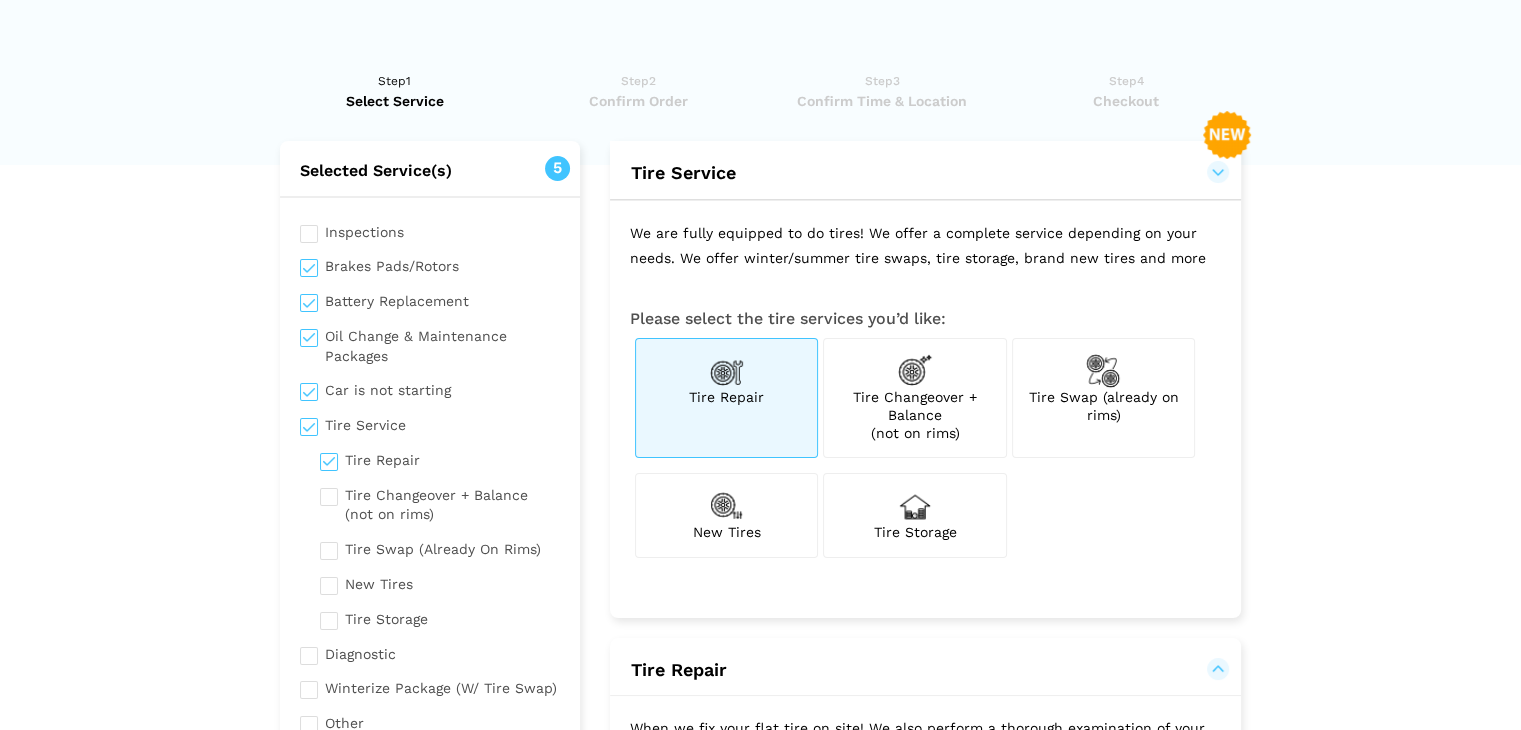 click at bounding box center (440, 503) 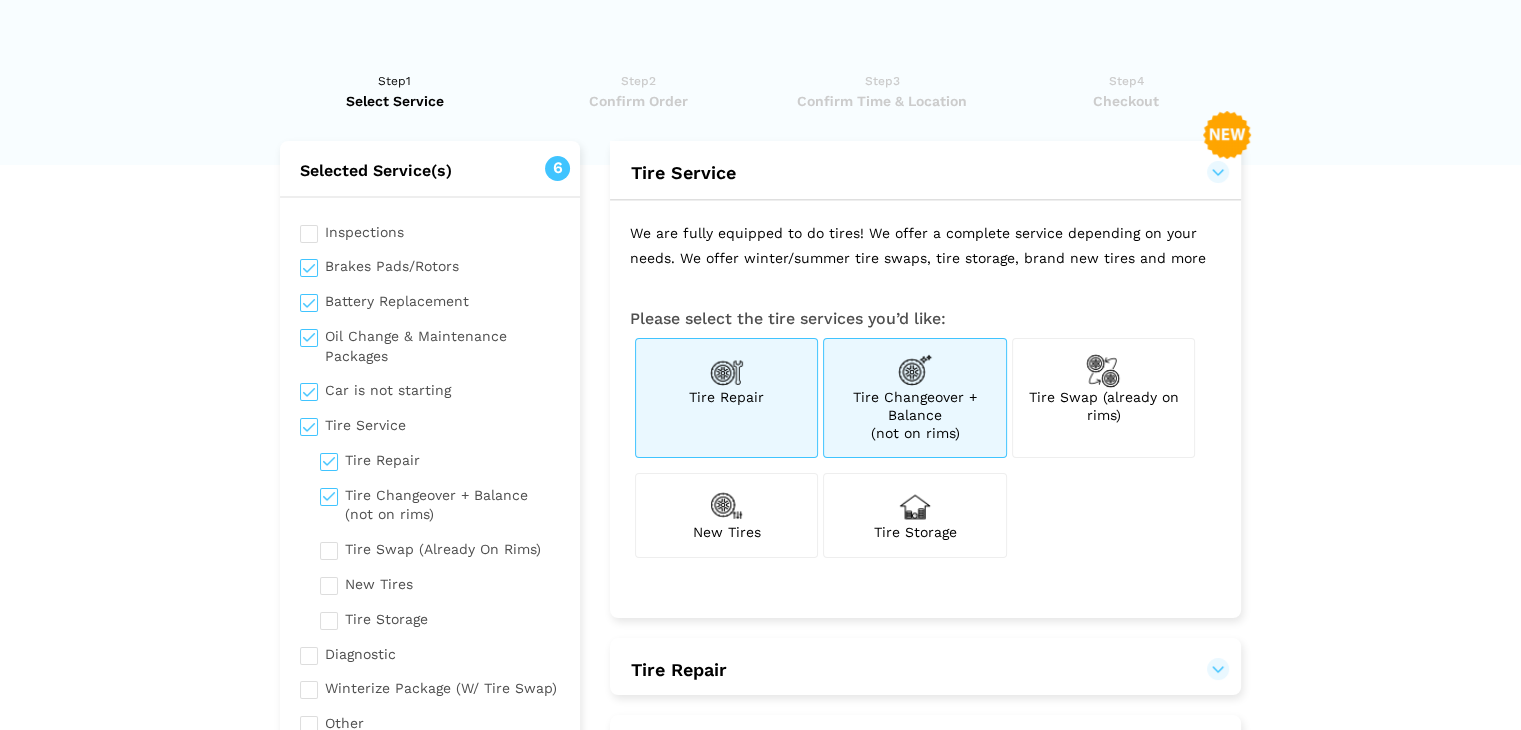 click at bounding box center (440, 547) 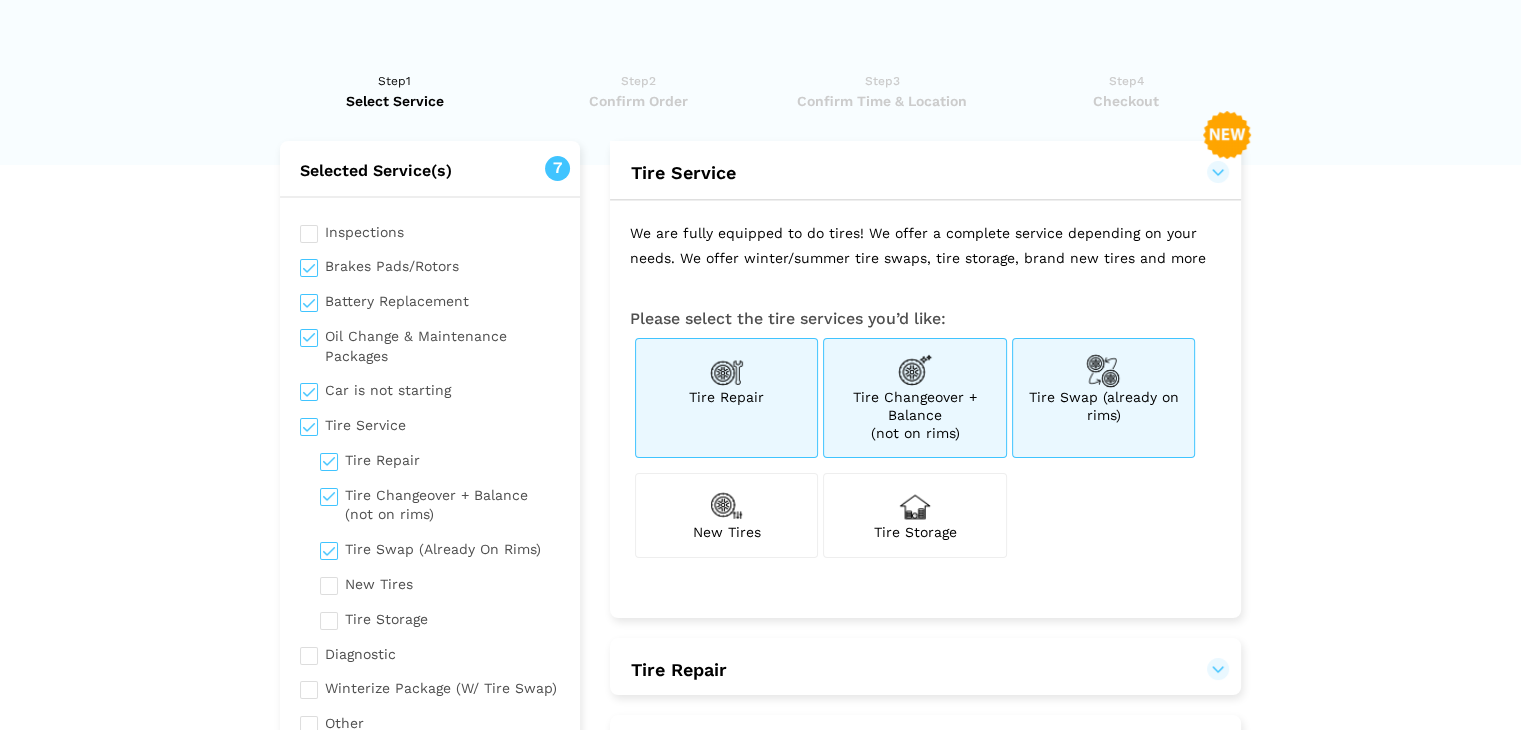 click at bounding box center (440, 582) 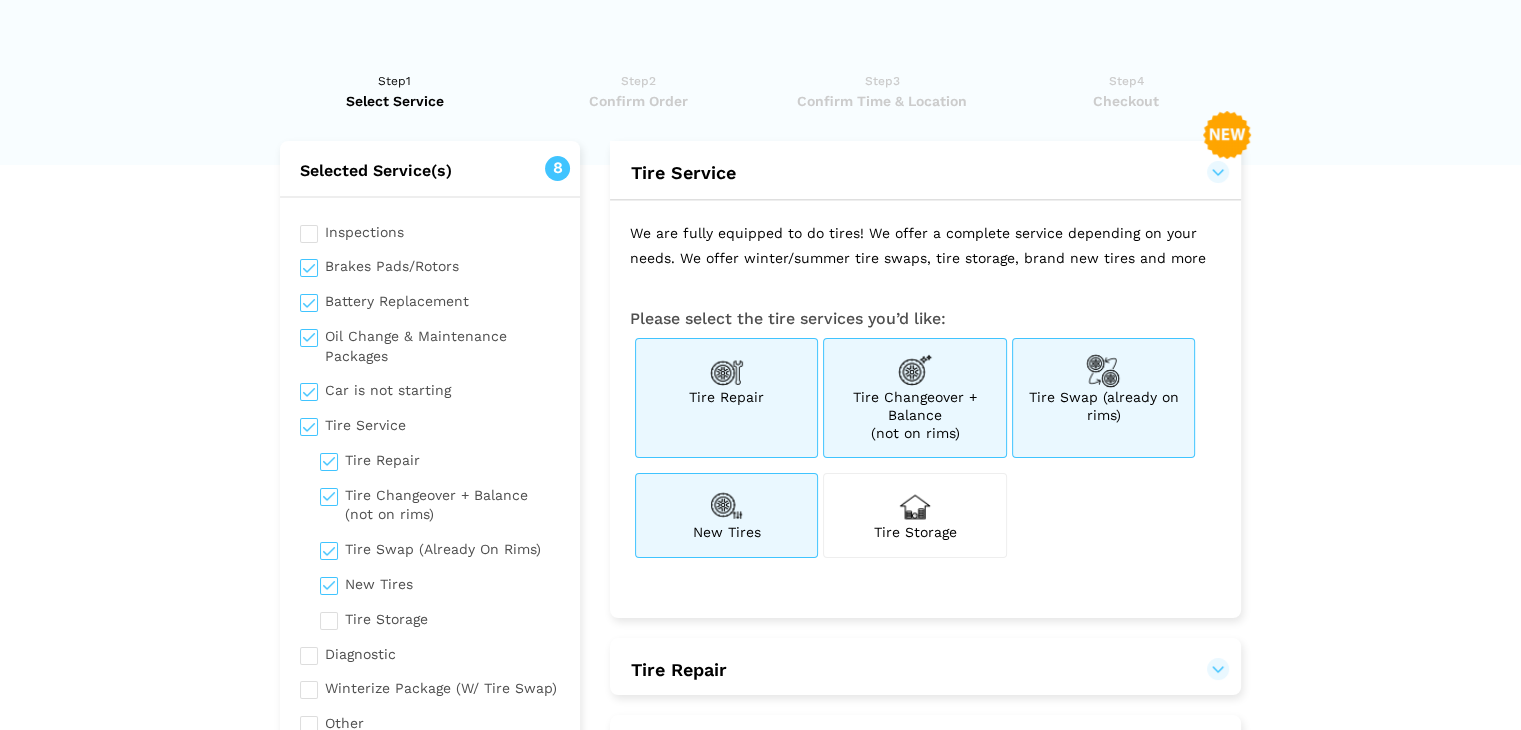 click at bounding box center (440, 617) 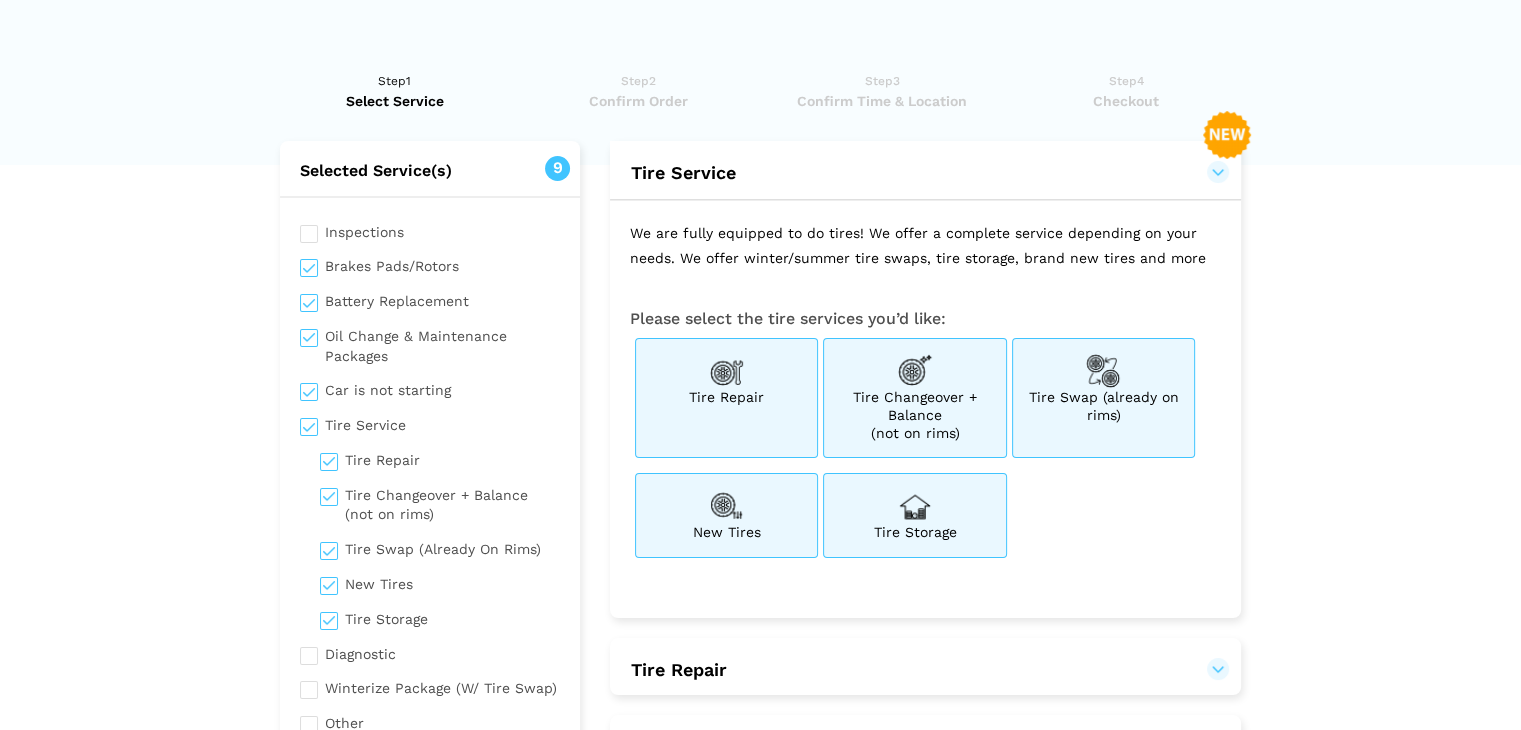 click at bounding box center [430, 652] 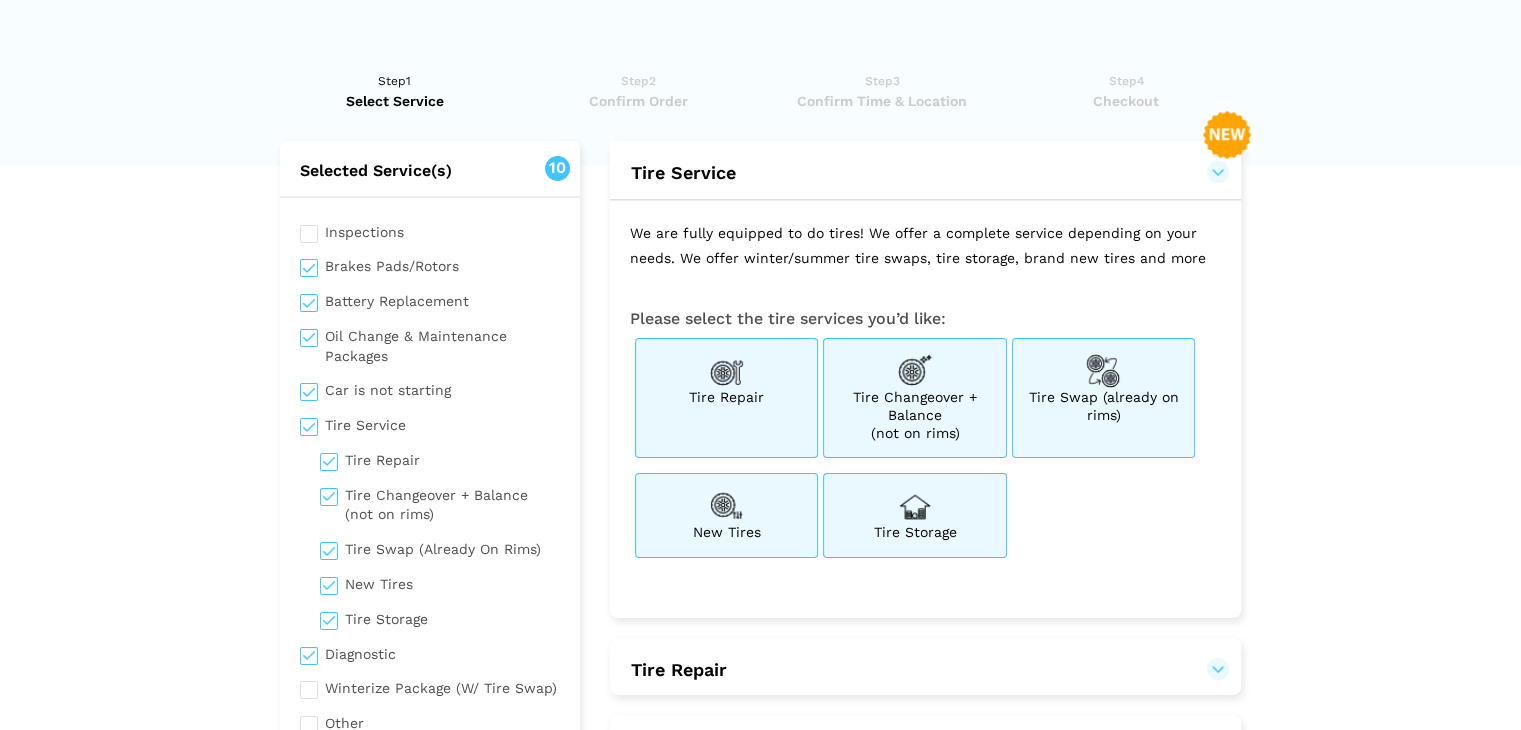 click at bounding box center (430, 686) 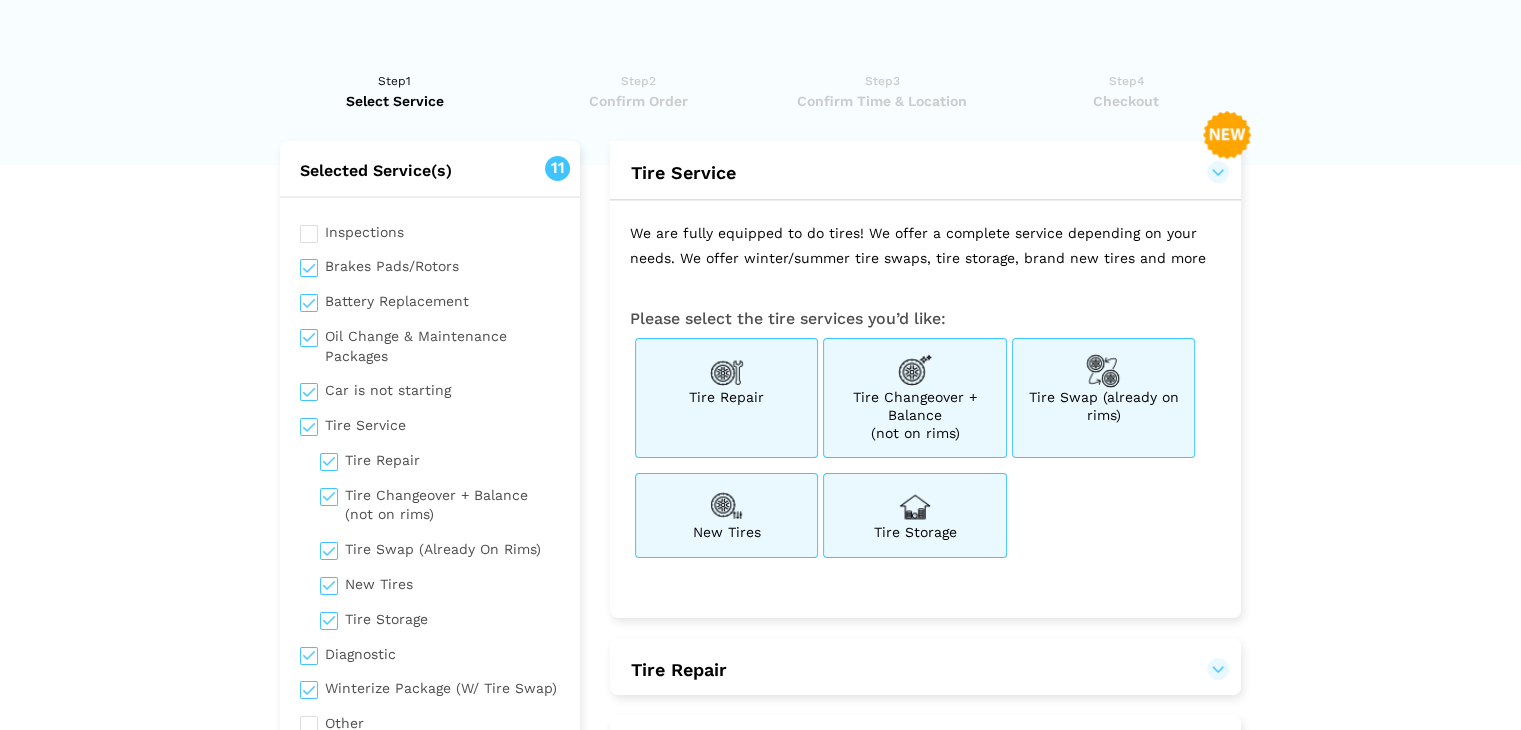 drag, startPoint x: 315, startPoint y: 273, endPoint x: 299, endPoint y: 320, distance: 49.648766 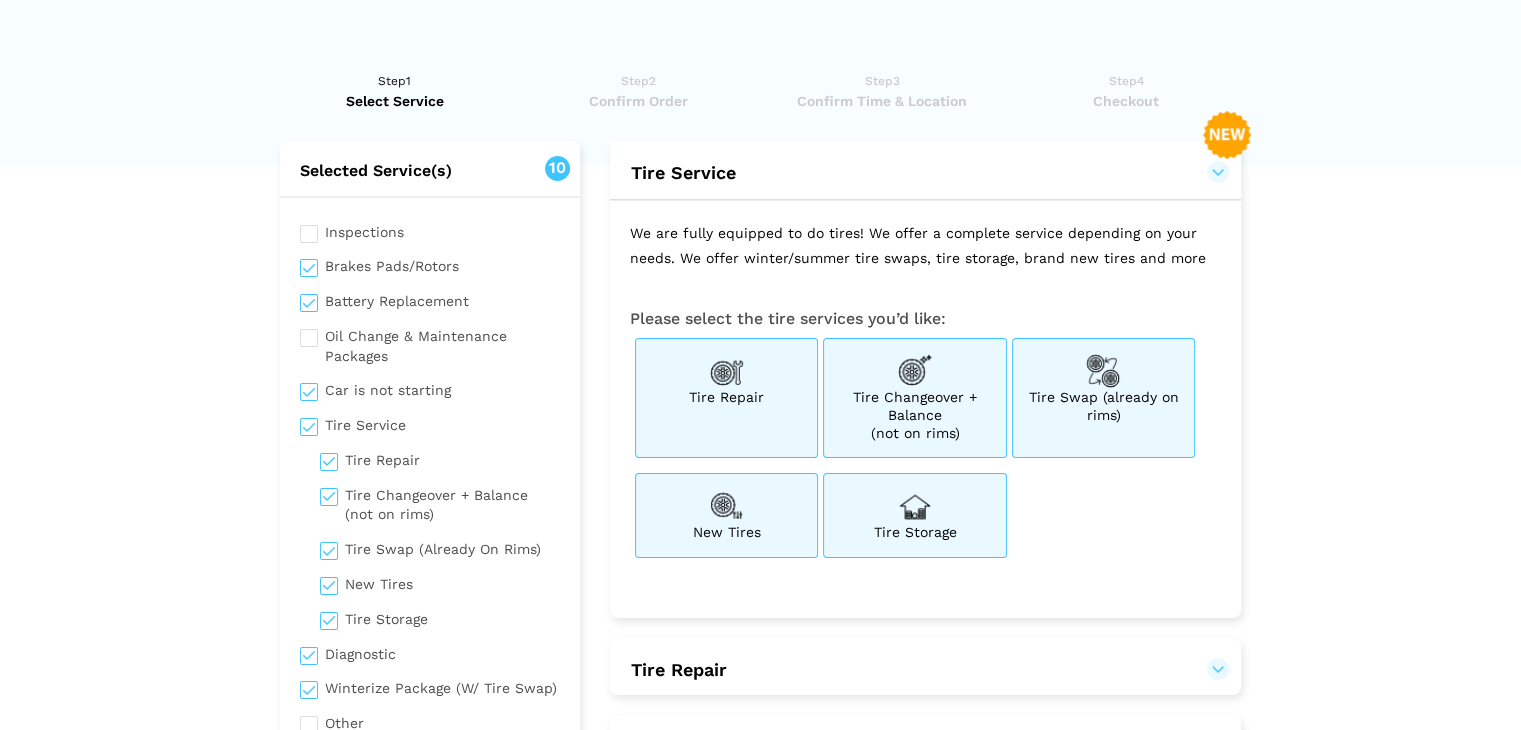 click at bounding box center [430, 299] 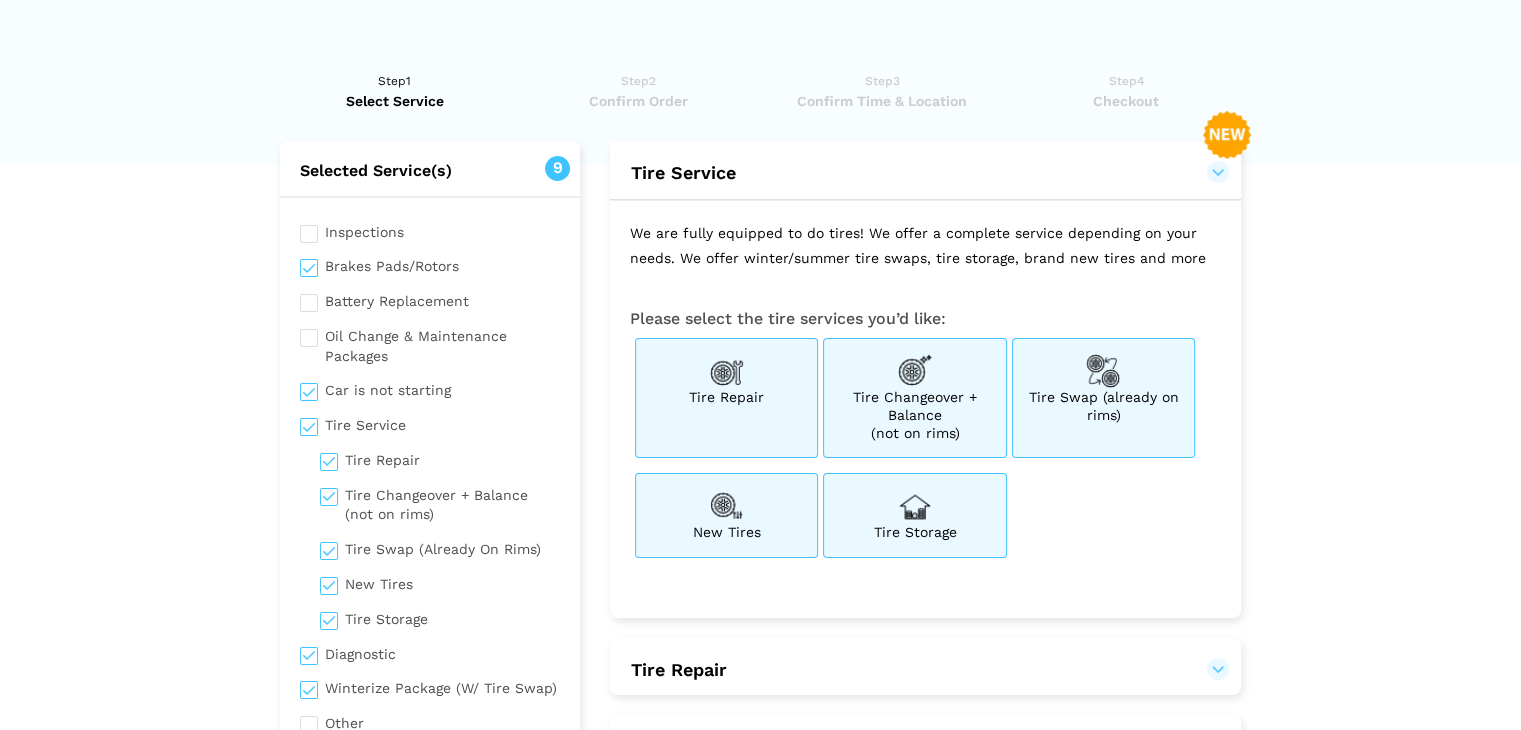 click at bounding box center (430, 264) 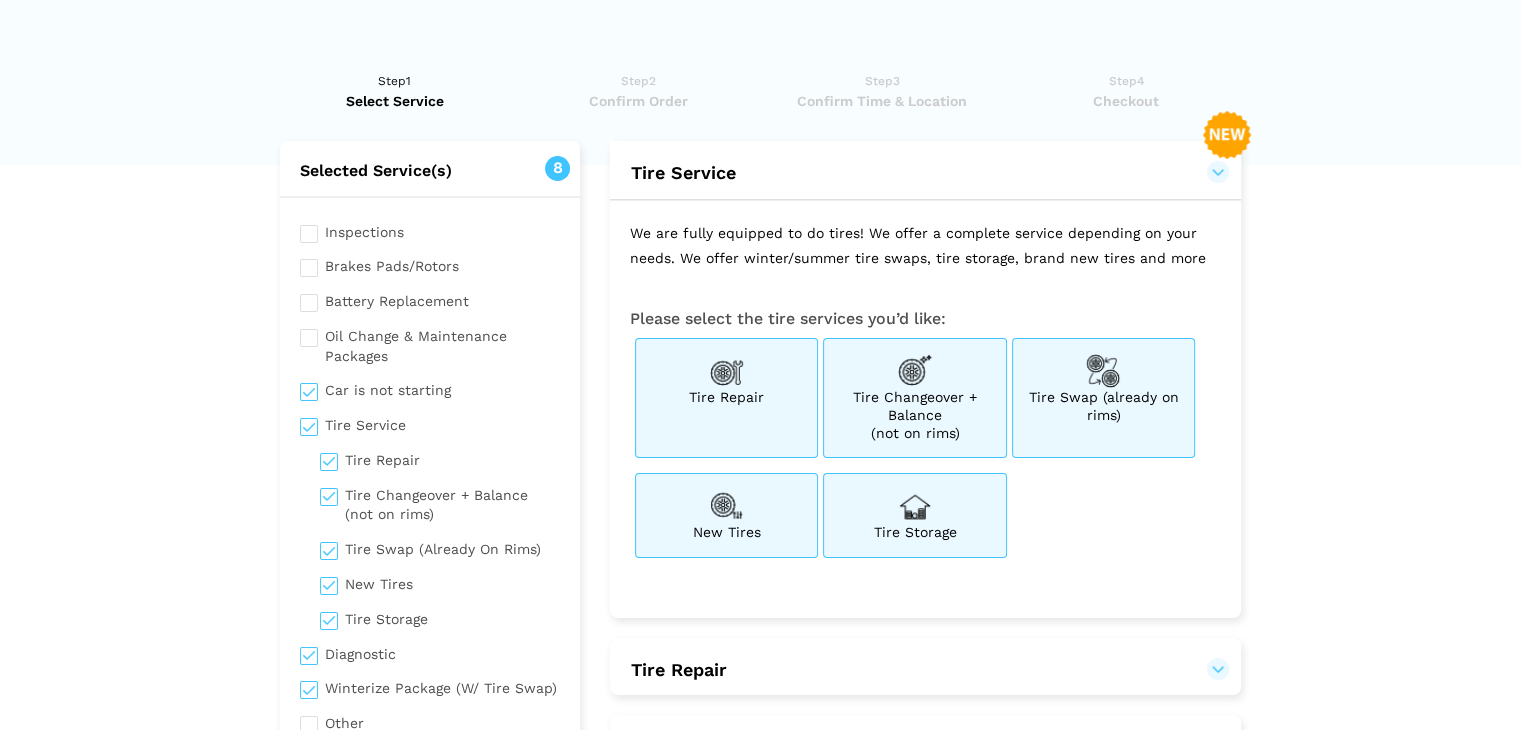 click at bounding box center (430, 388) 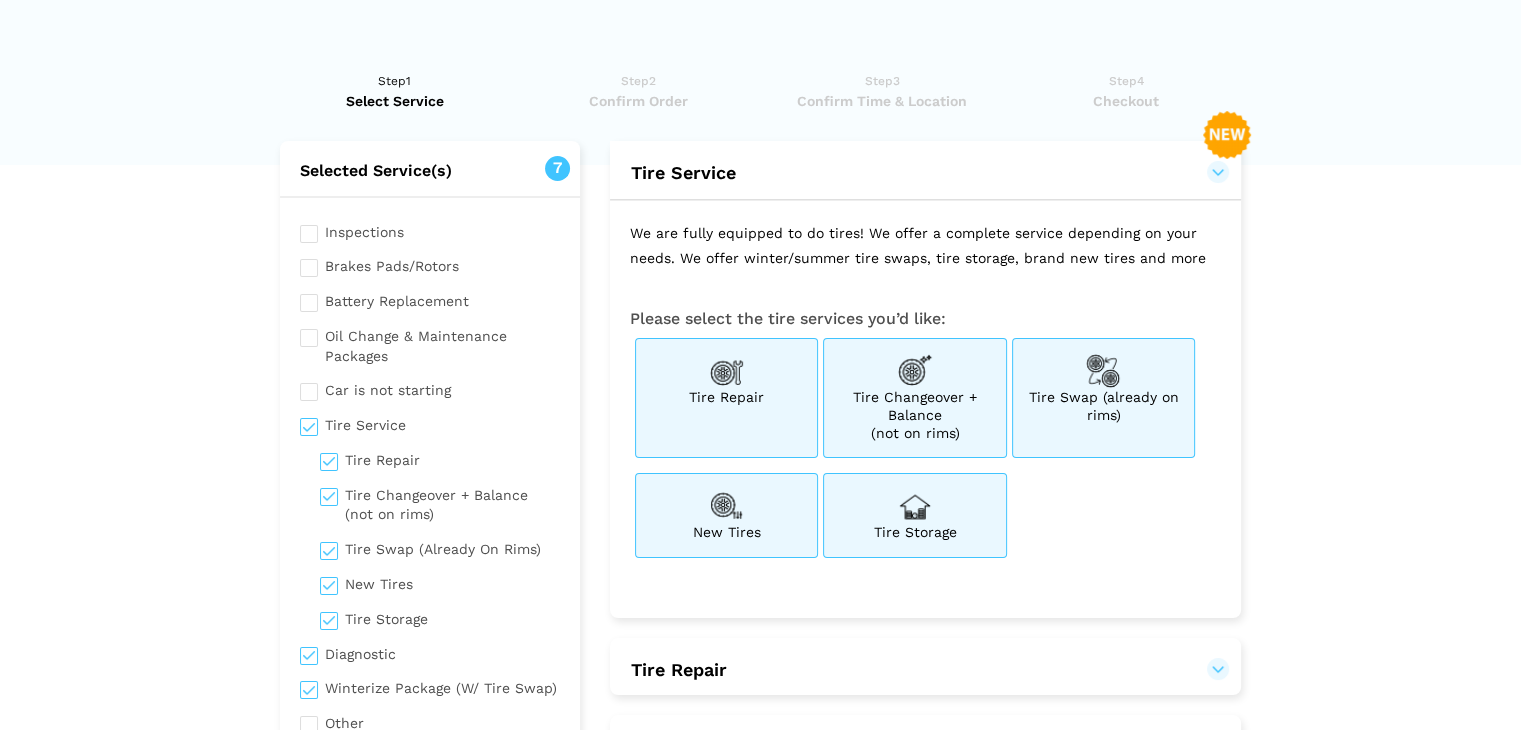click at bounding box center [430, 423] 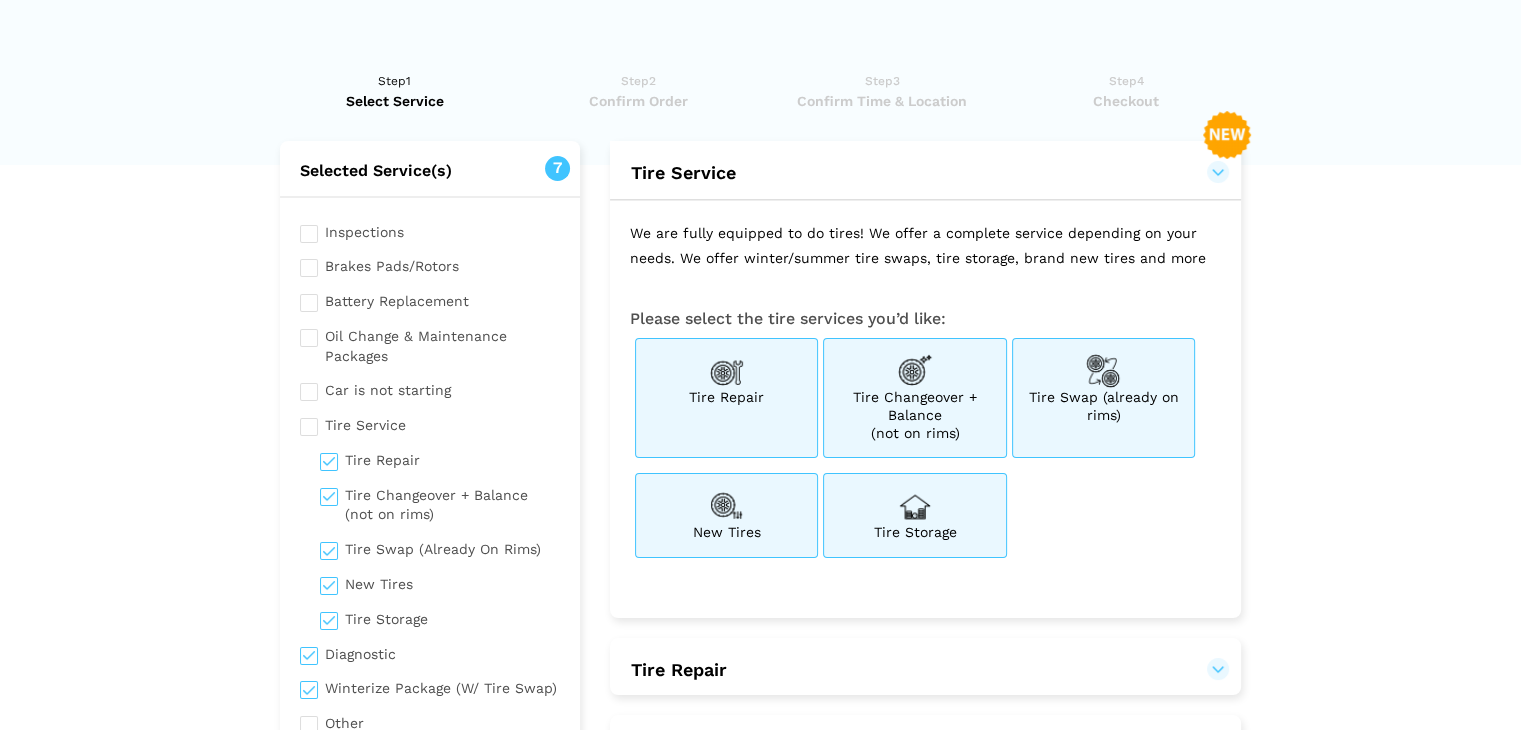 checkbox on "false" 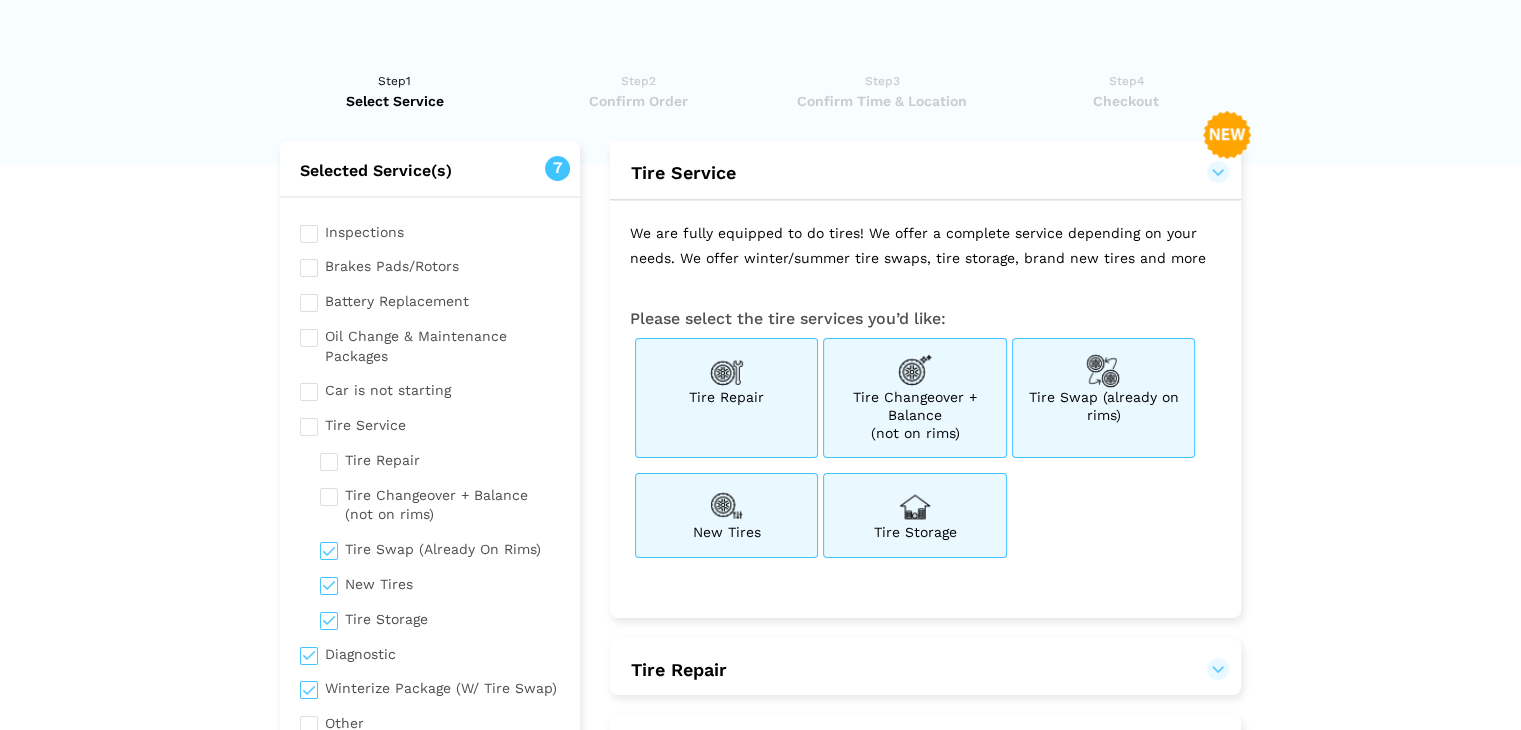 checkbox on "false" 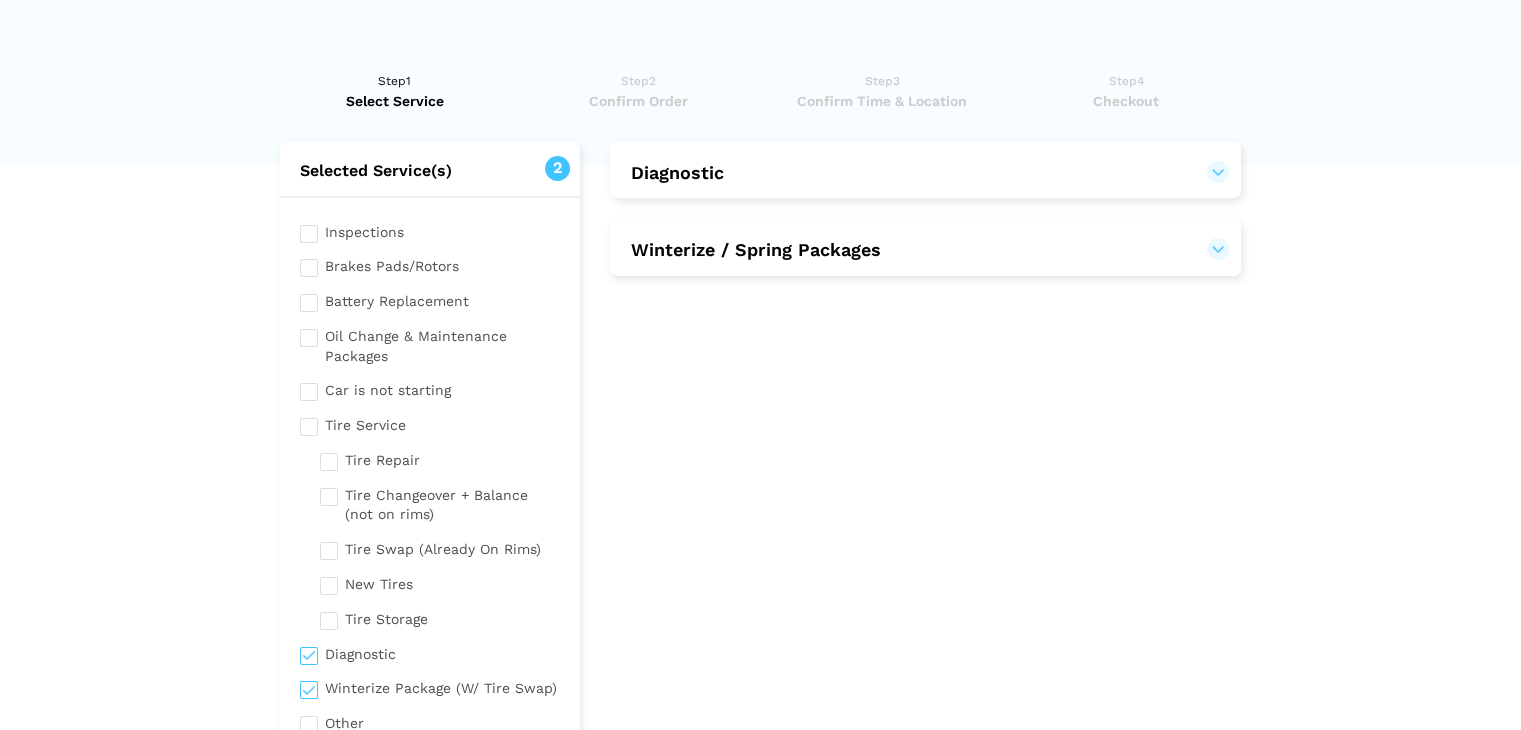 click on "Tire Repair
Tire Changeover + Balance (not on rims)
Tire Swap (Already On Rims) New Tires" at bounding box center (430, 538) 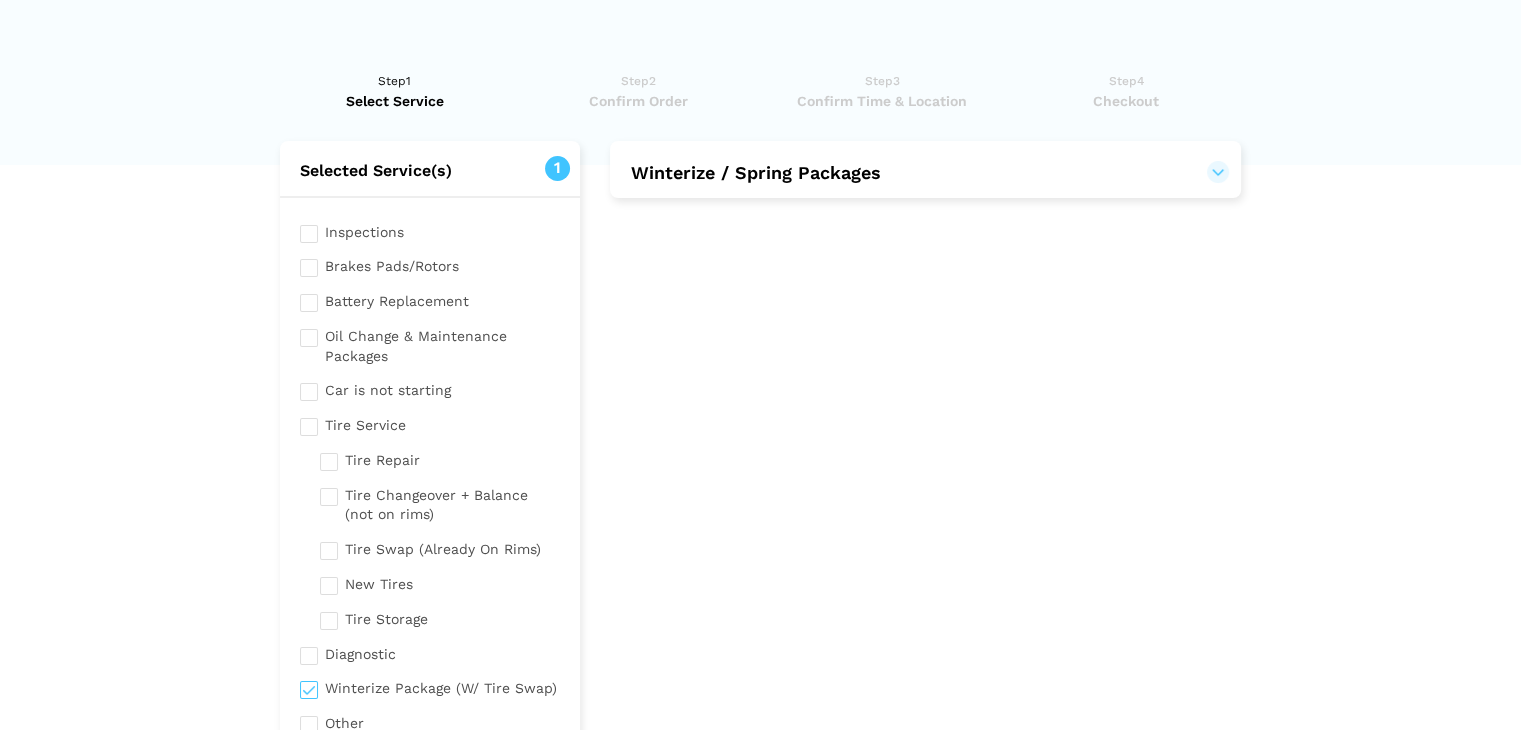 click on "Inspections
Brakes Pads/Rotors
Battery Replacement
Oil Change & Maintenance Packages Car is not starting New Tires" at bounding box center (430, 480) 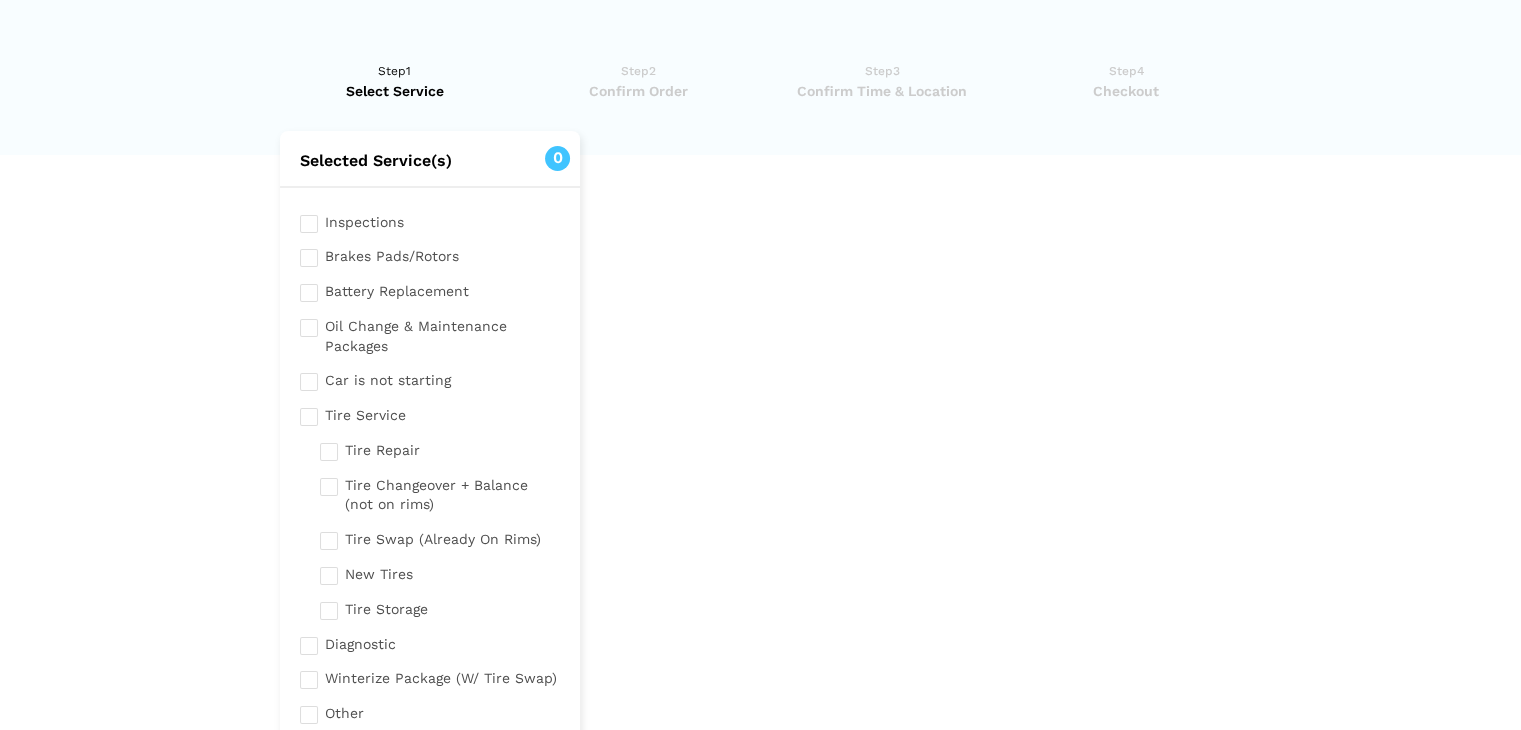 scroll, scrollTop: 0, scrollLeft: 0, axis: both 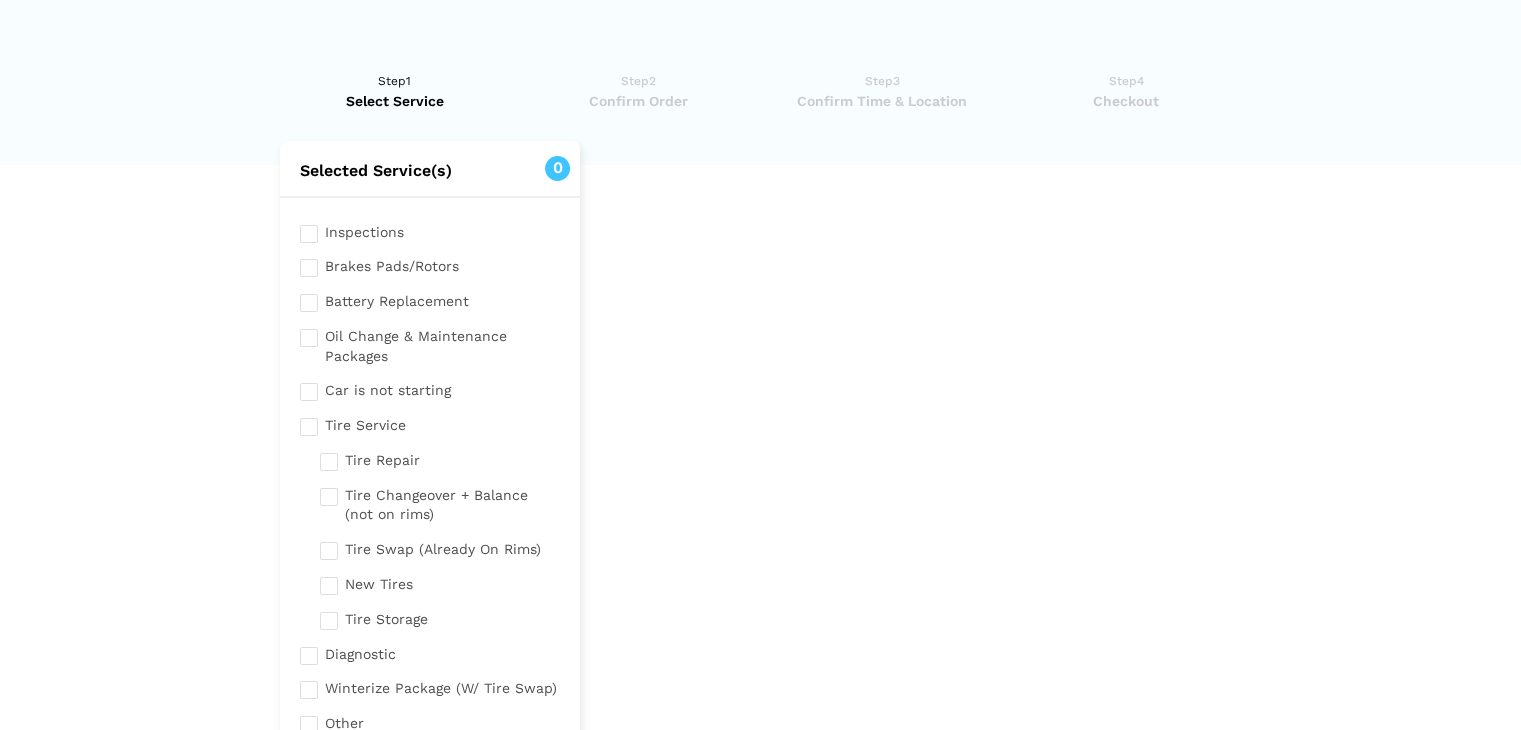 click on "Have you used instaMek service before?
No, I am a new customer
Yes, I am a returning customer
Returning Customer
Email 0" at bounding box center (760, 538) 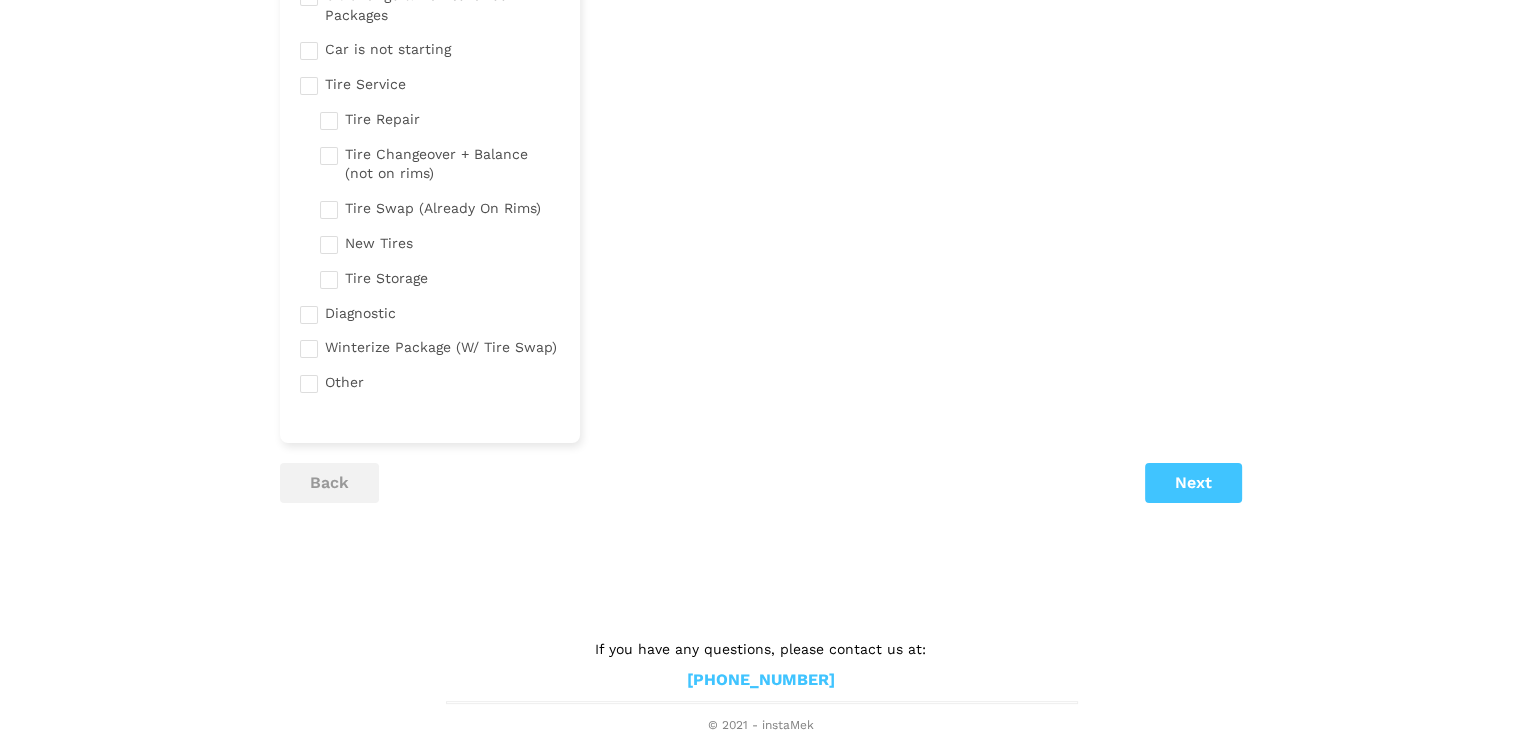 scroll, scrollTop: 0, scrollLeft: 0, axis: both 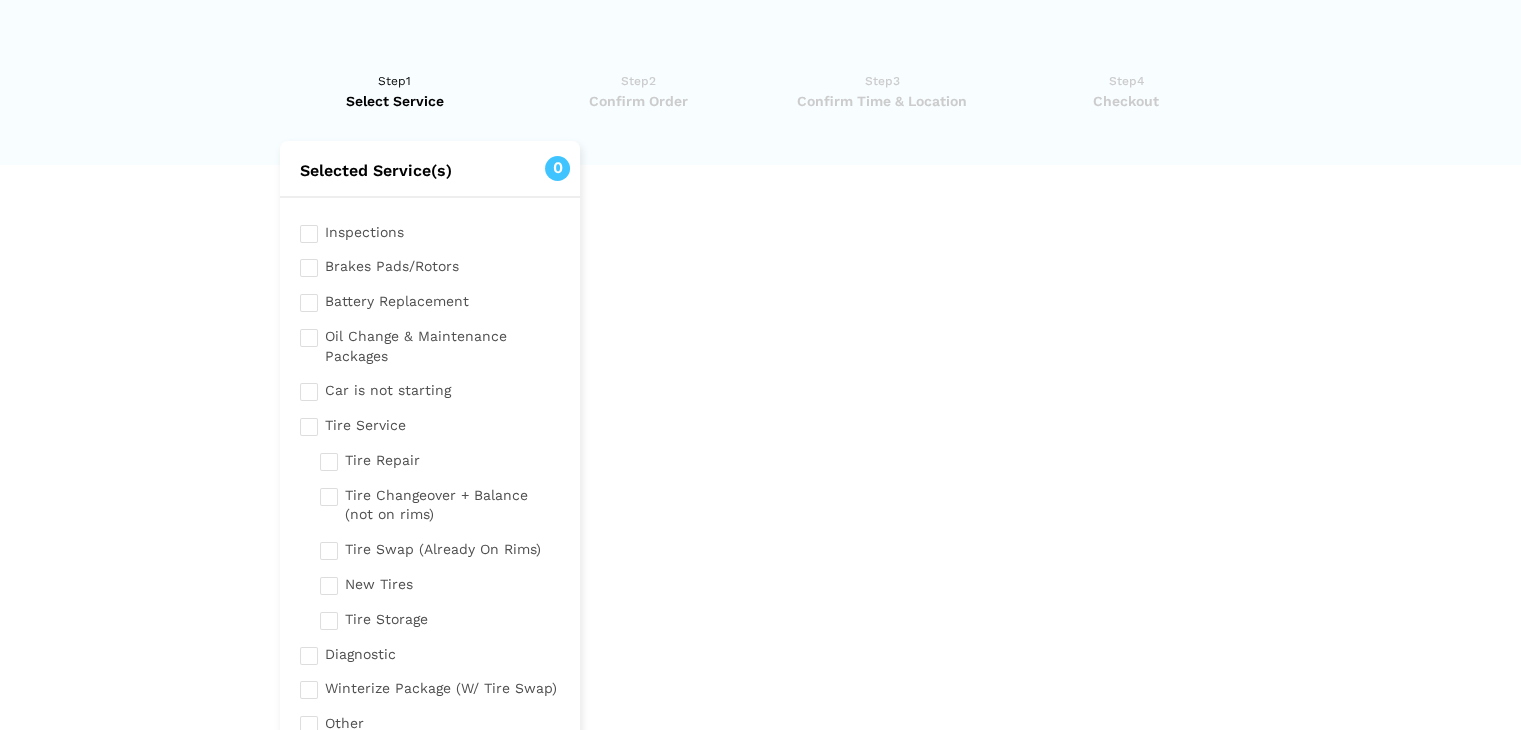 drag, startPoint x: 313, startPoint y: 229, endPoint x: 336, endPoint y: 229, distance: 23 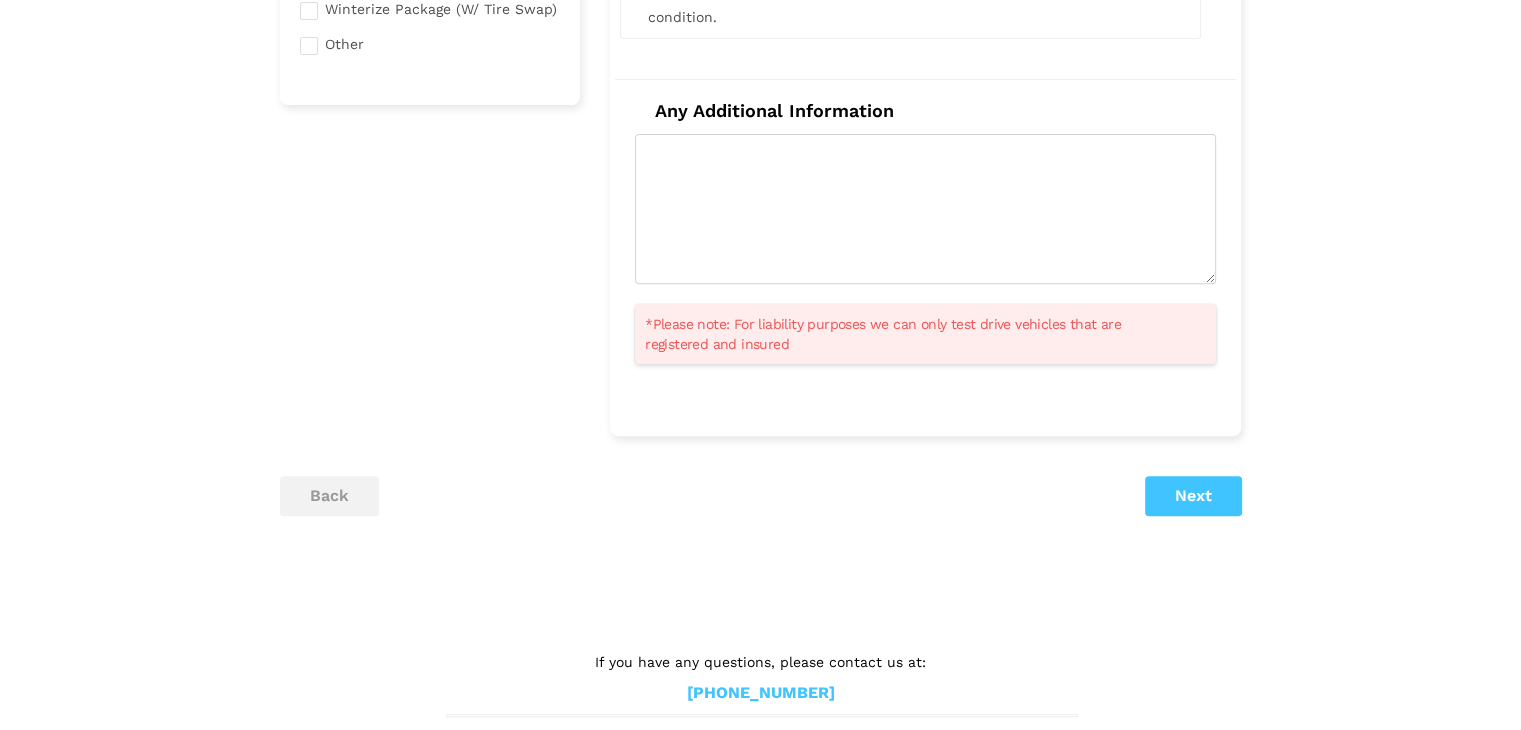 scroll, scrollTop: 692, scrollLeft: 0, axis: vertical 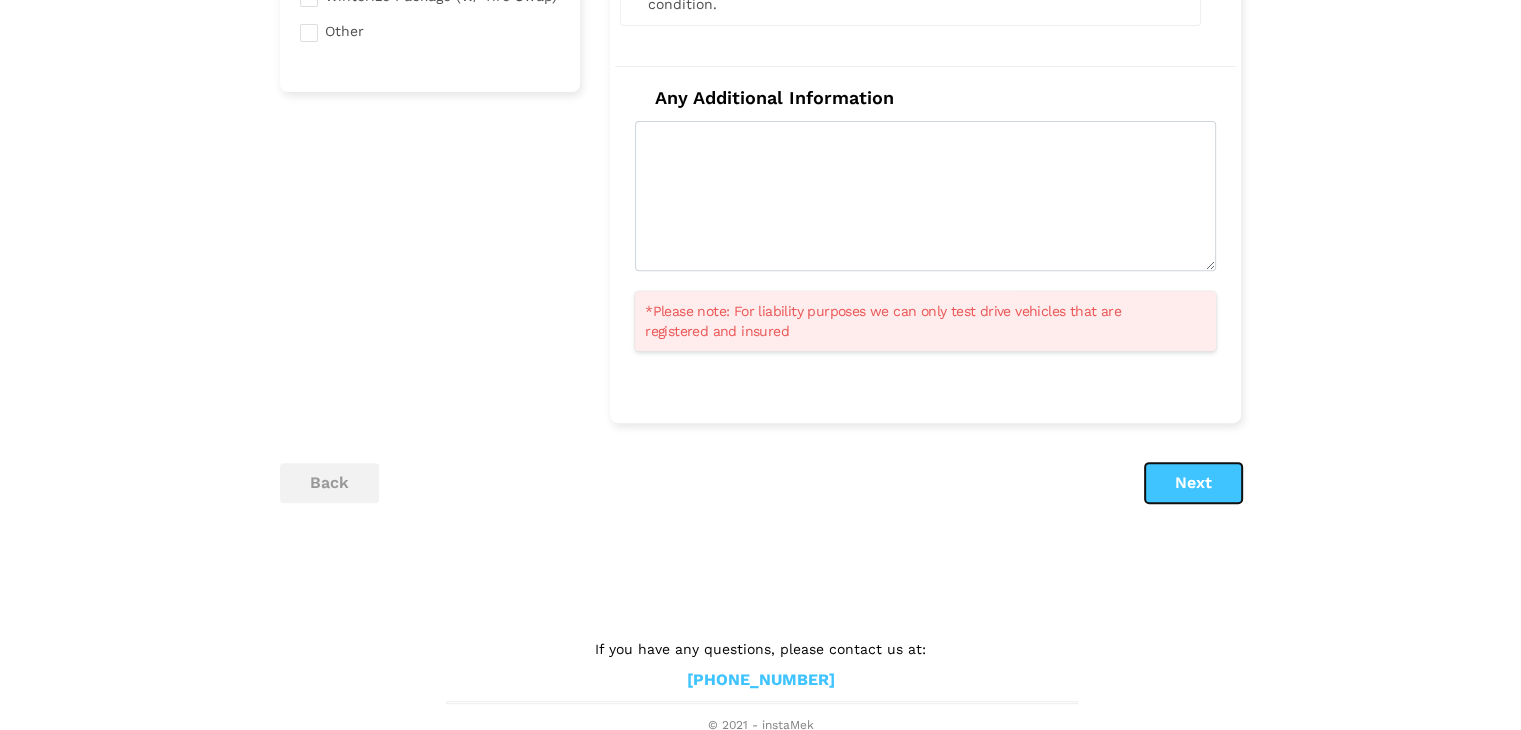 click on "Next" at bounding box center [1193, 483] 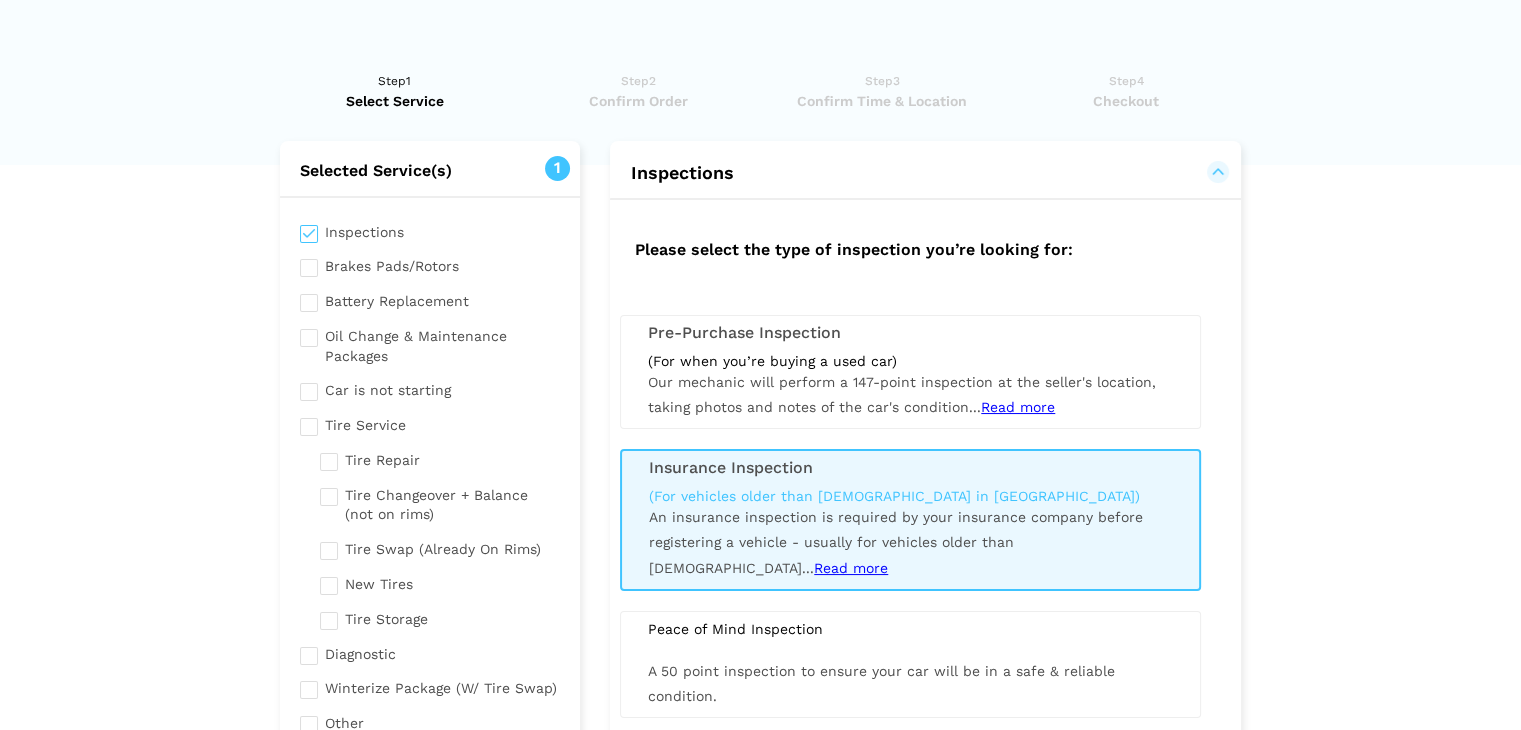 scroll, scrollTop: 466, scrollLeft: 0, axis: vertical 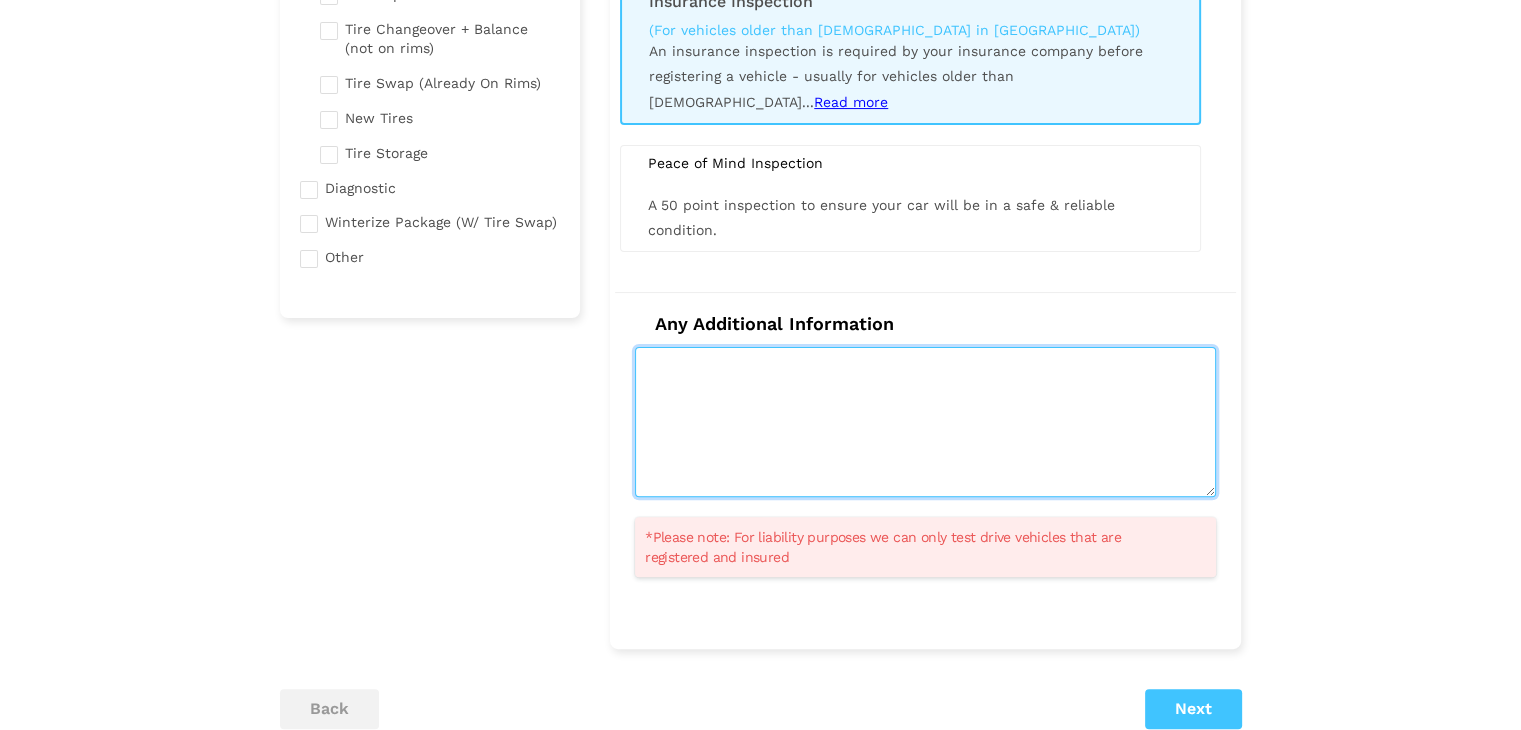 click at bounding box center (925, 422) 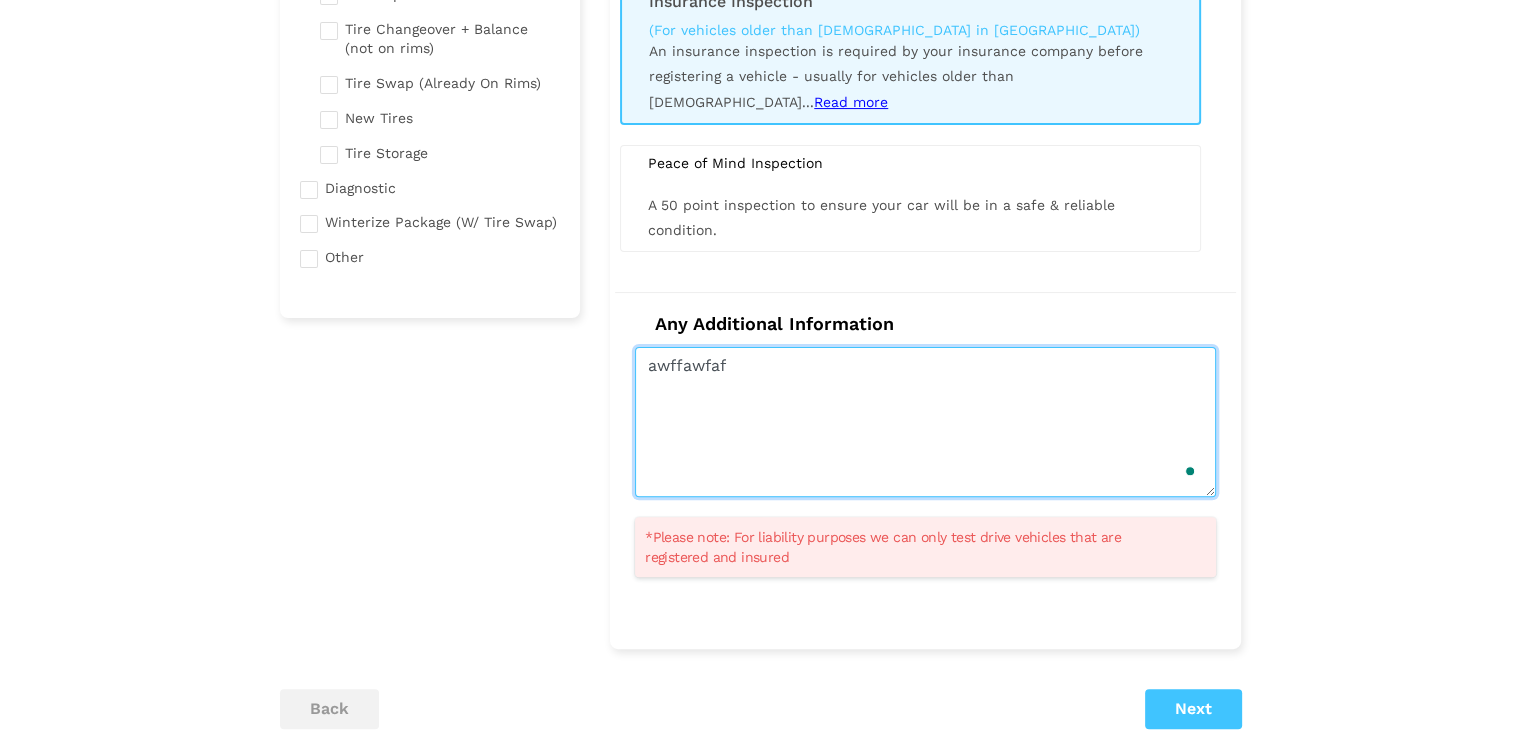 type on "awffawfaf" 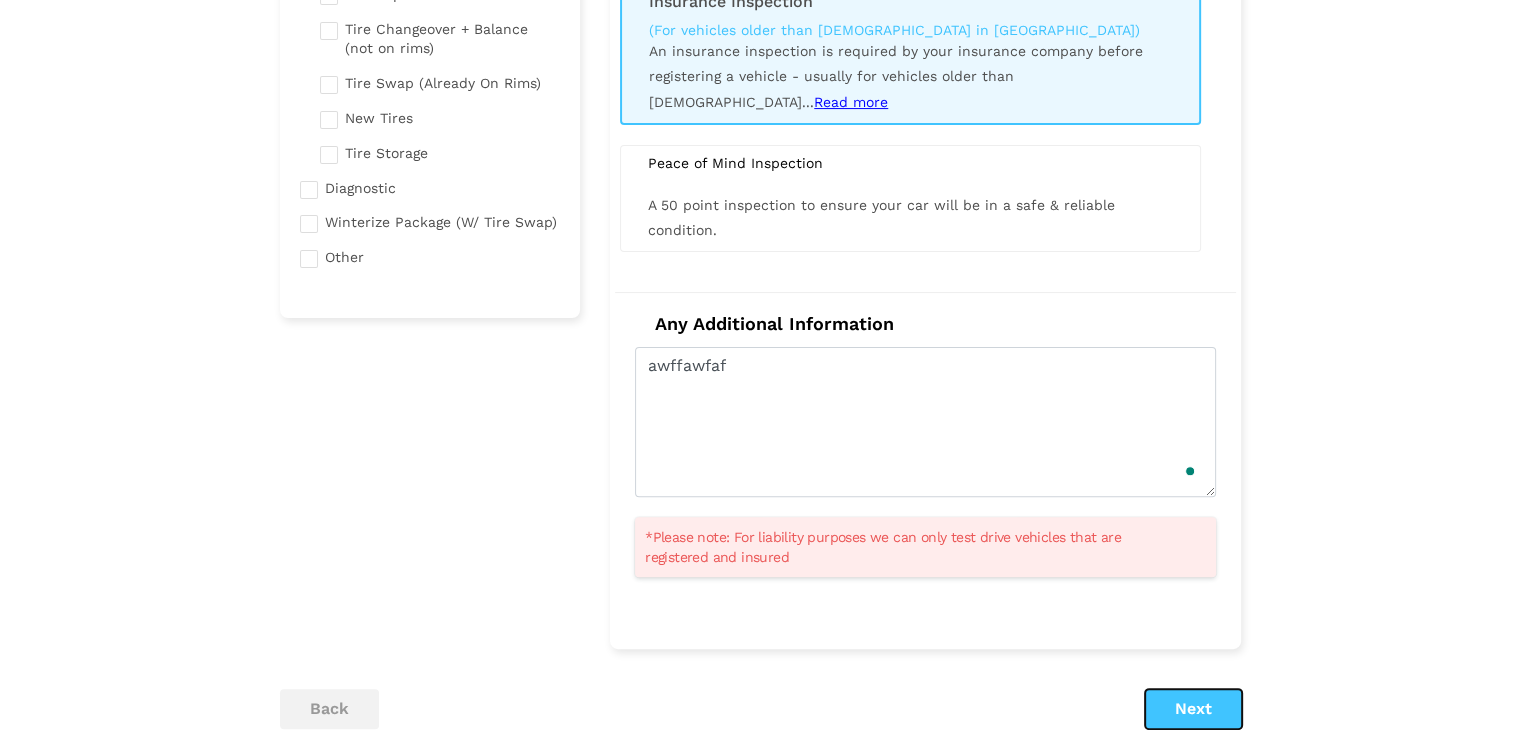 click on "Next" at bounding box center [1193, 709] 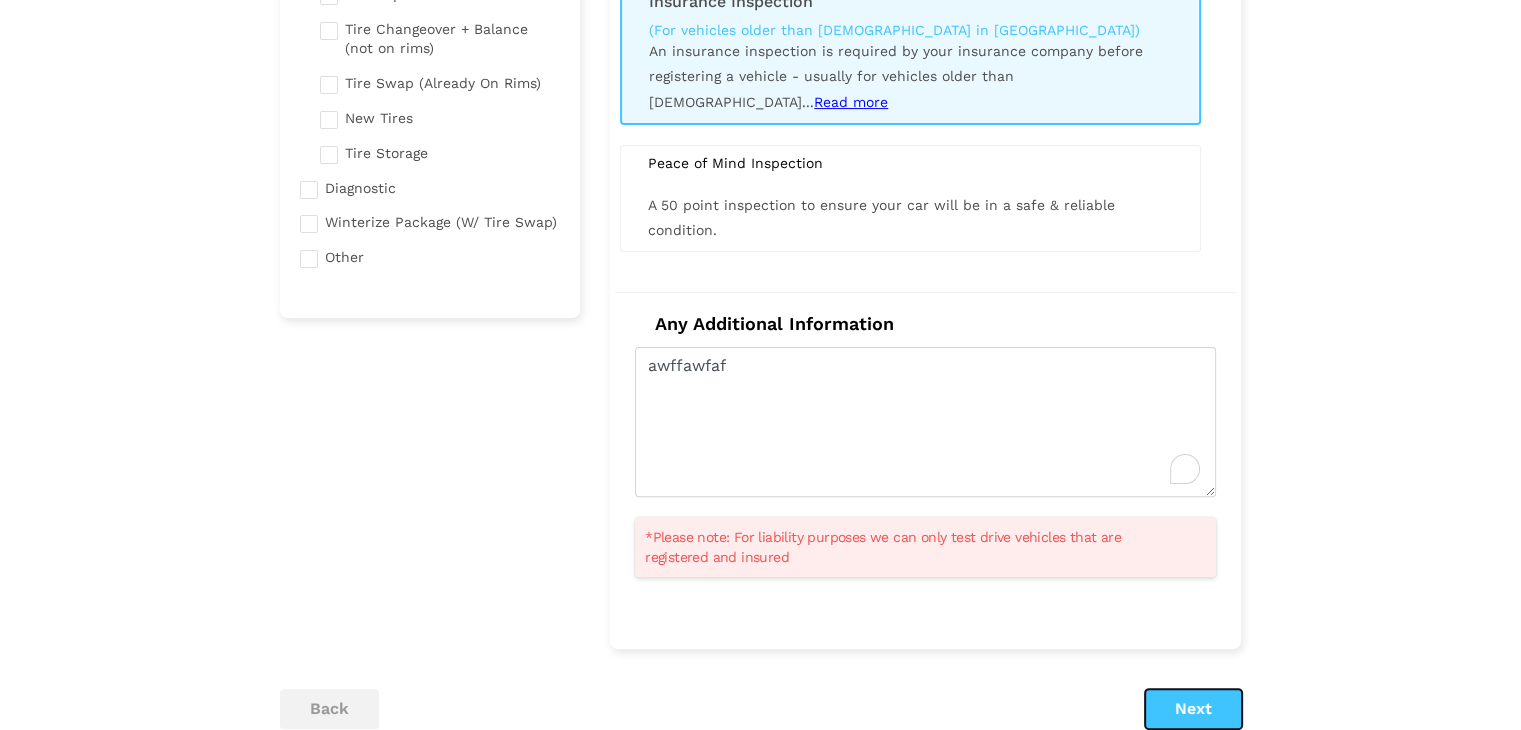 click on "Next" at bounding box center (1193, 709) 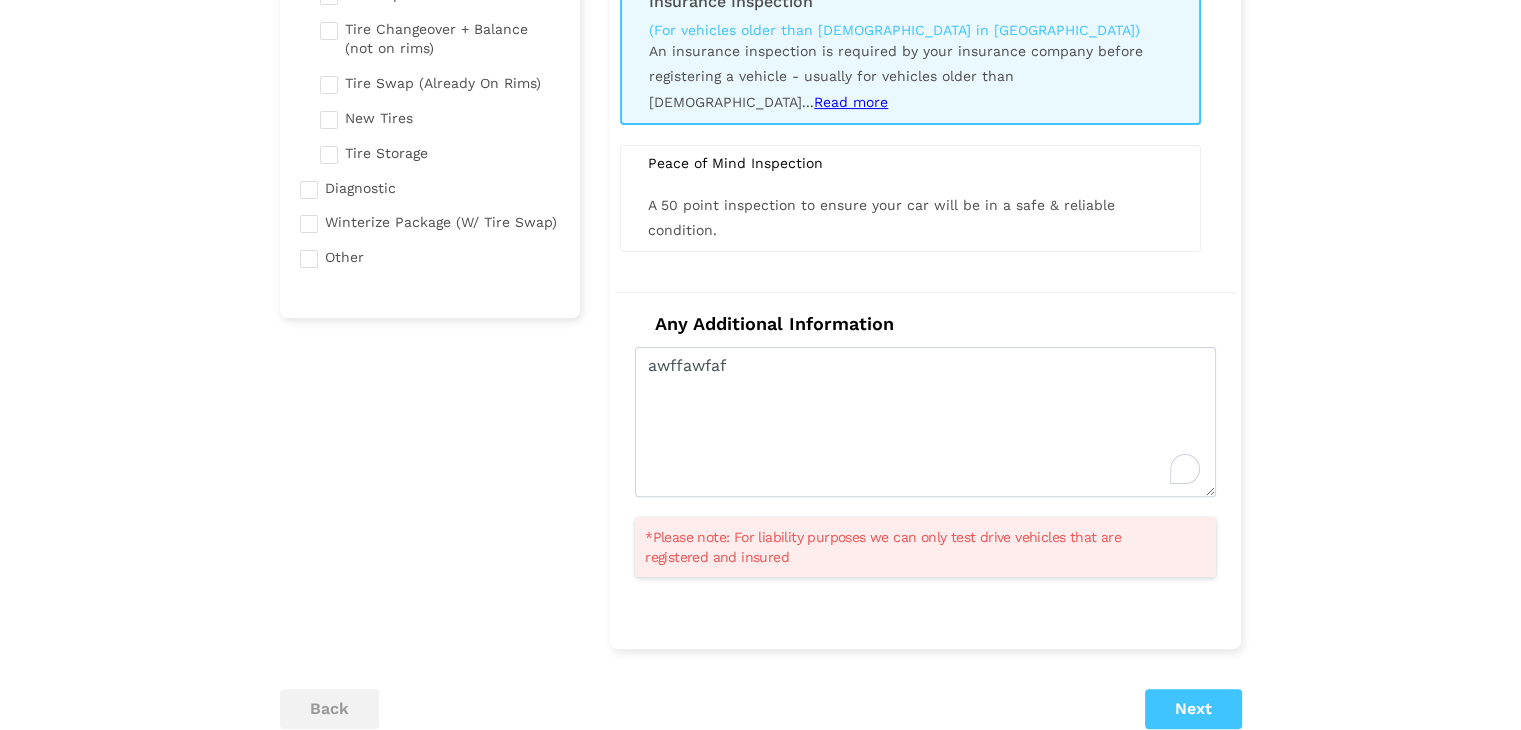 click on "Next" at bounding box center (1193, 709) 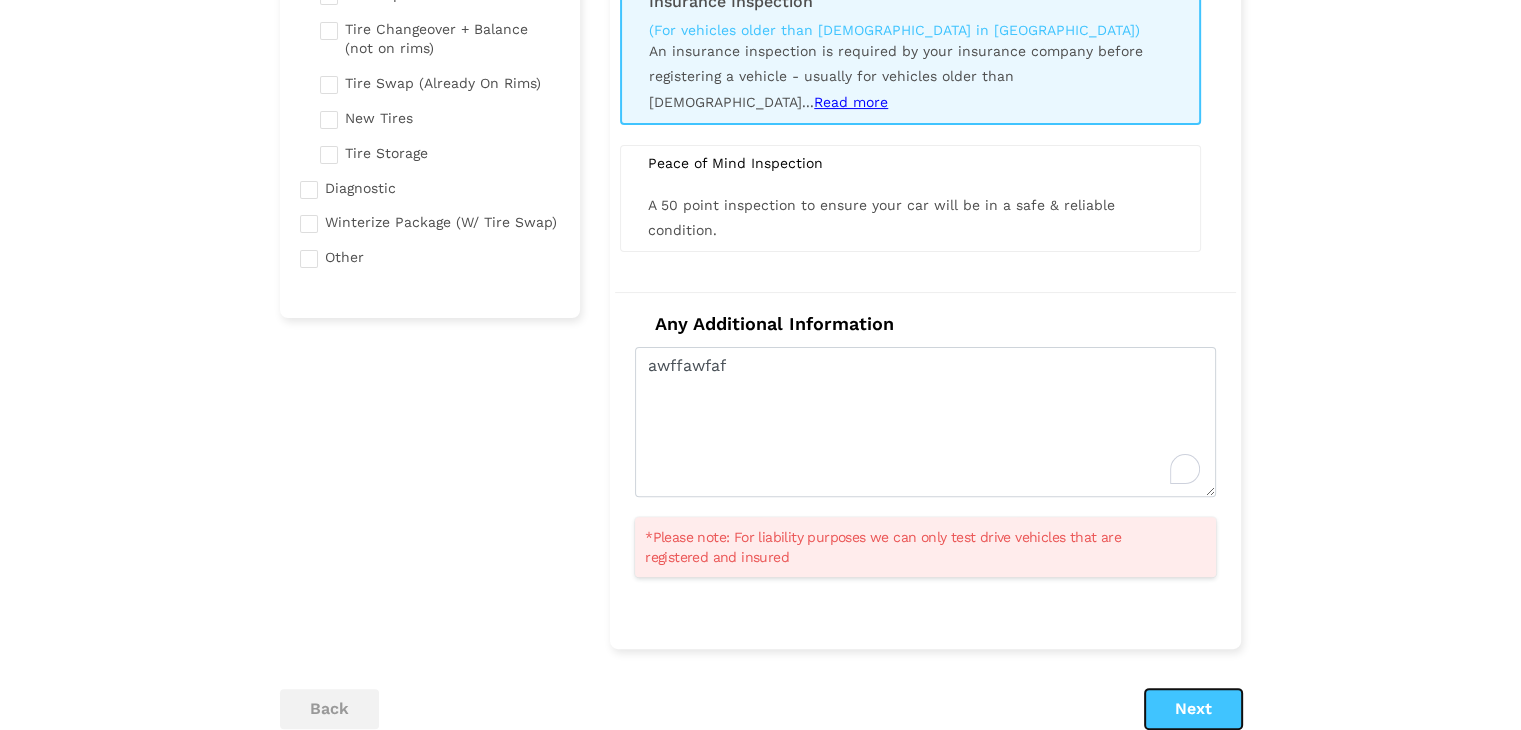 click on "Next" at bounding box center (1193, 709) 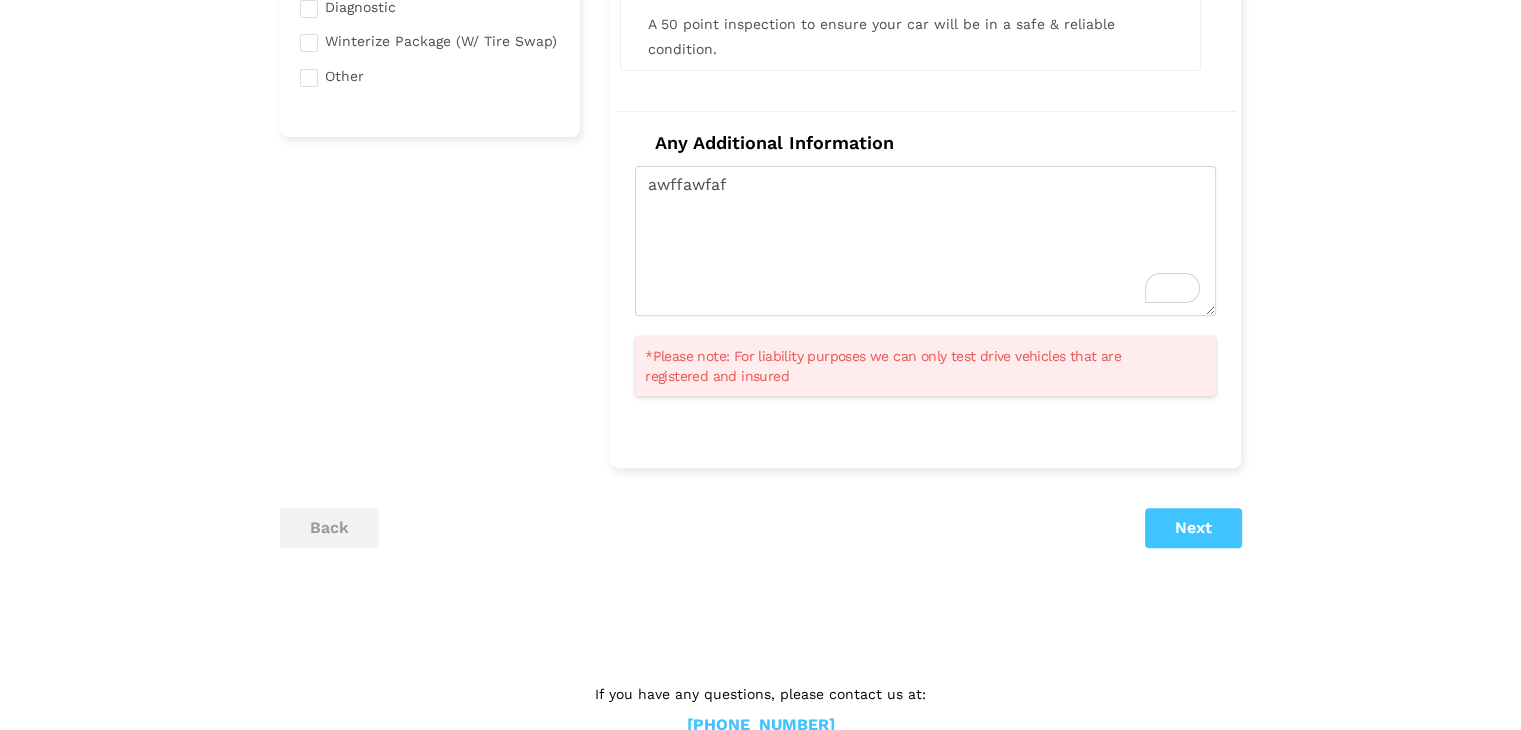 scroll, scrollTop: 692, scrollLeft: 0, axis: vertical 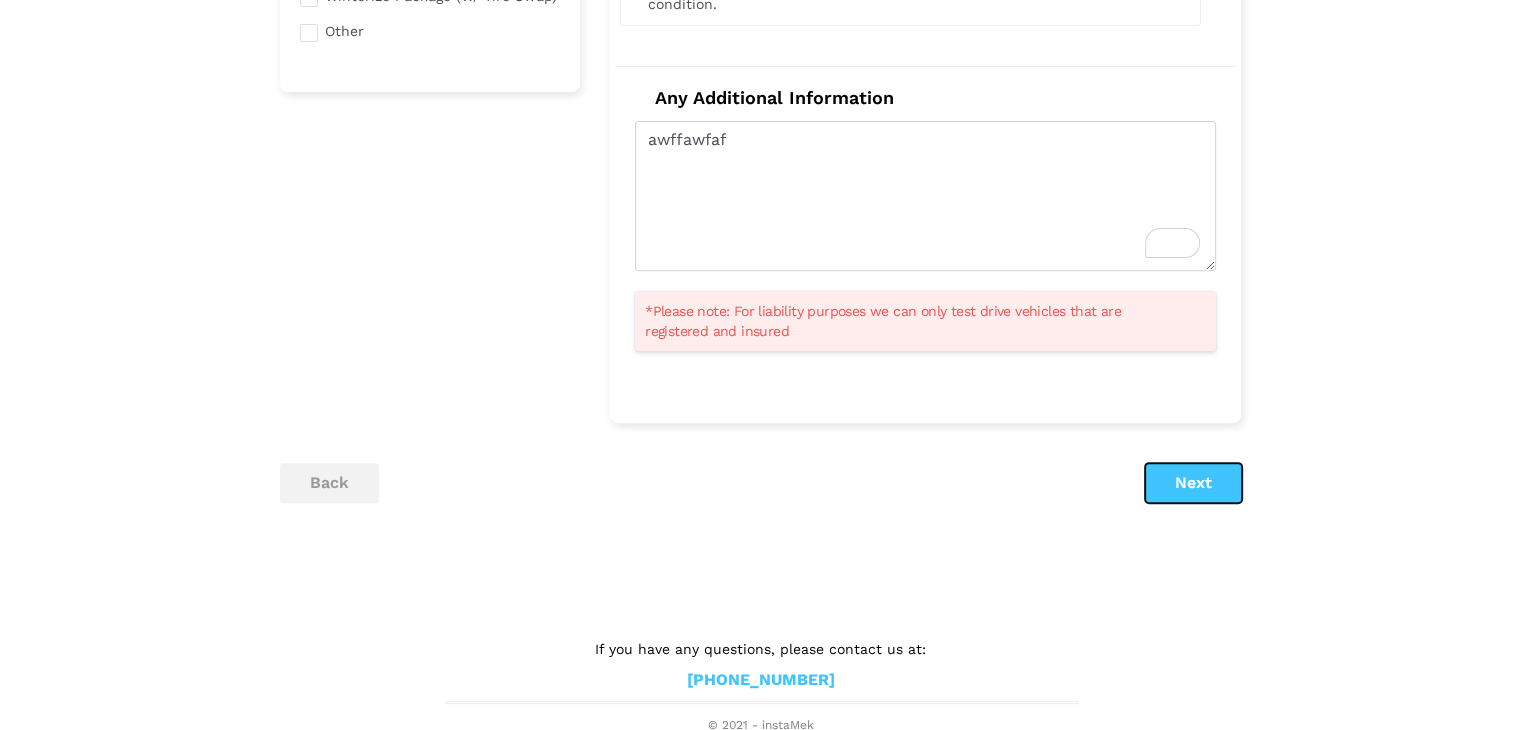 click on "Next" at bounding box center (1193, 483) 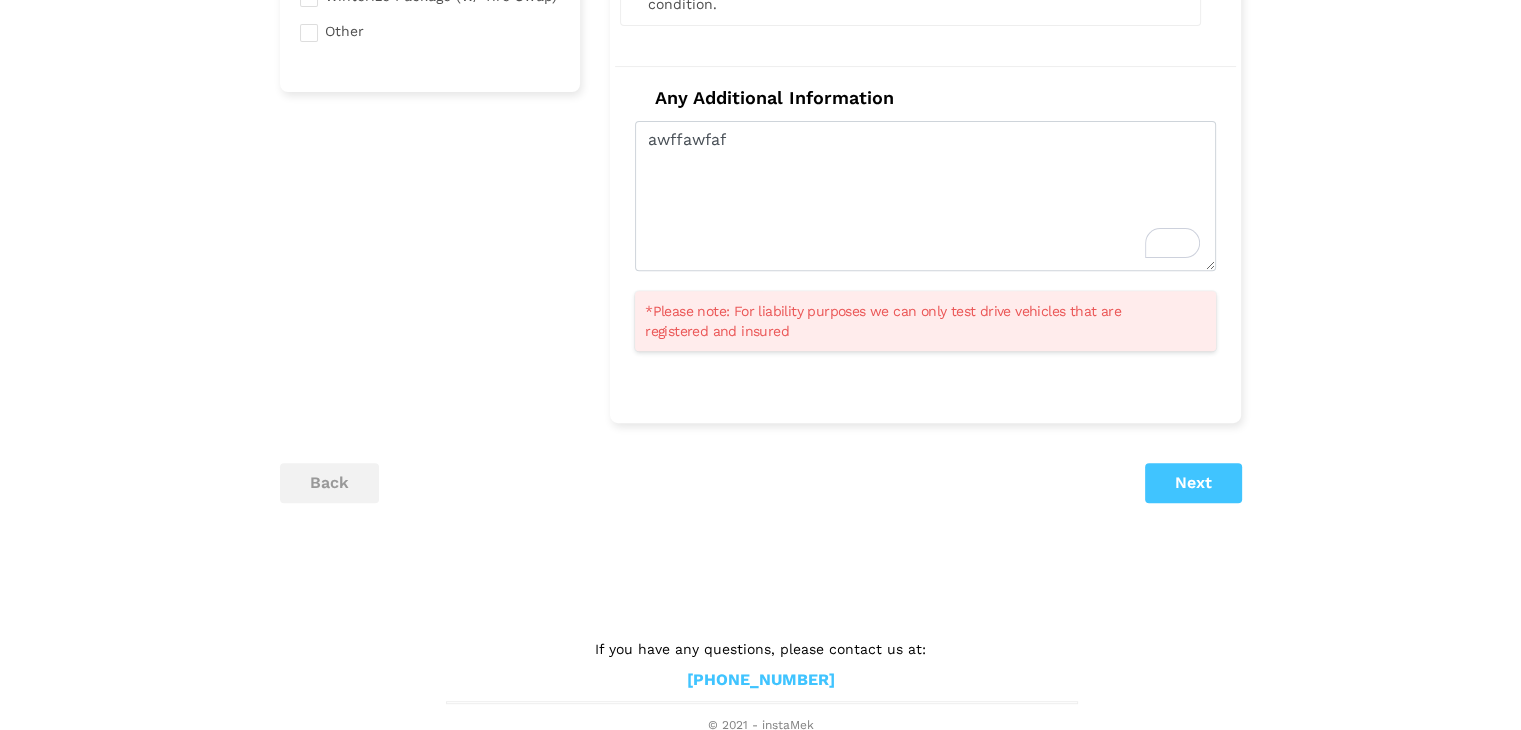 click on "Next" at bounding box center [1193, 483] 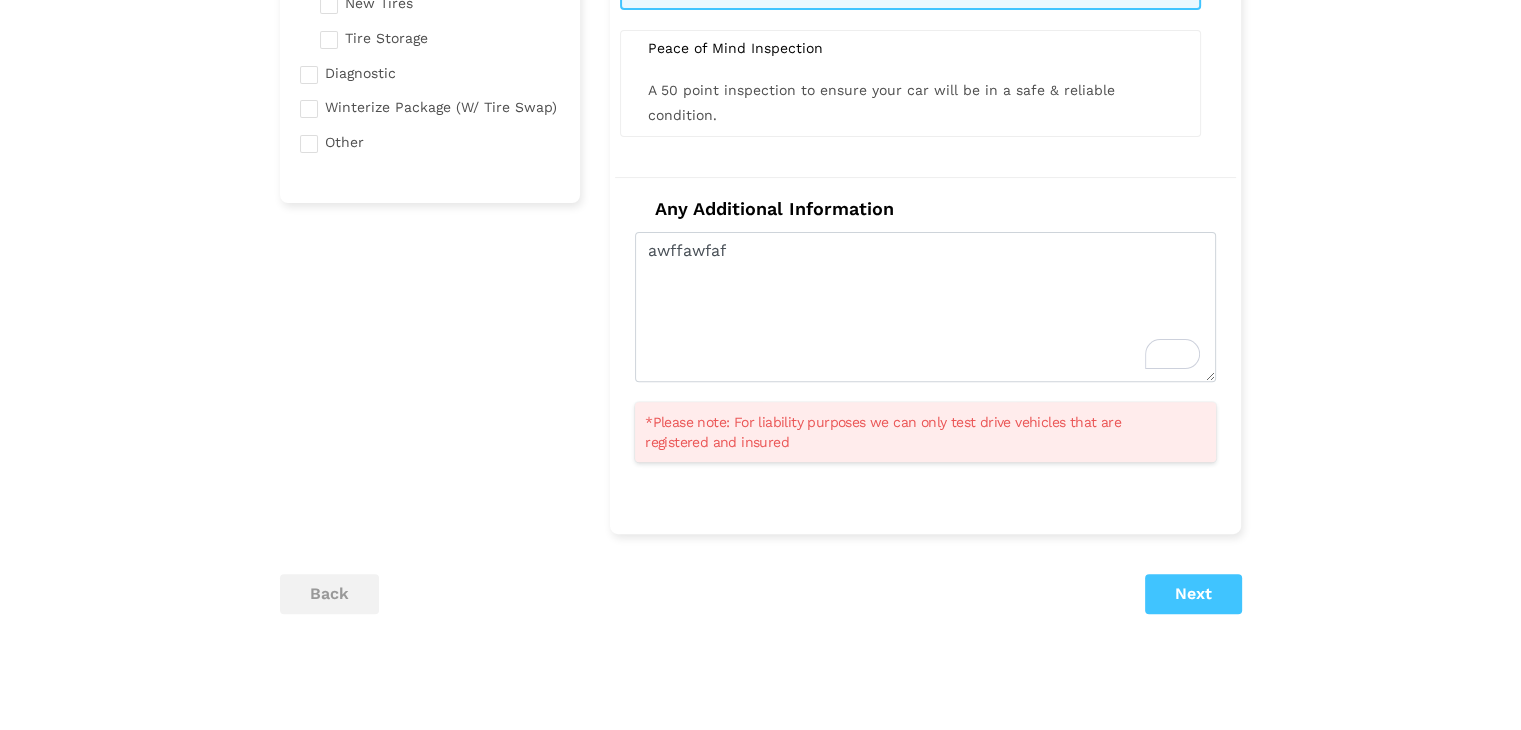 scroll, scrollTop: 692, scrollLeft: 0, axis: vertical 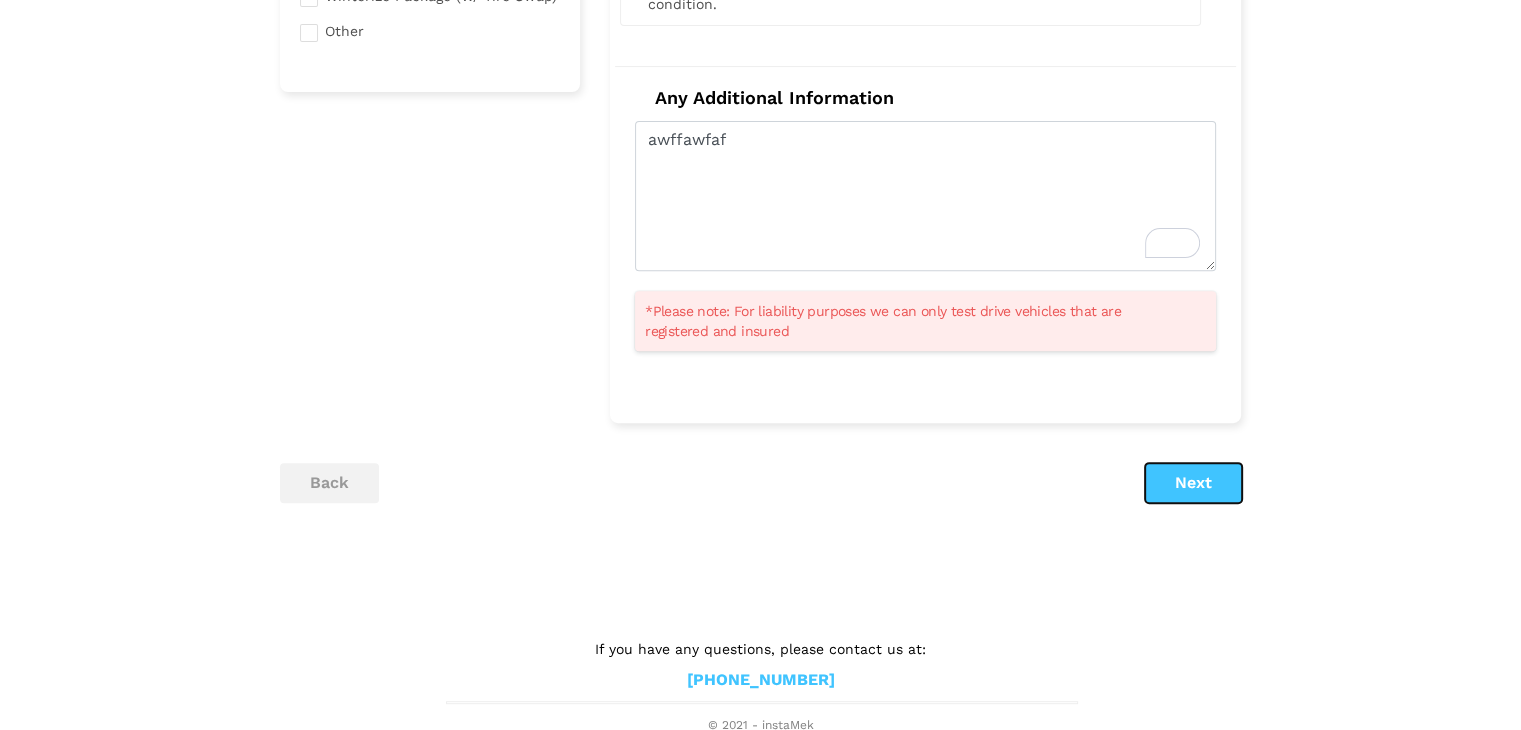 click on "Next" at bounding box center (1193, 483) 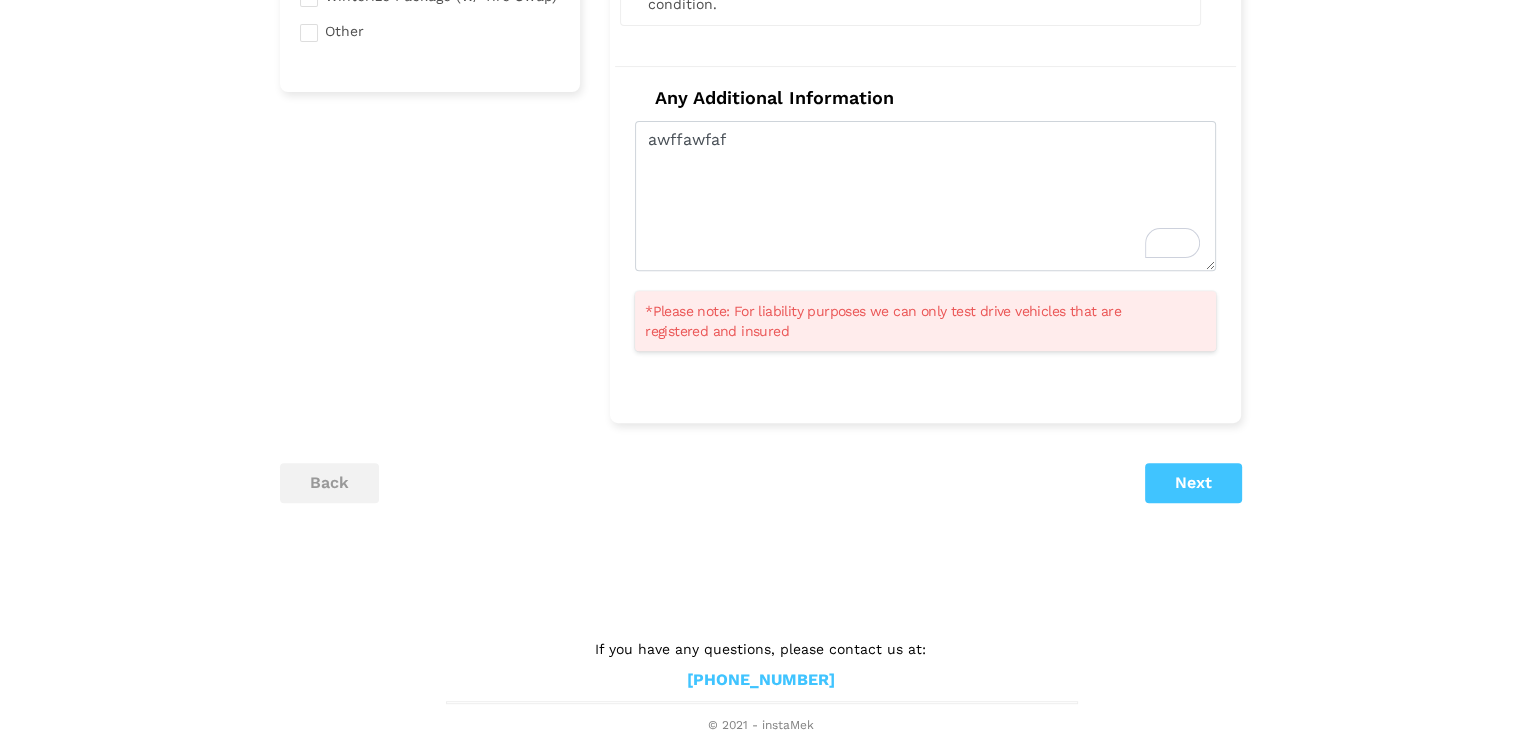 click on "Next" at bounding box center (1193, 483) 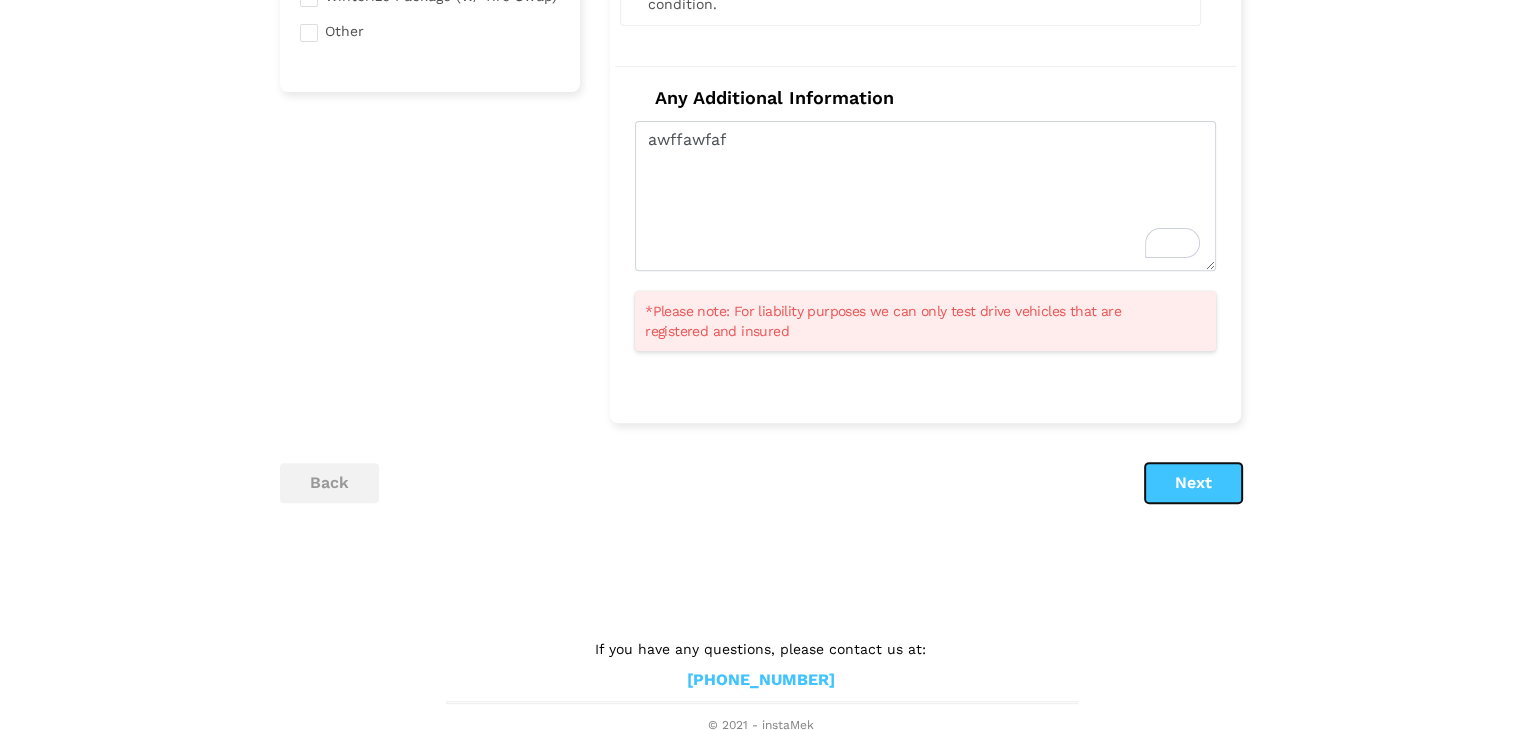click on "Next" at bounding box center (1193, 483) 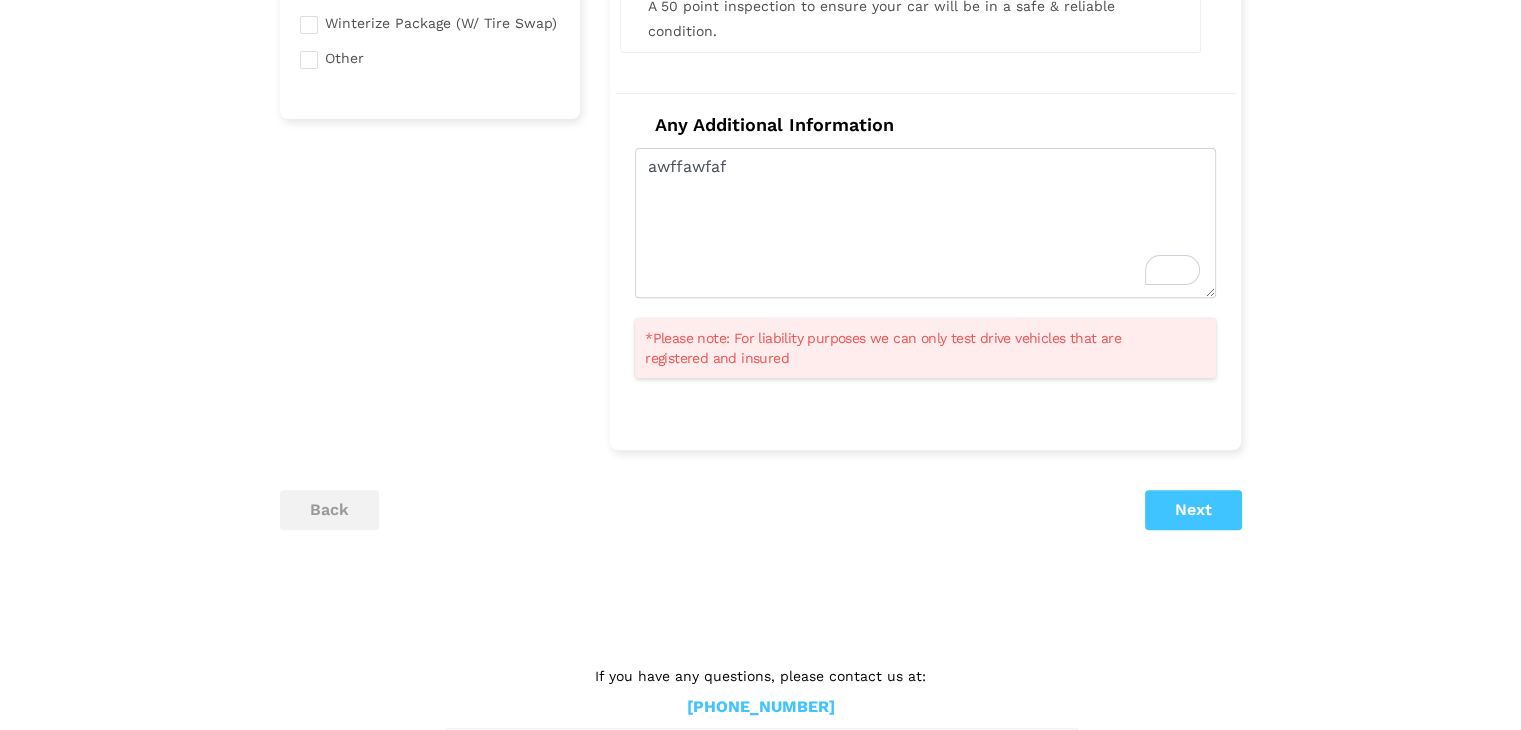 scroll, scrollTop: 692, scrollLeft: 0, axis: vertical 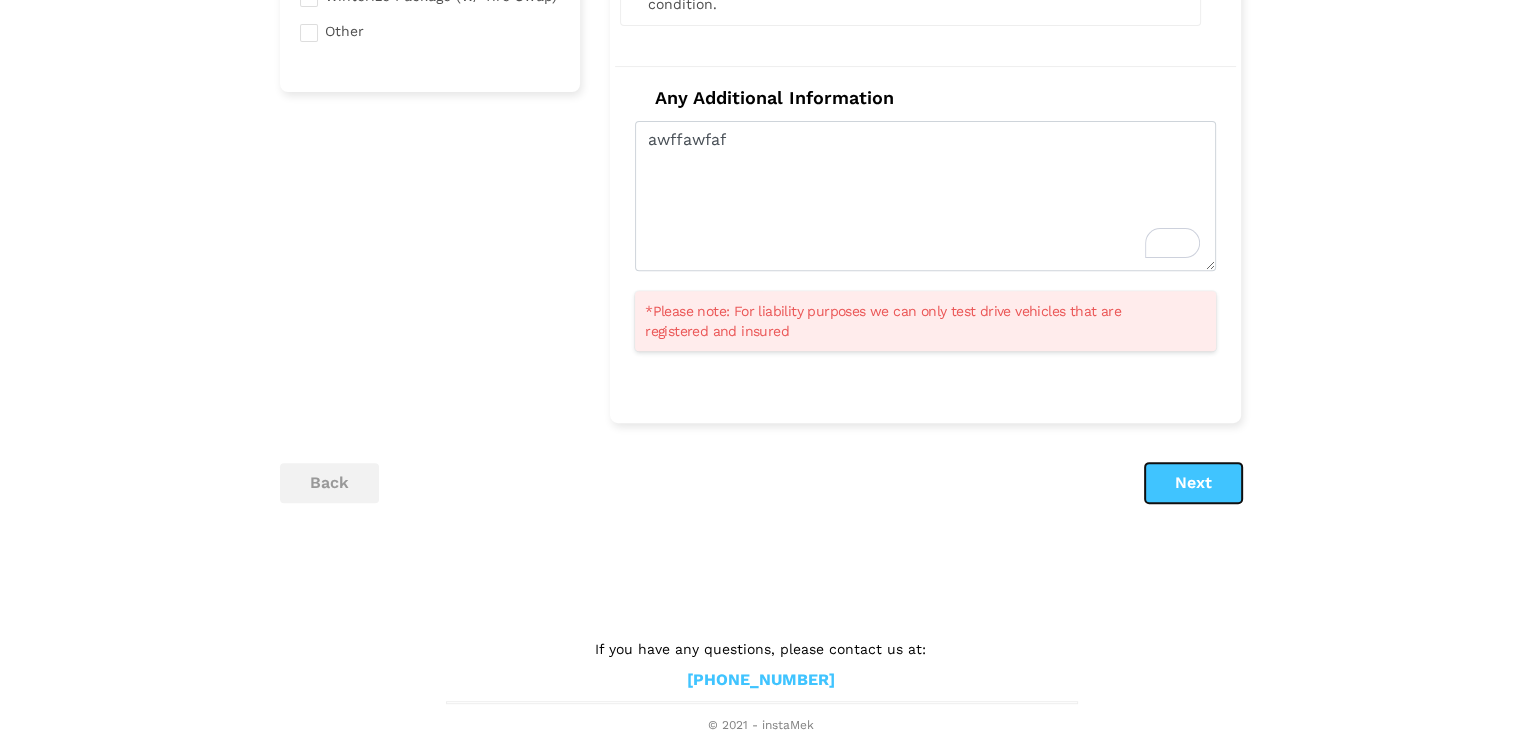 click on "Next" at bounding box center (1193, 483) 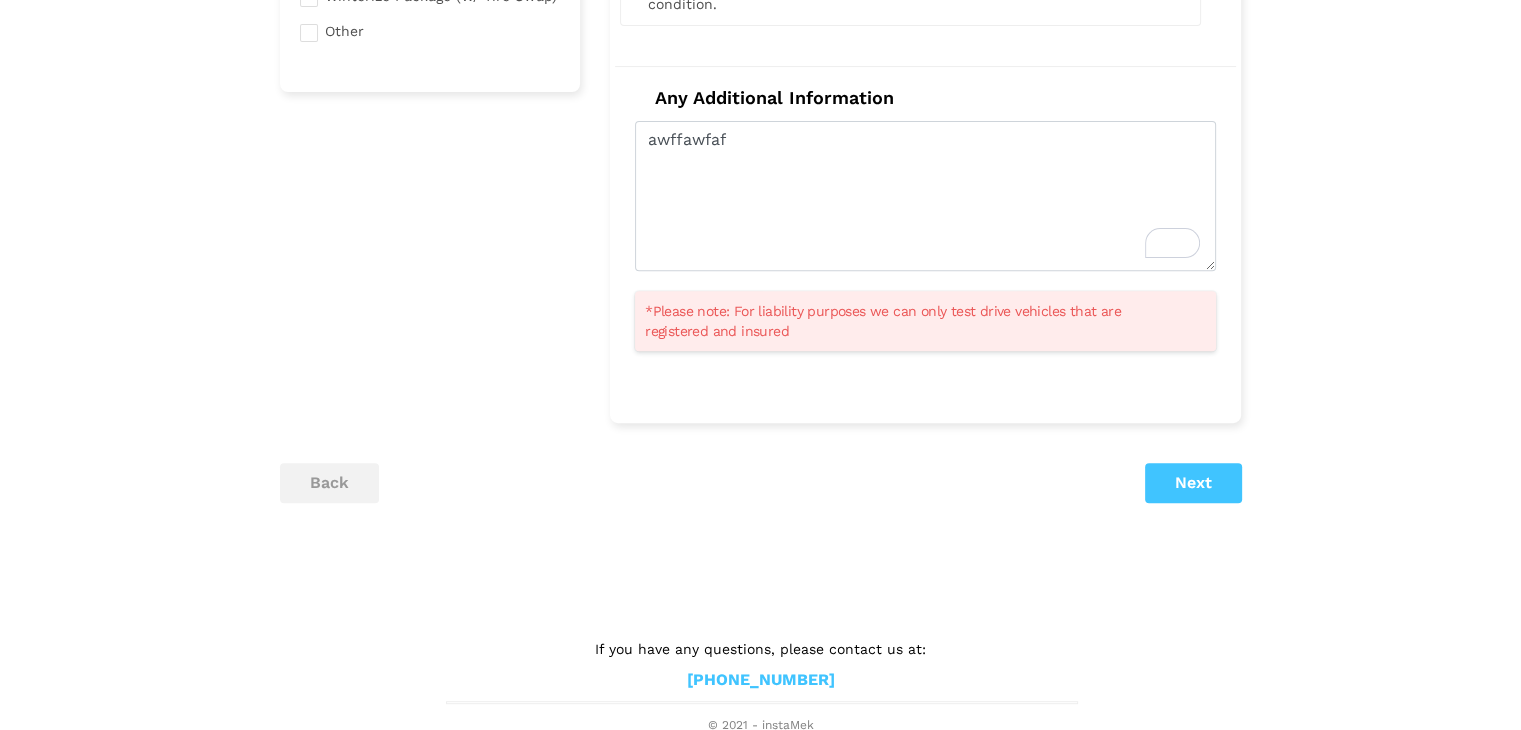 click on "Next" at bounding box center [1193, 483] 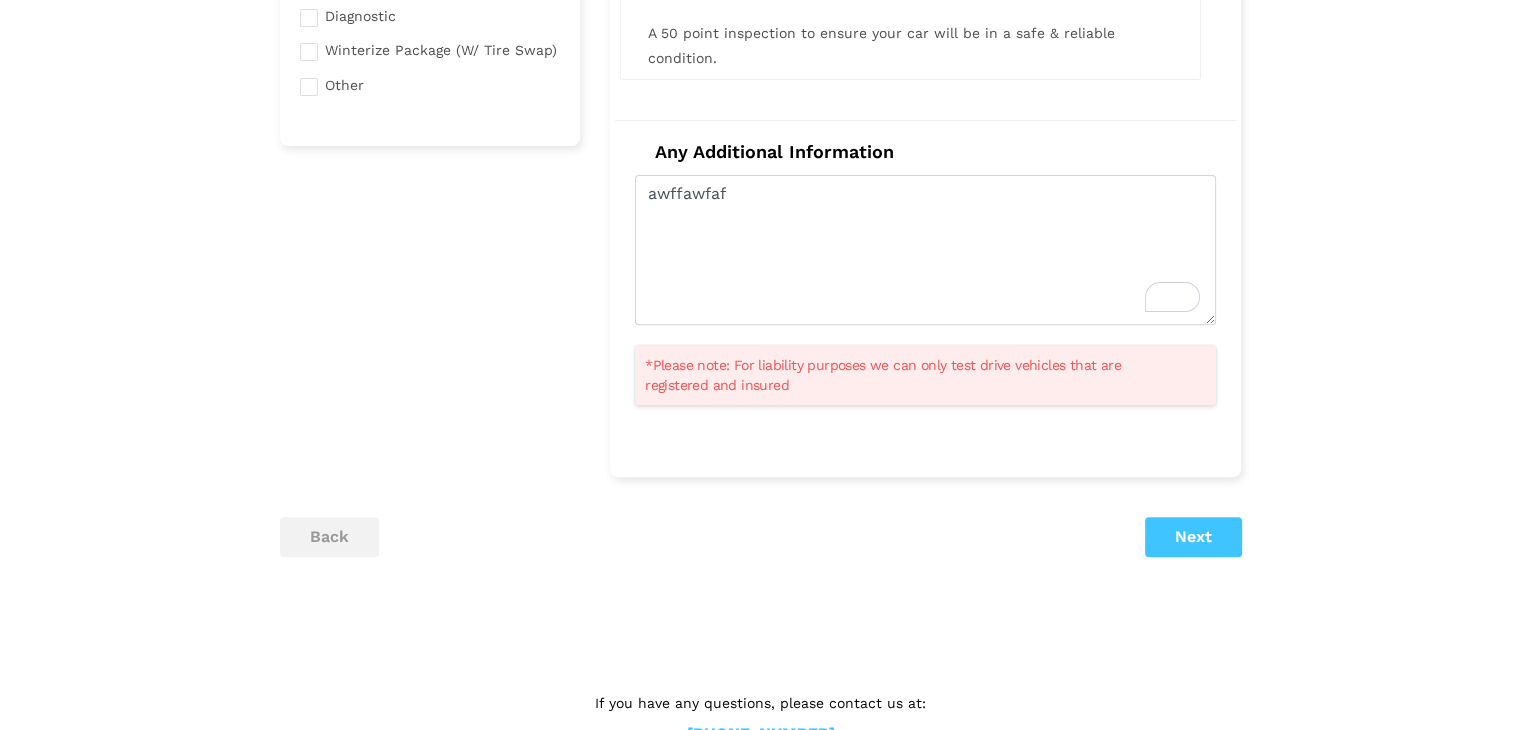 scroll, scrollTop: 692, scrollLeft: 0, axis: vertical 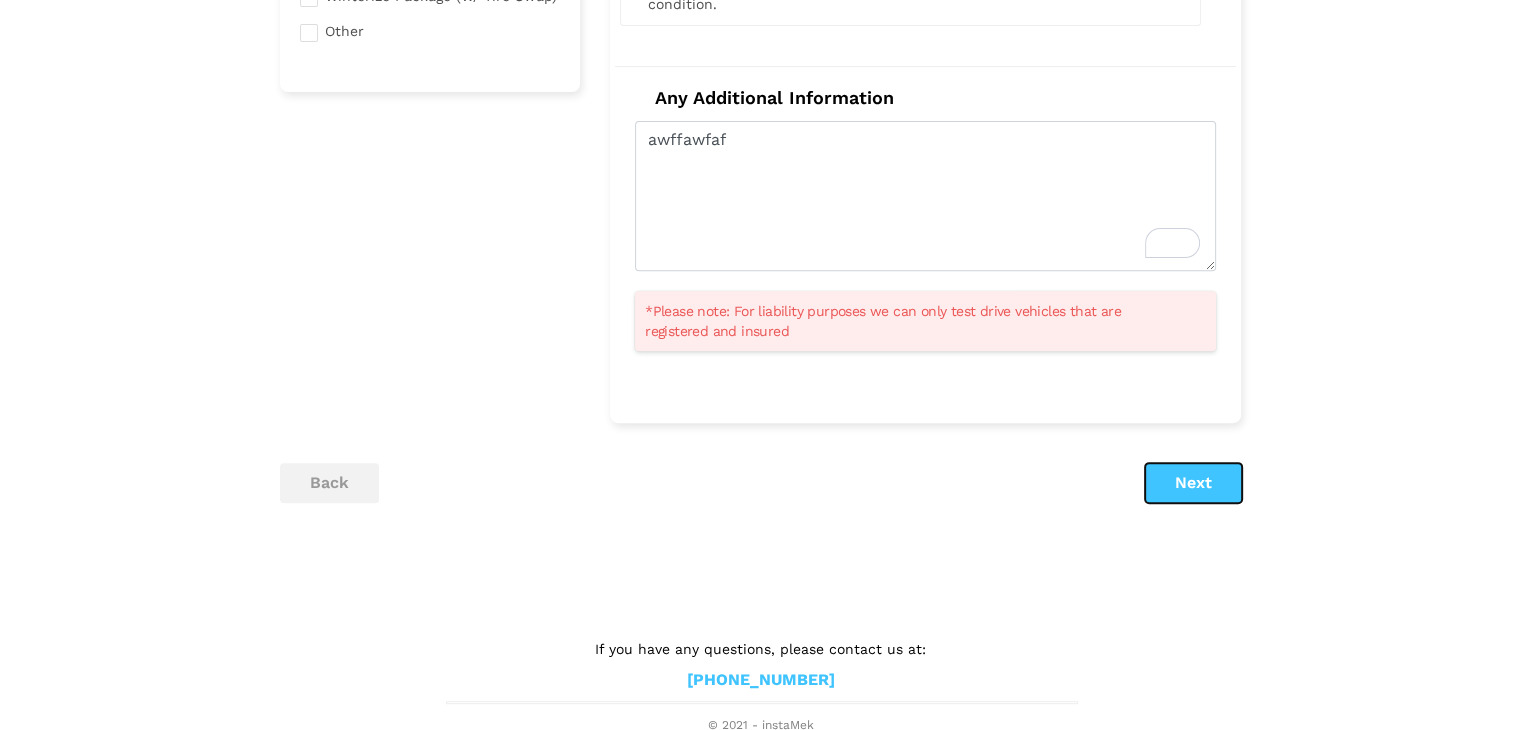 click on "Next" at bounding box center (1193, 483) 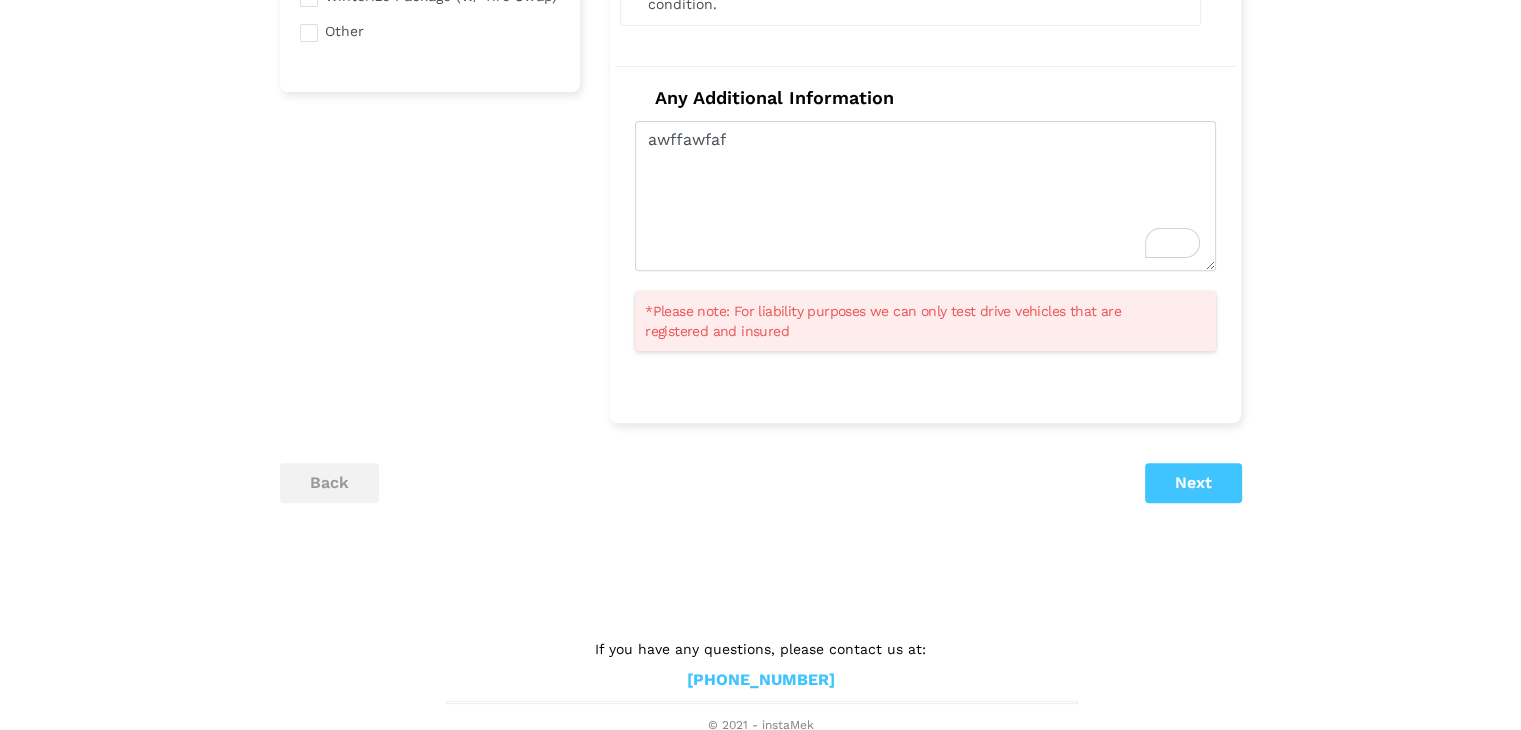 scroll, scrollTop: 0, scrollLeft: 0, axis: both 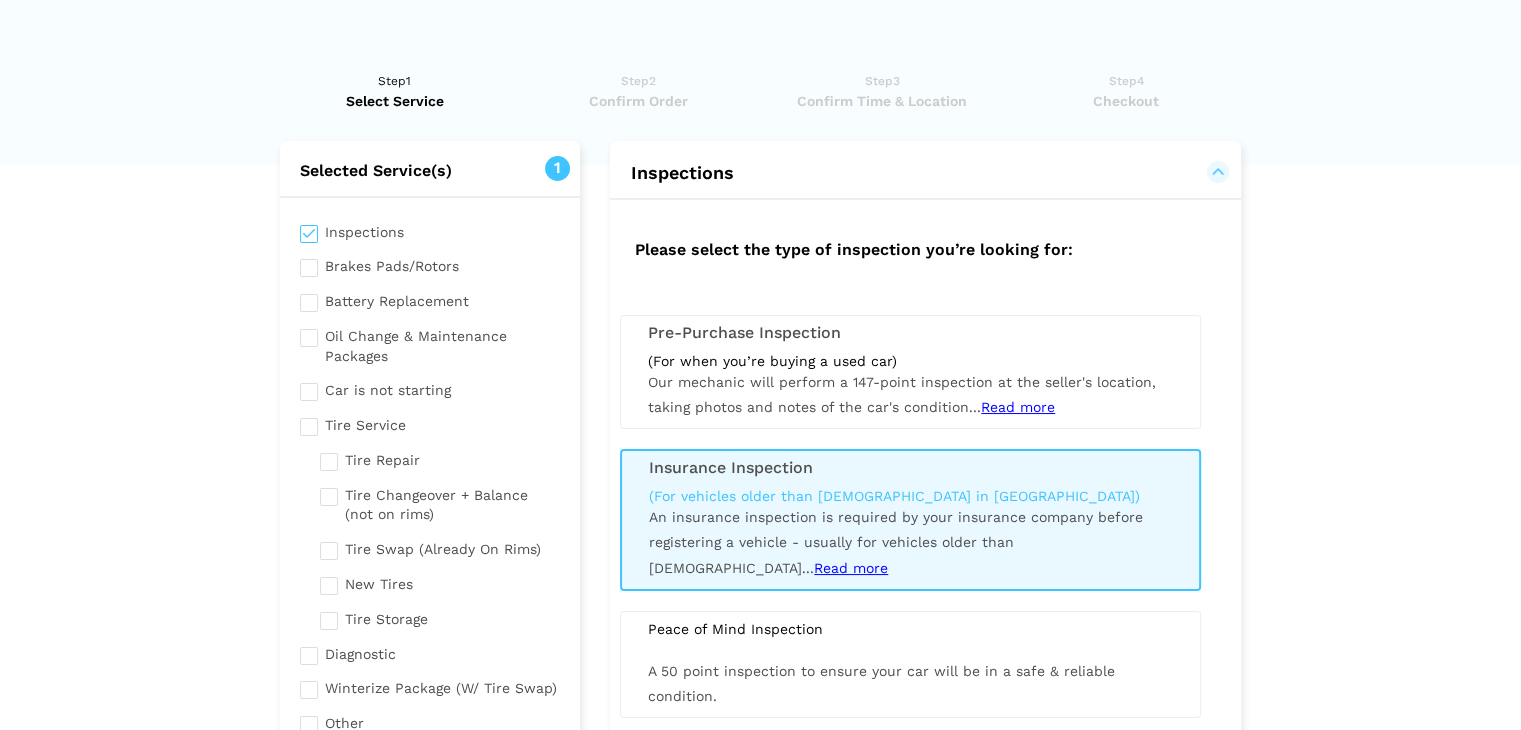 click at bounding box center (430, 230) 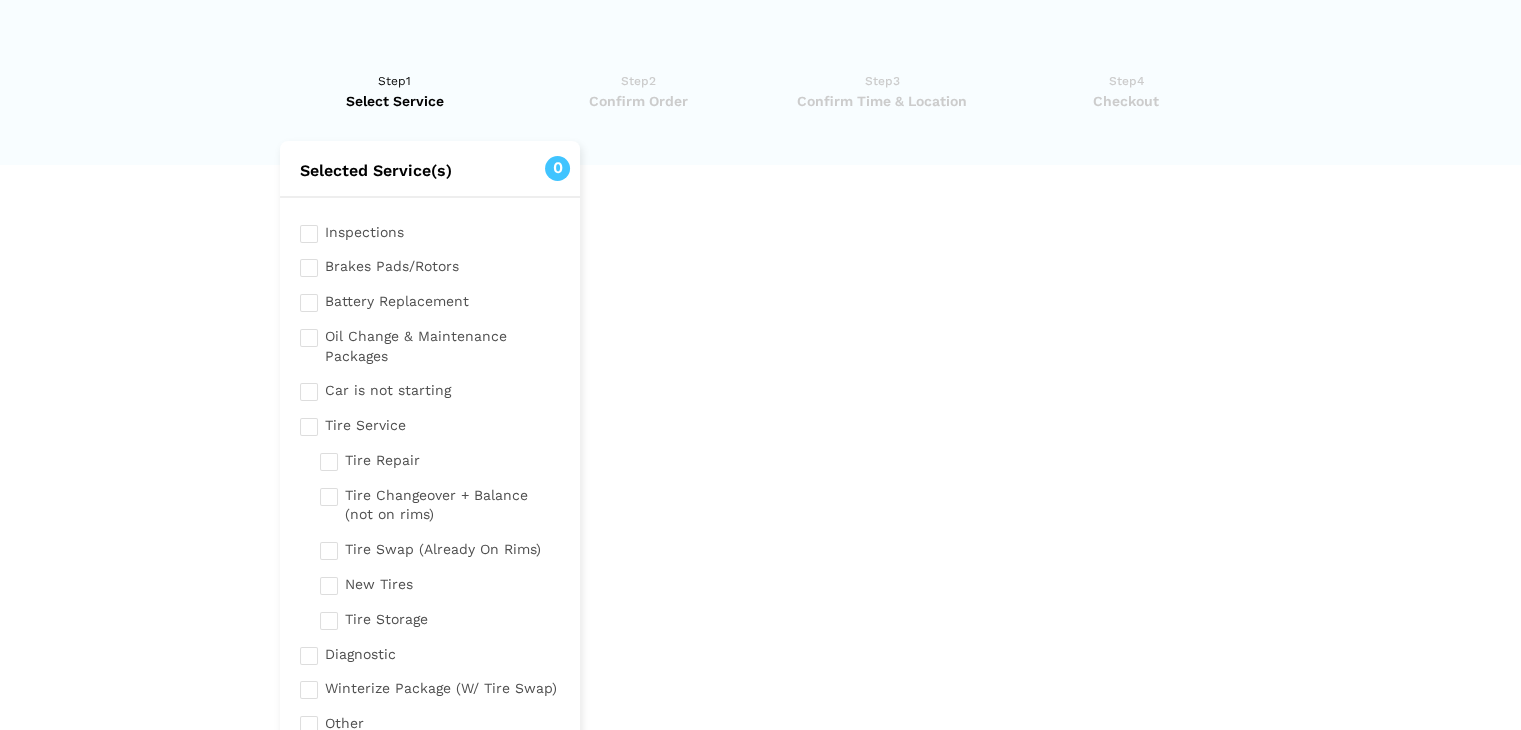 click at bounding box center [430, 264] 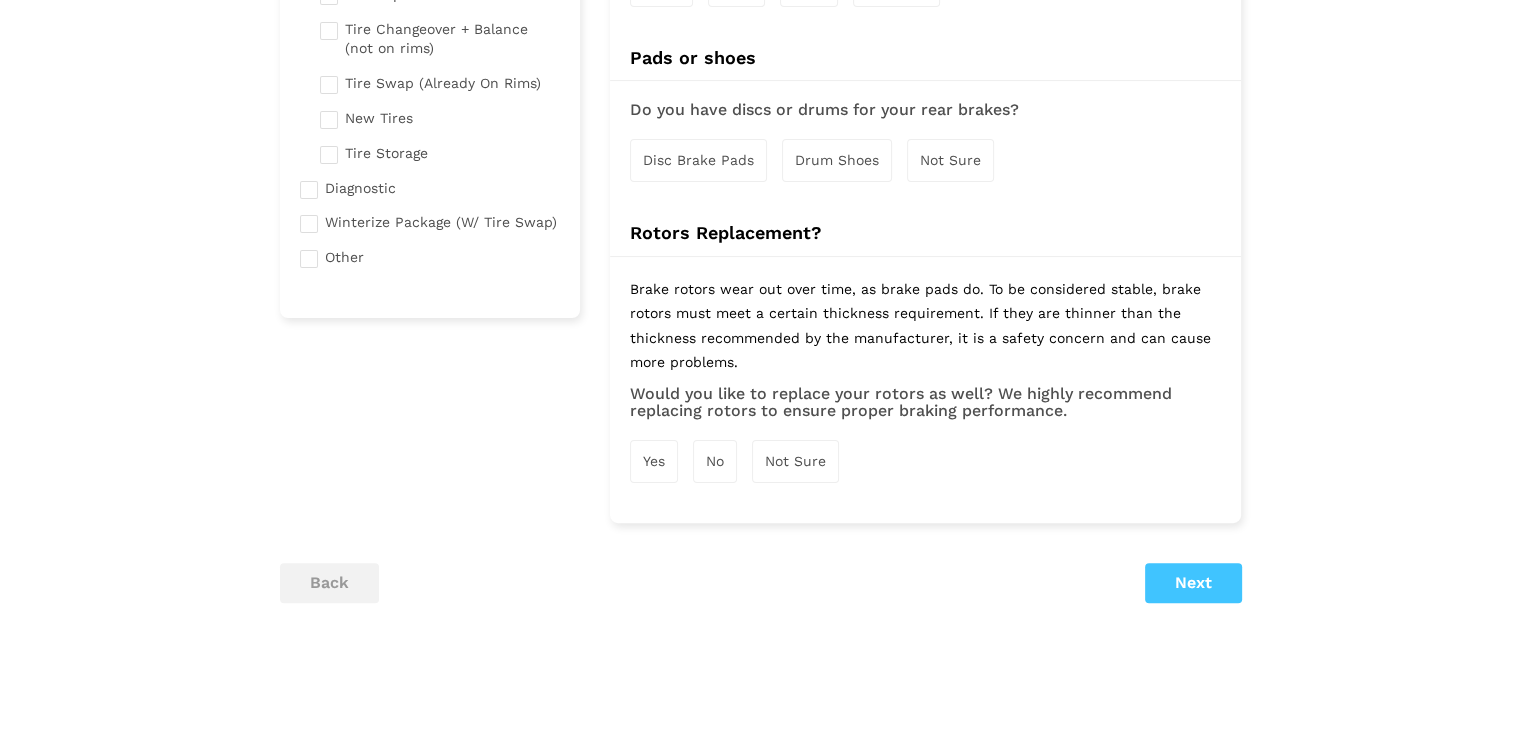 scroll, scrollTop: 0, scrollLeft: 0, axis: both 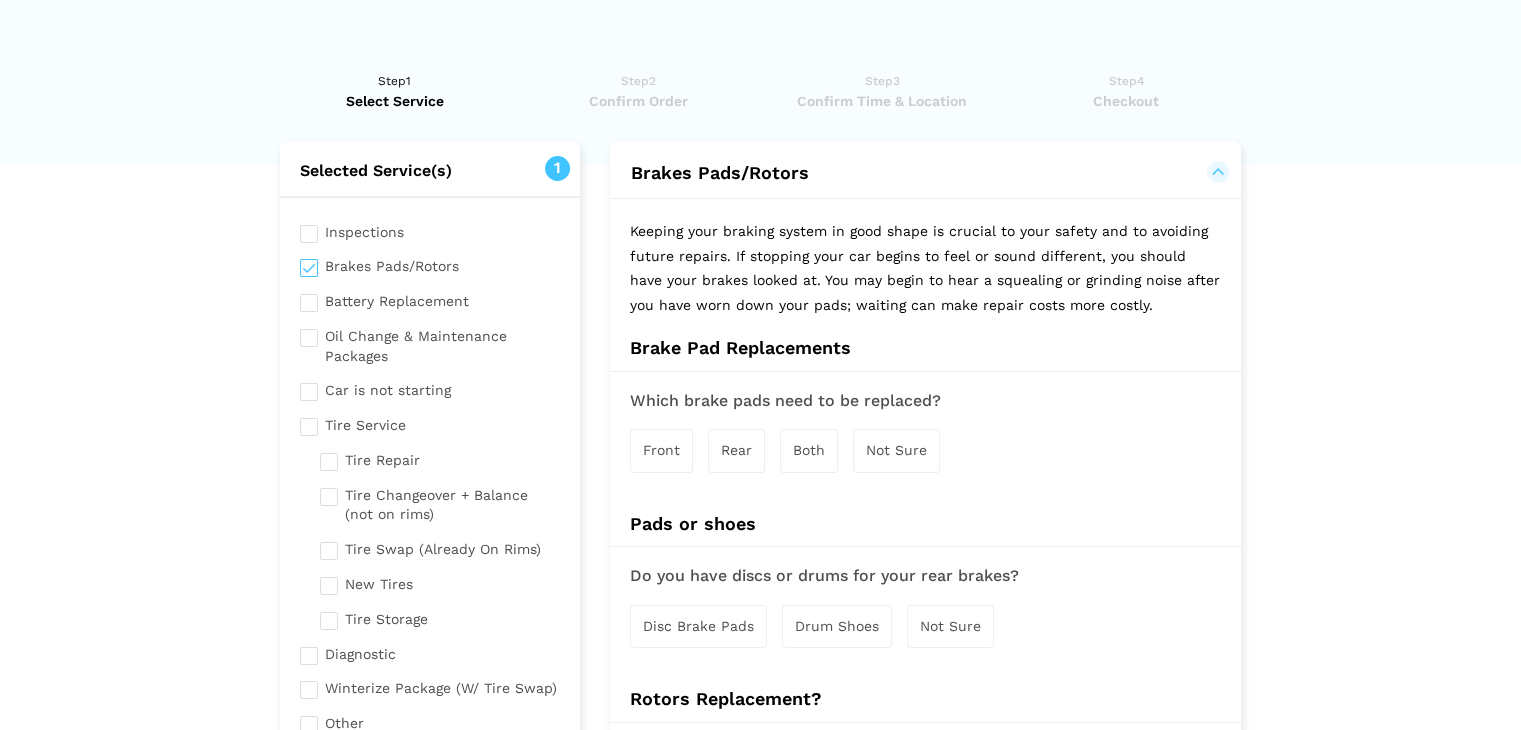 click on "Rear" at bounding box center (736, 450) 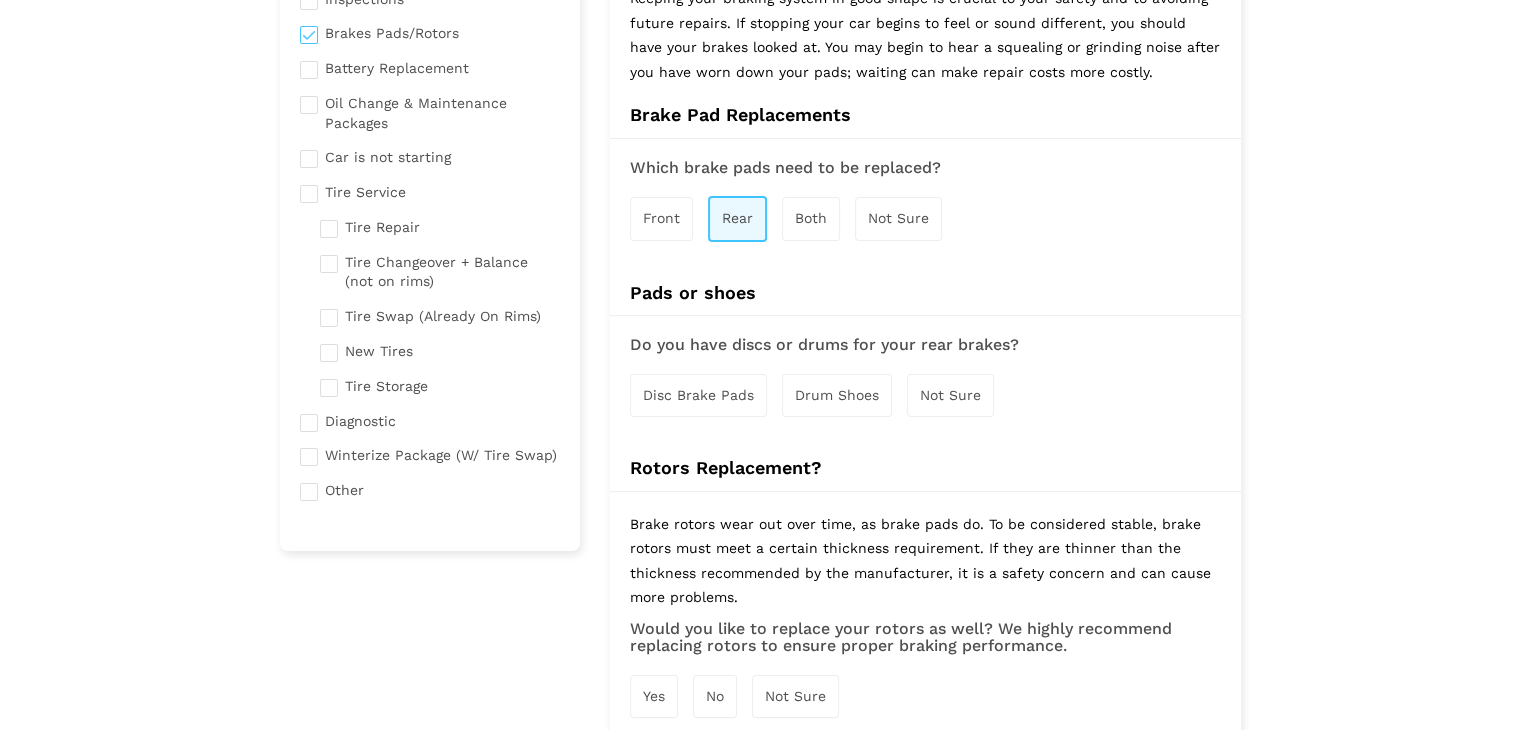 click on "Disc Brake Pads" at bounding box center (698, 395) 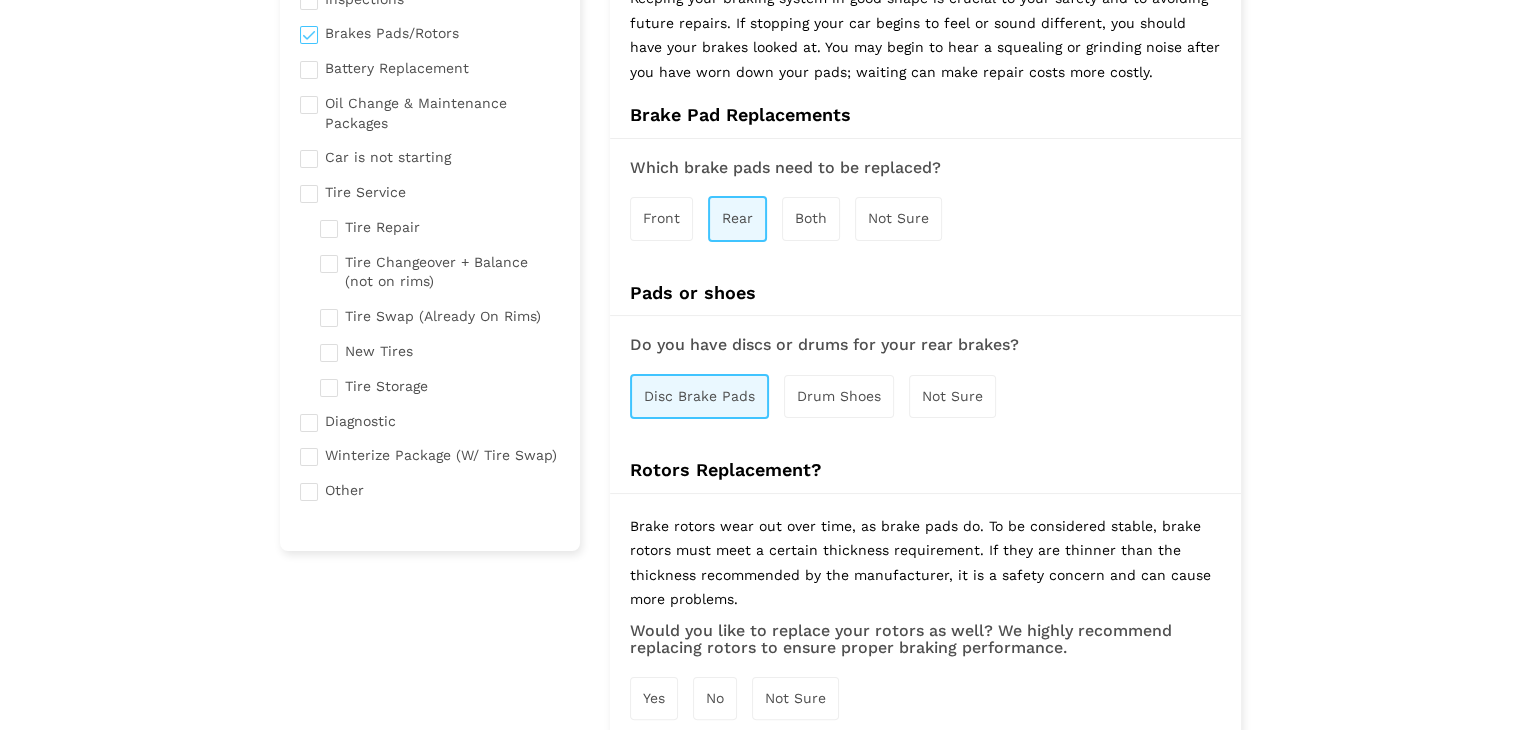 scroll, scrollTop: 570, scrollLeft: 0, axis: vertical 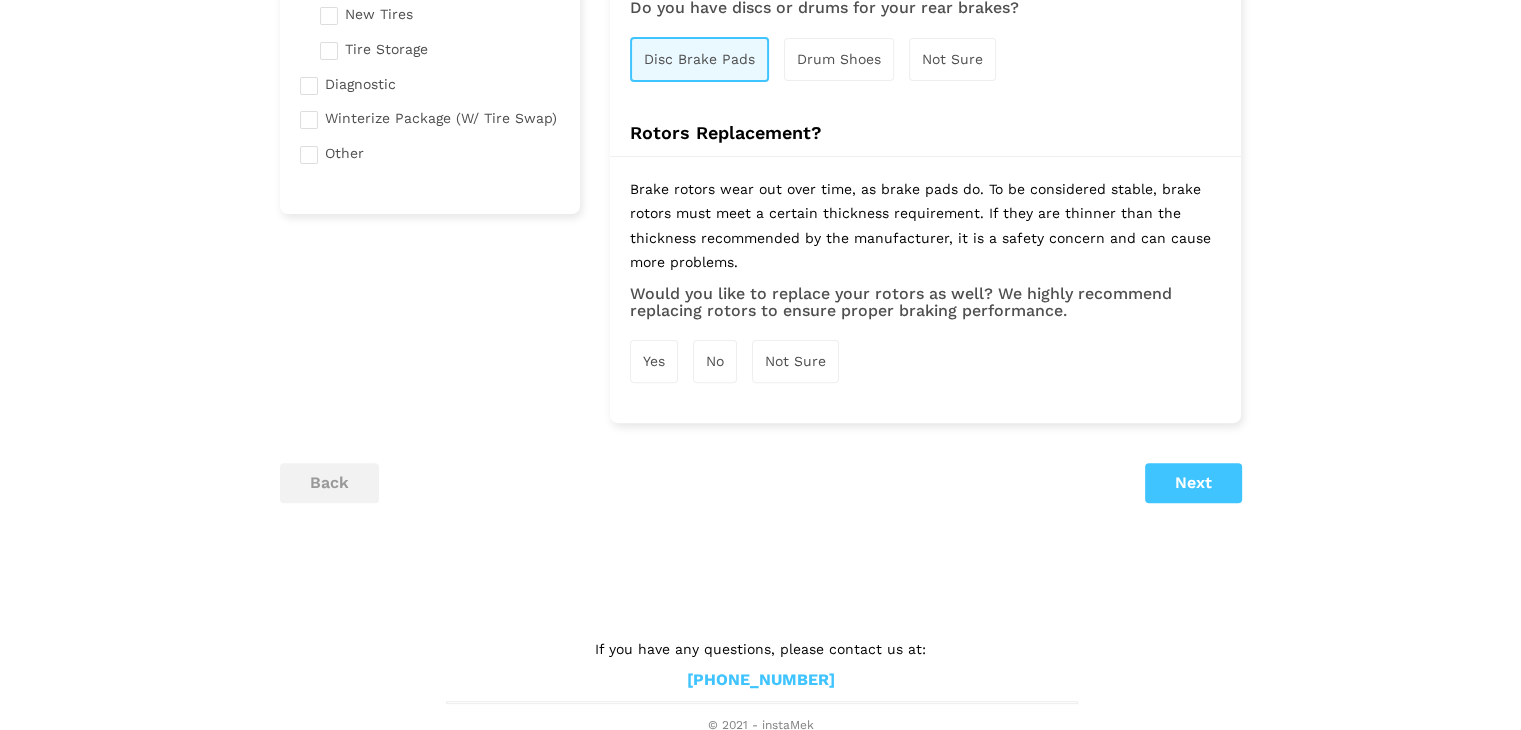 click on "Yes" at bounding box center [654, 361] 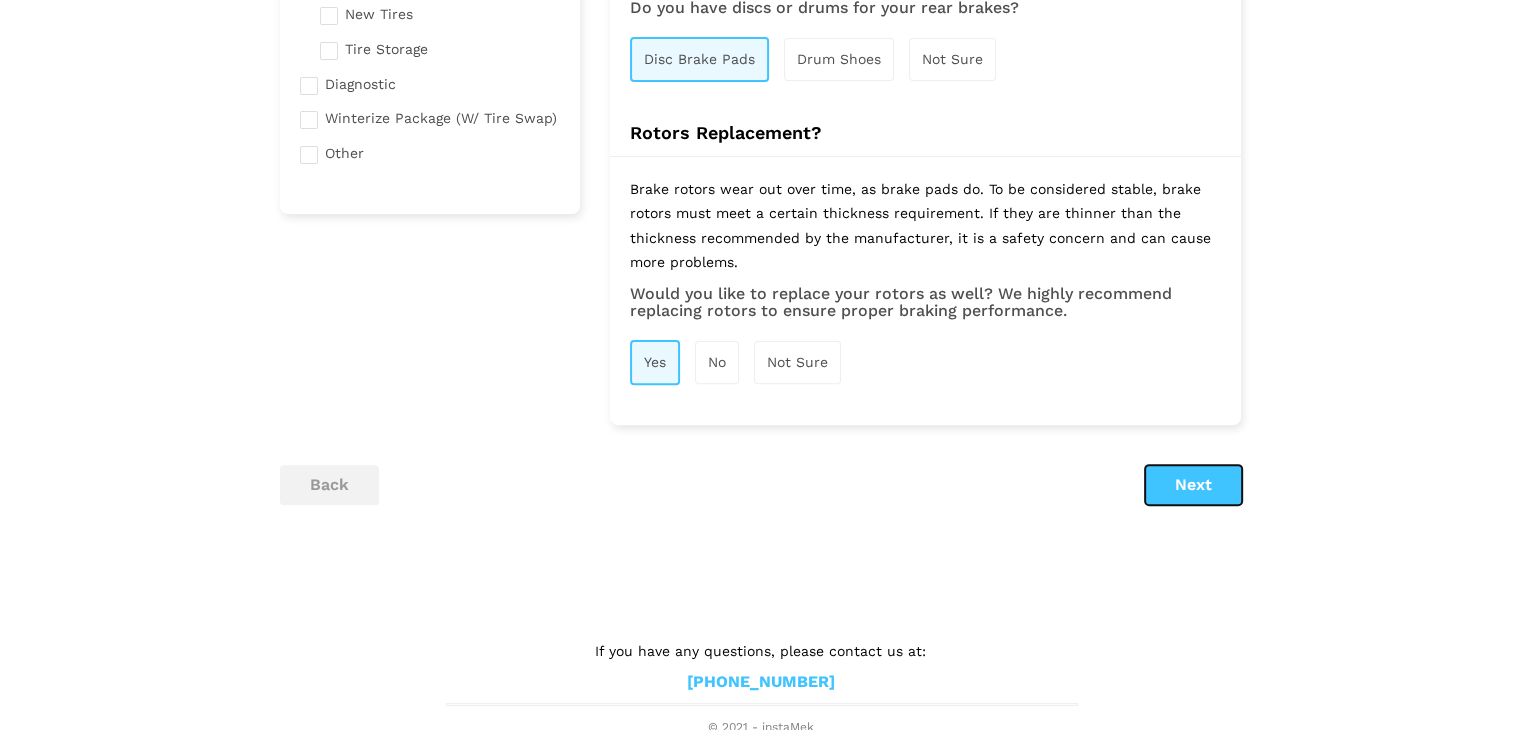 click on "Next" at bounding box center (1193, 485) 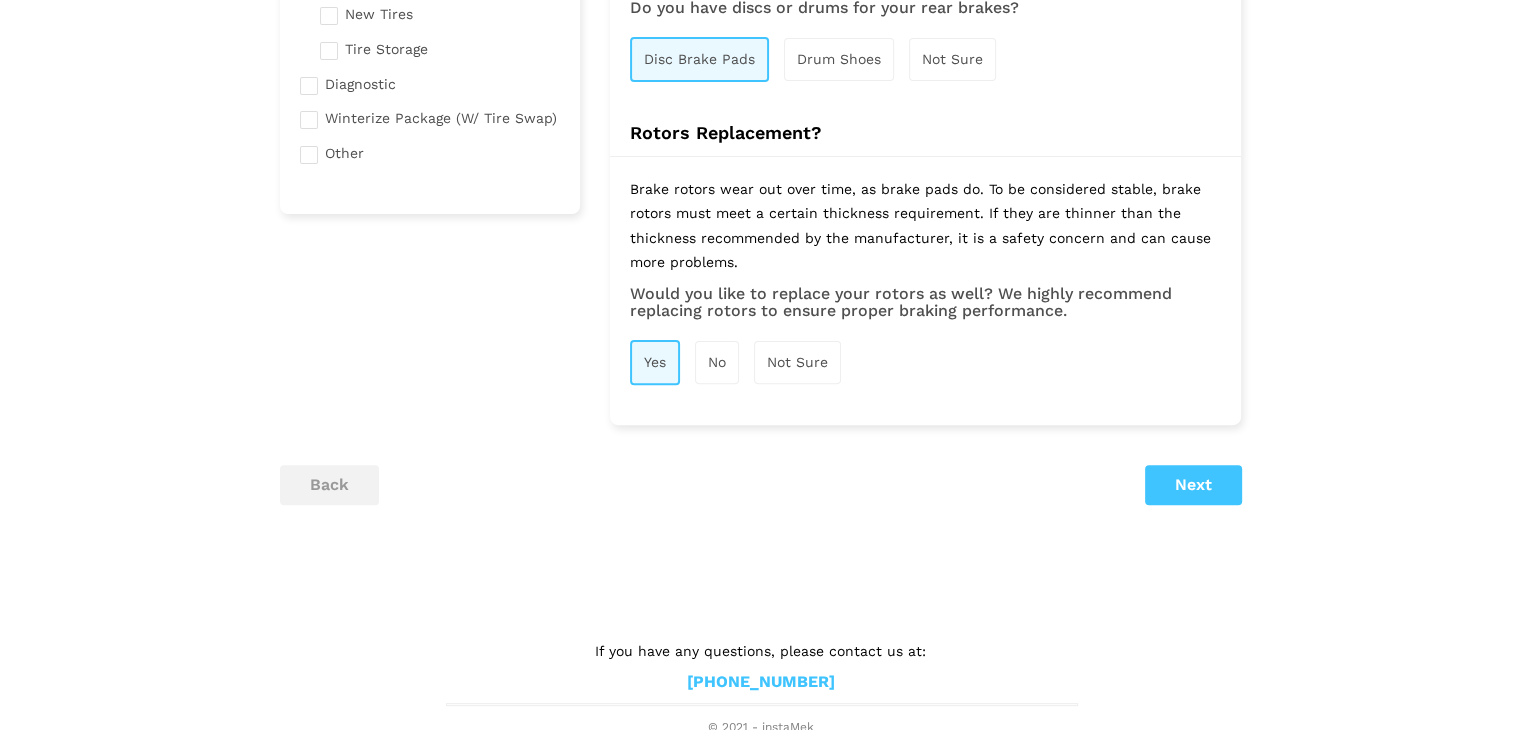 click on "Next" at bounding box center (1193, 485) 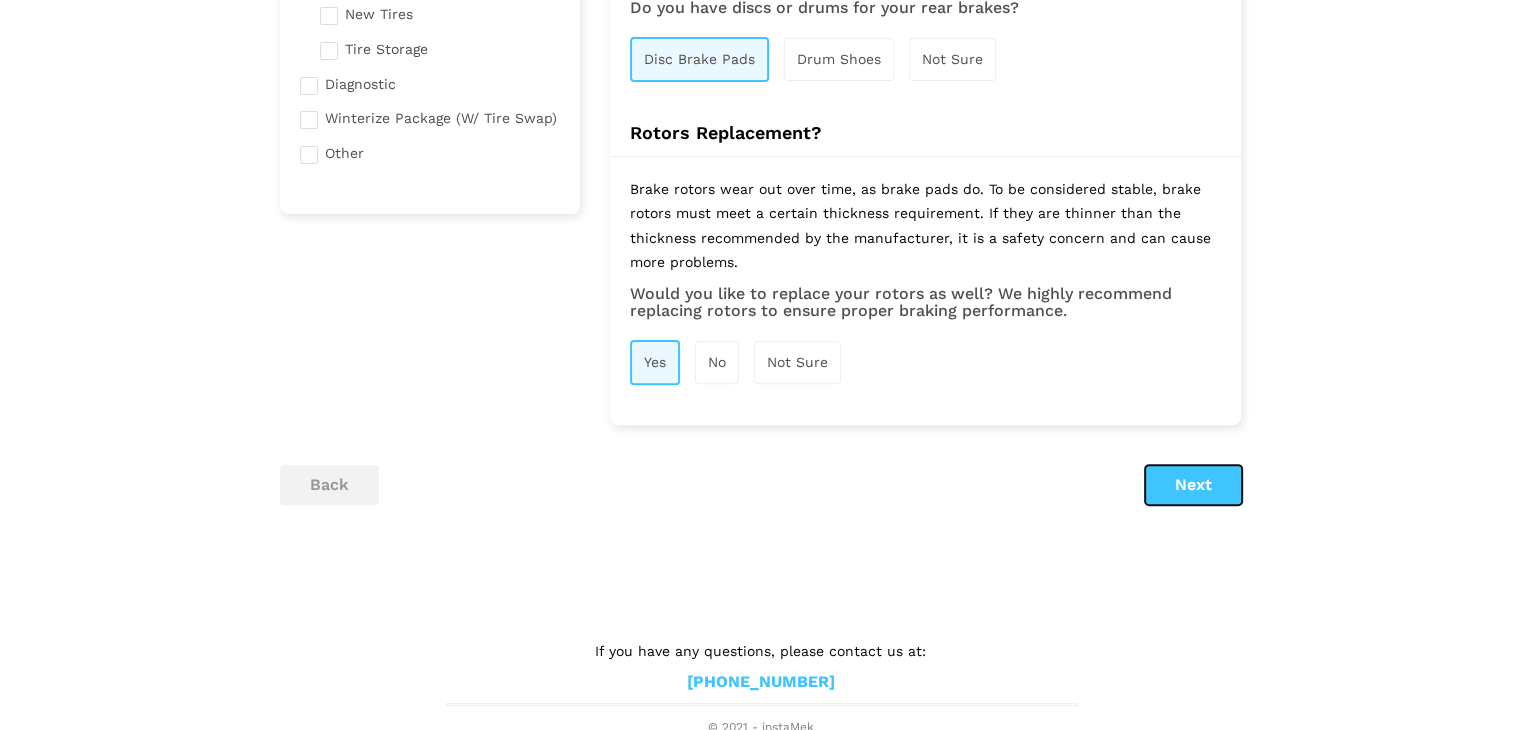click on "Next" at bounding box center [1193, 485] 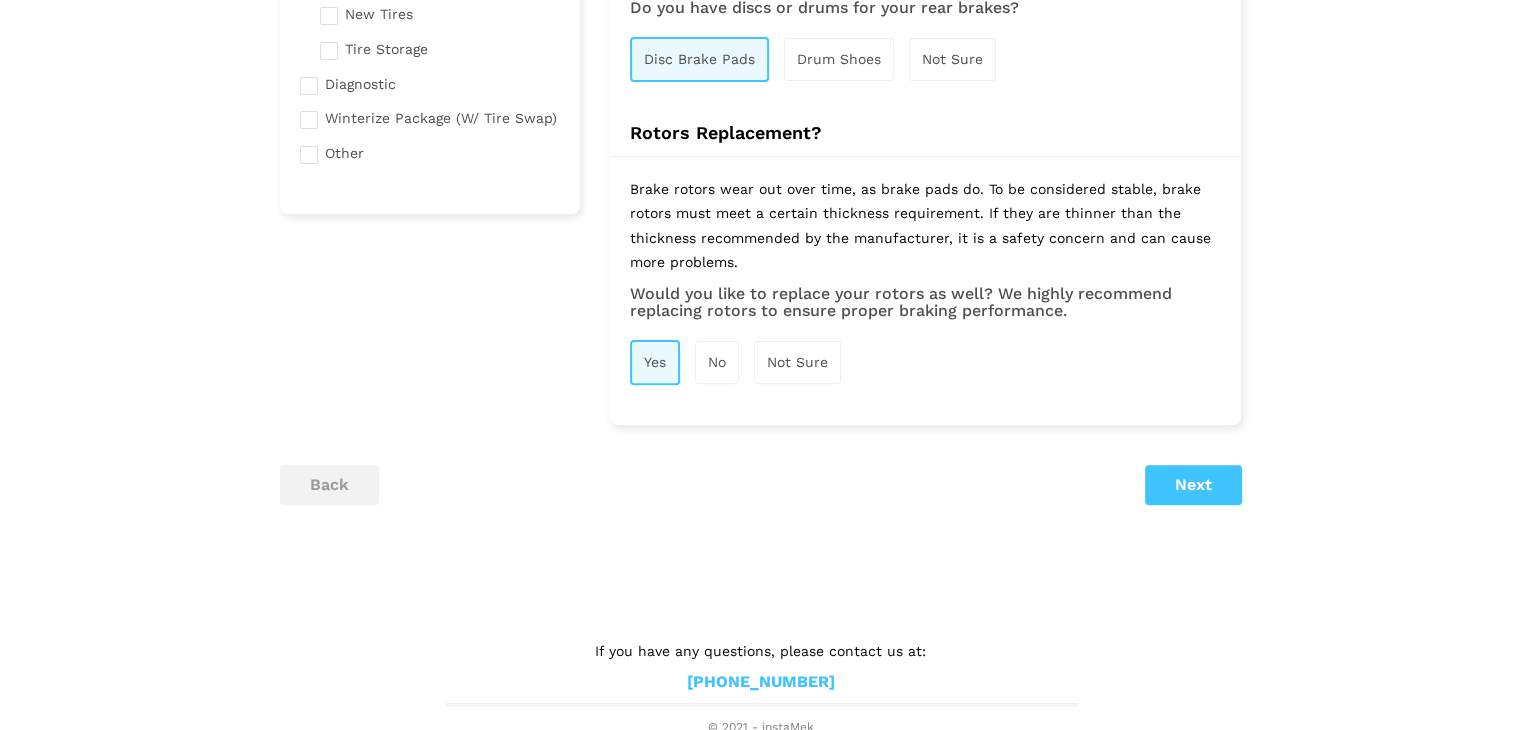 click on "Next" at bounding box center (1193, 485) 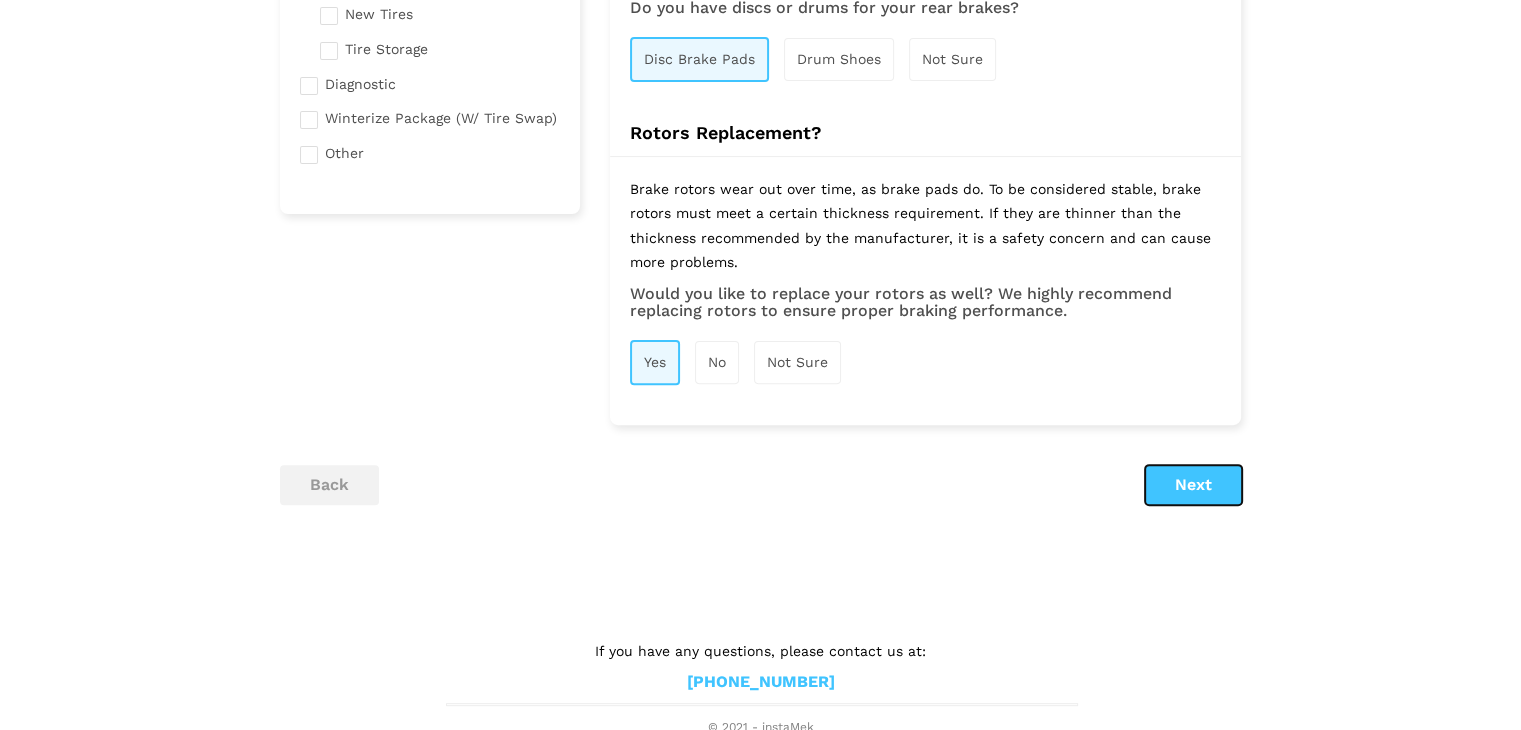 click on "Next" at bounding box center [1193, 485] 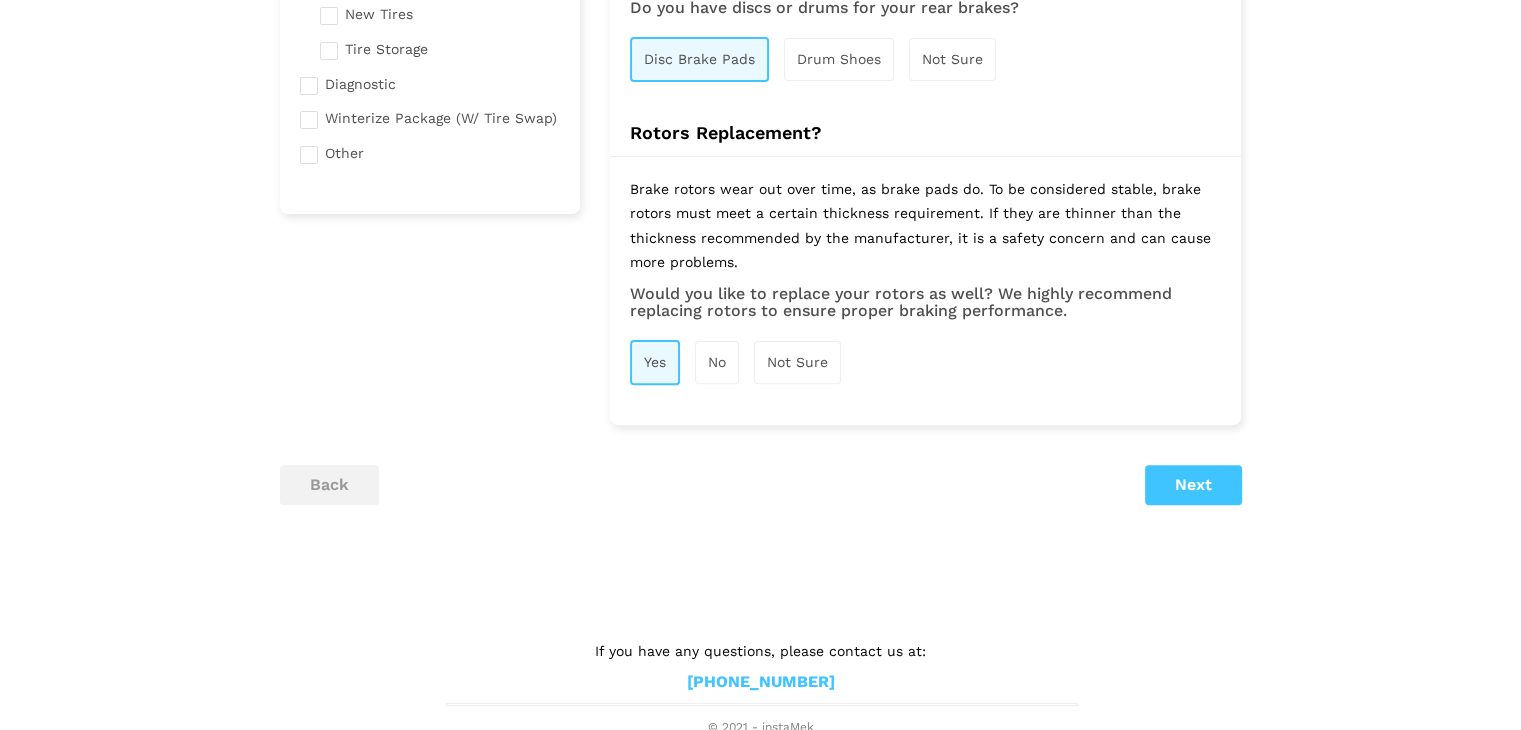 click on "Next" at bounding box center [1193, 485] 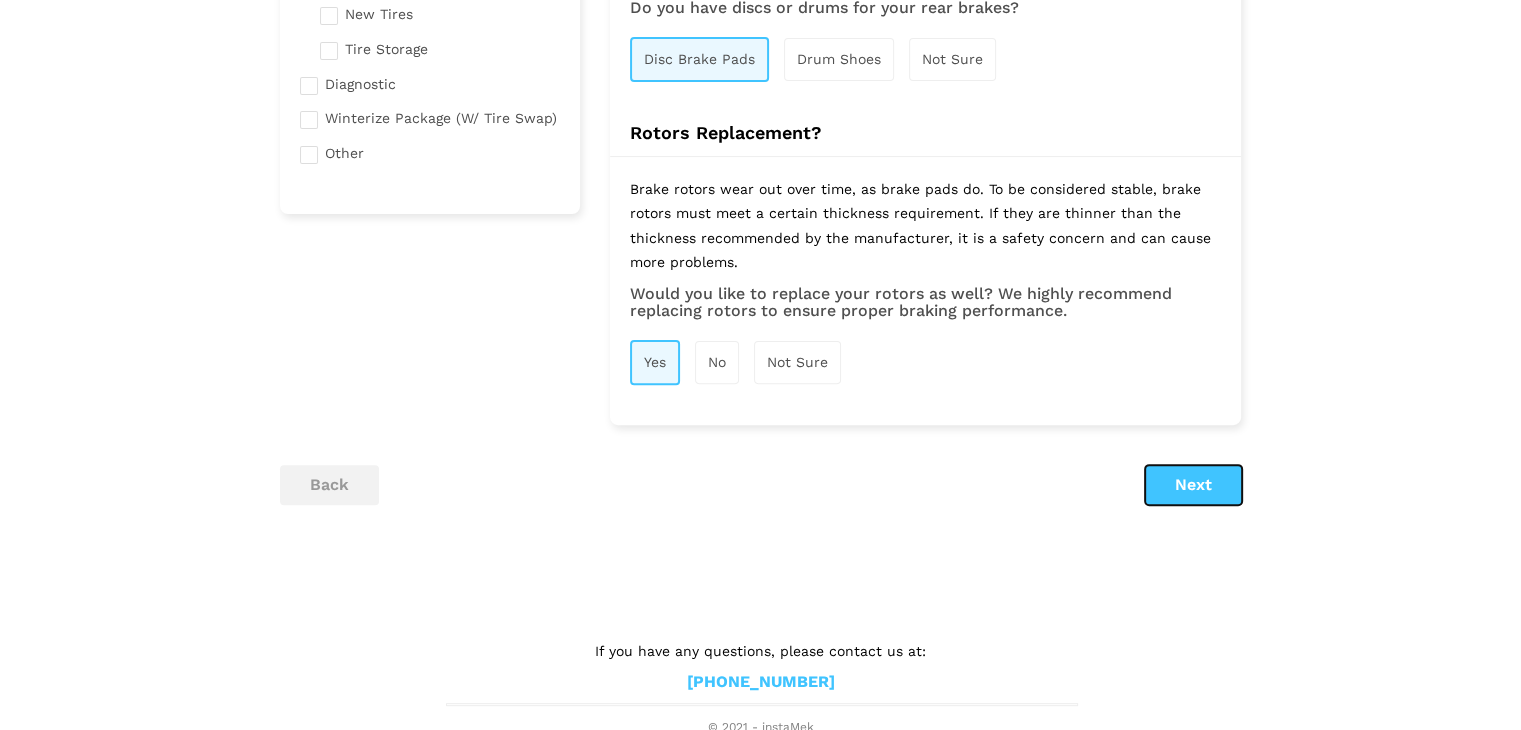 click on "Next" at bounding box center [1193, 485] 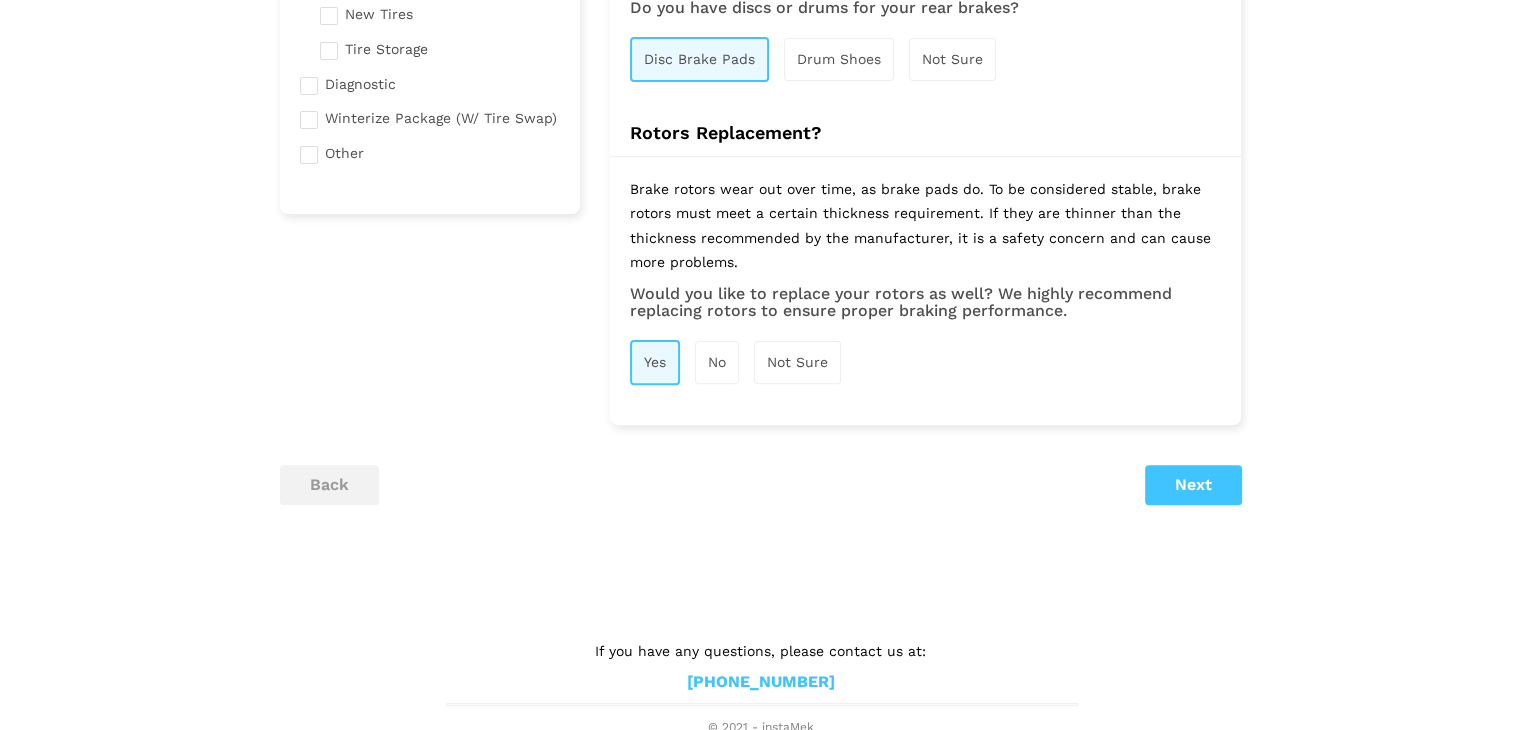 click on "Next" at bounding box center (1193, 485) 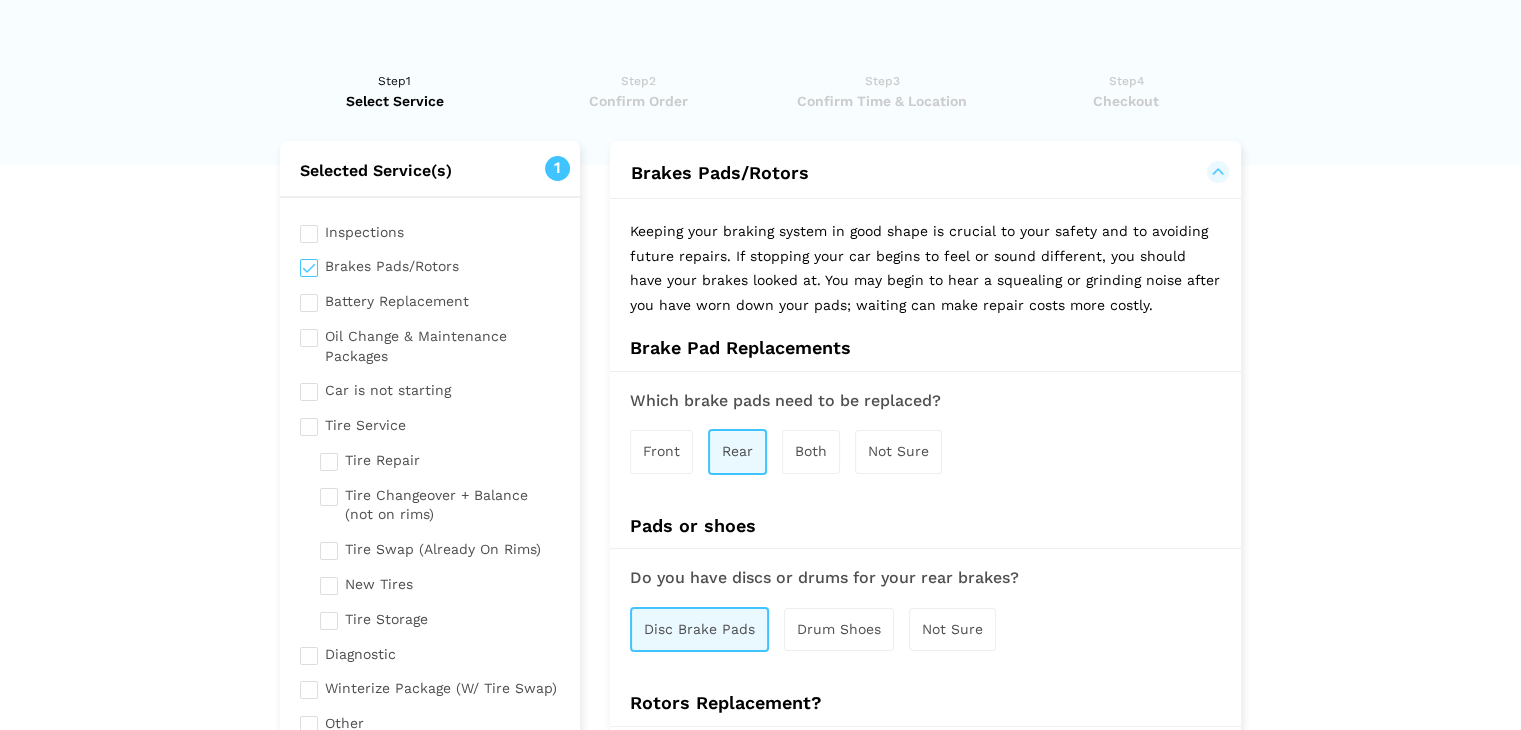 scroll, scrollTop: 572, scrollLeft: 0, axis: vertical 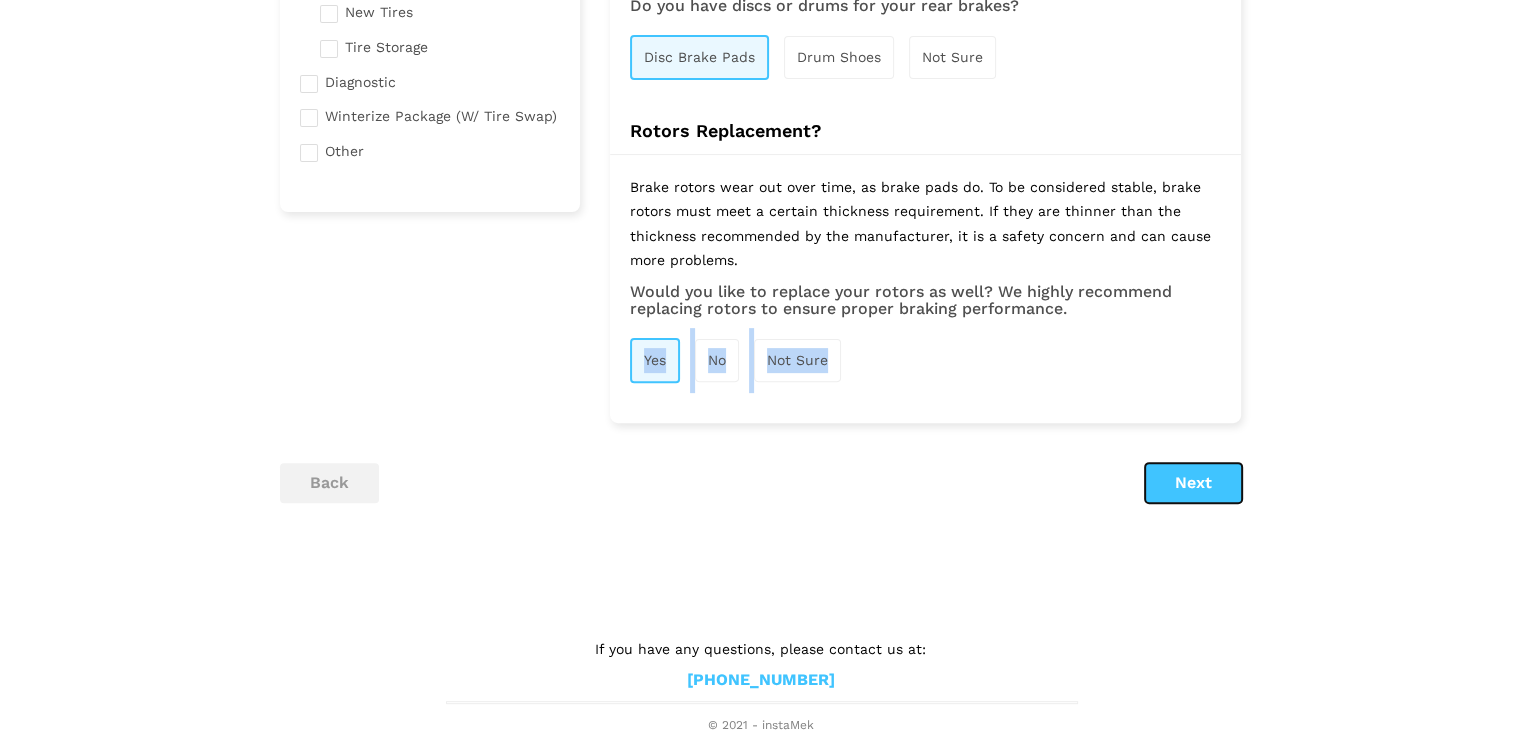 click on "Next" at bounding box center [1193, 483] 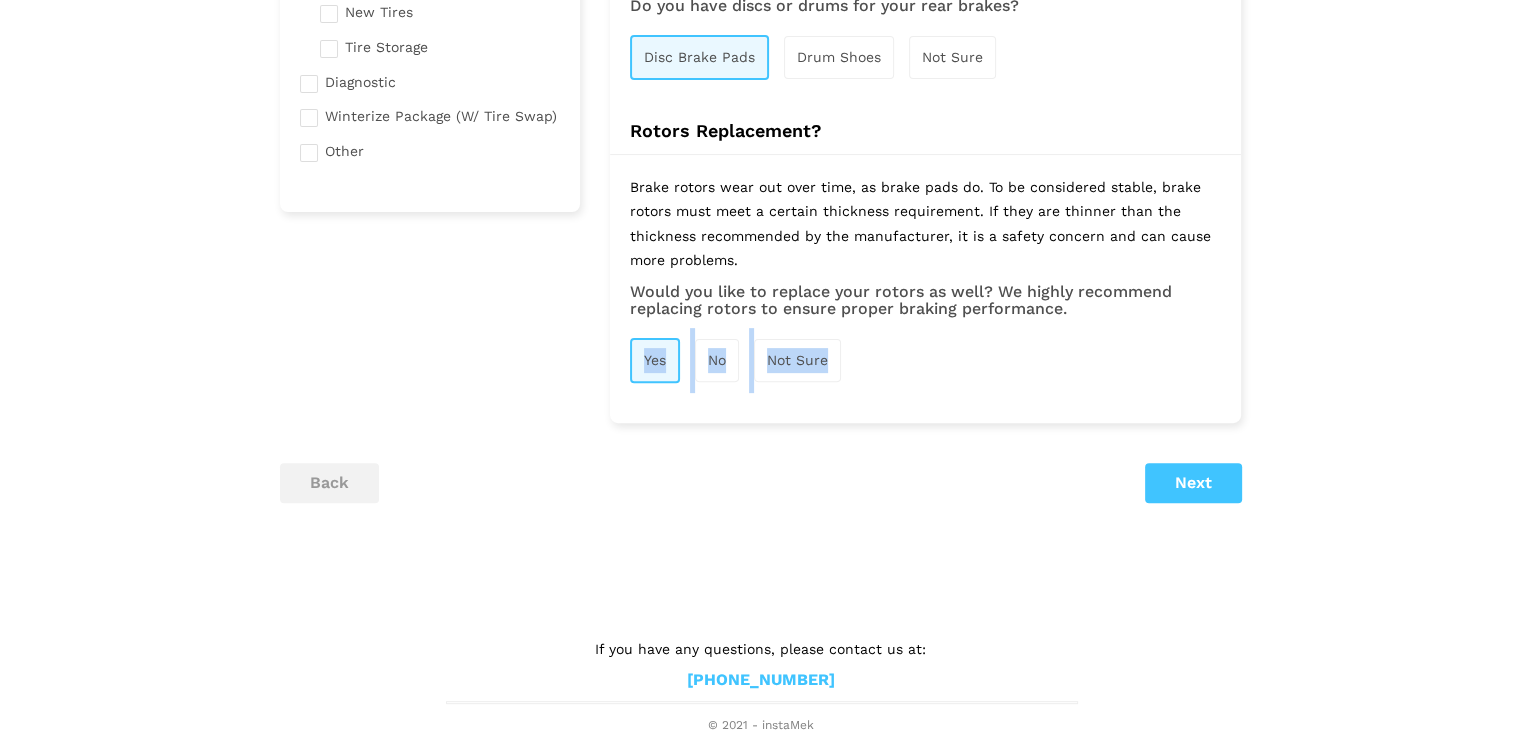 click on "Next" at bounding box center [1193, 483] 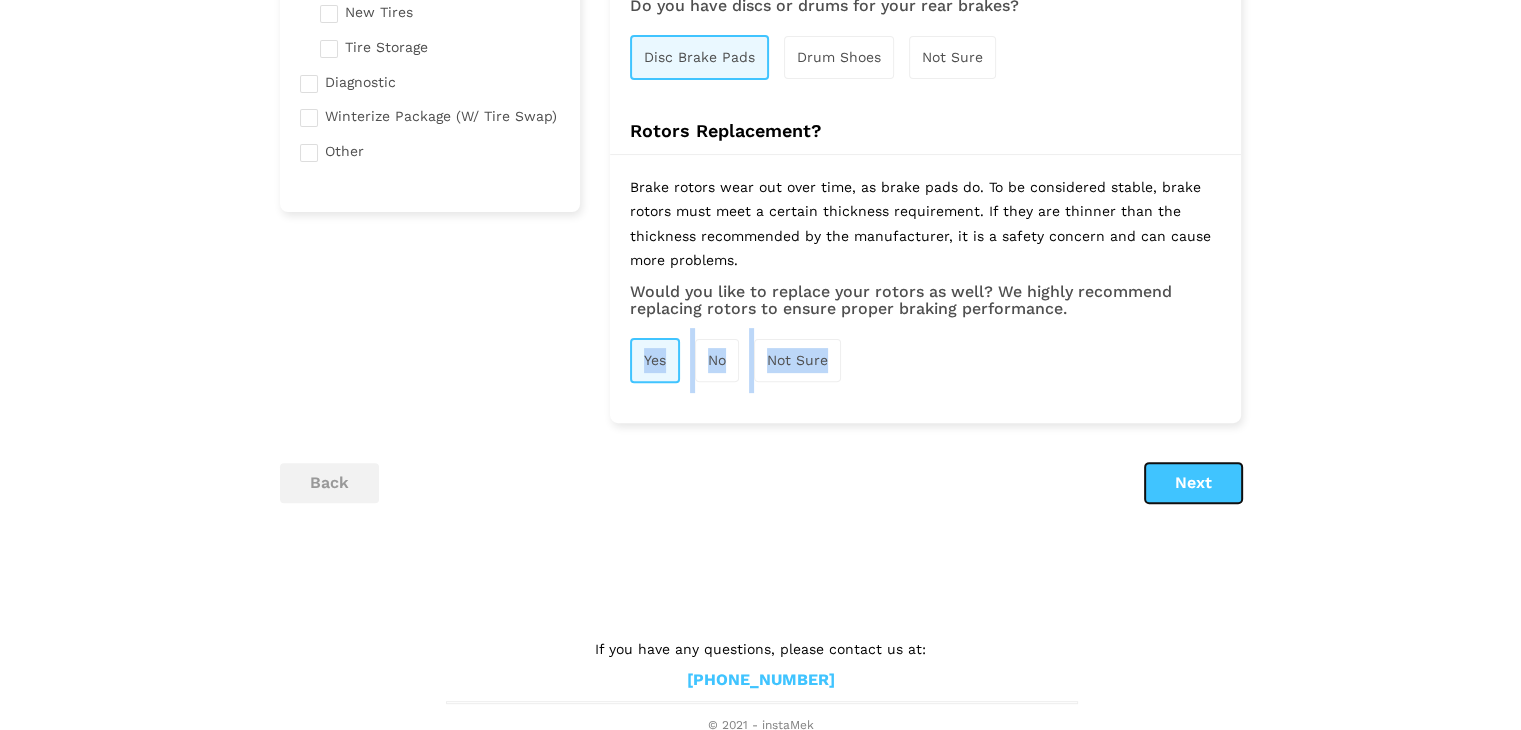 click on "Next" at bounding box center (1193, 483) 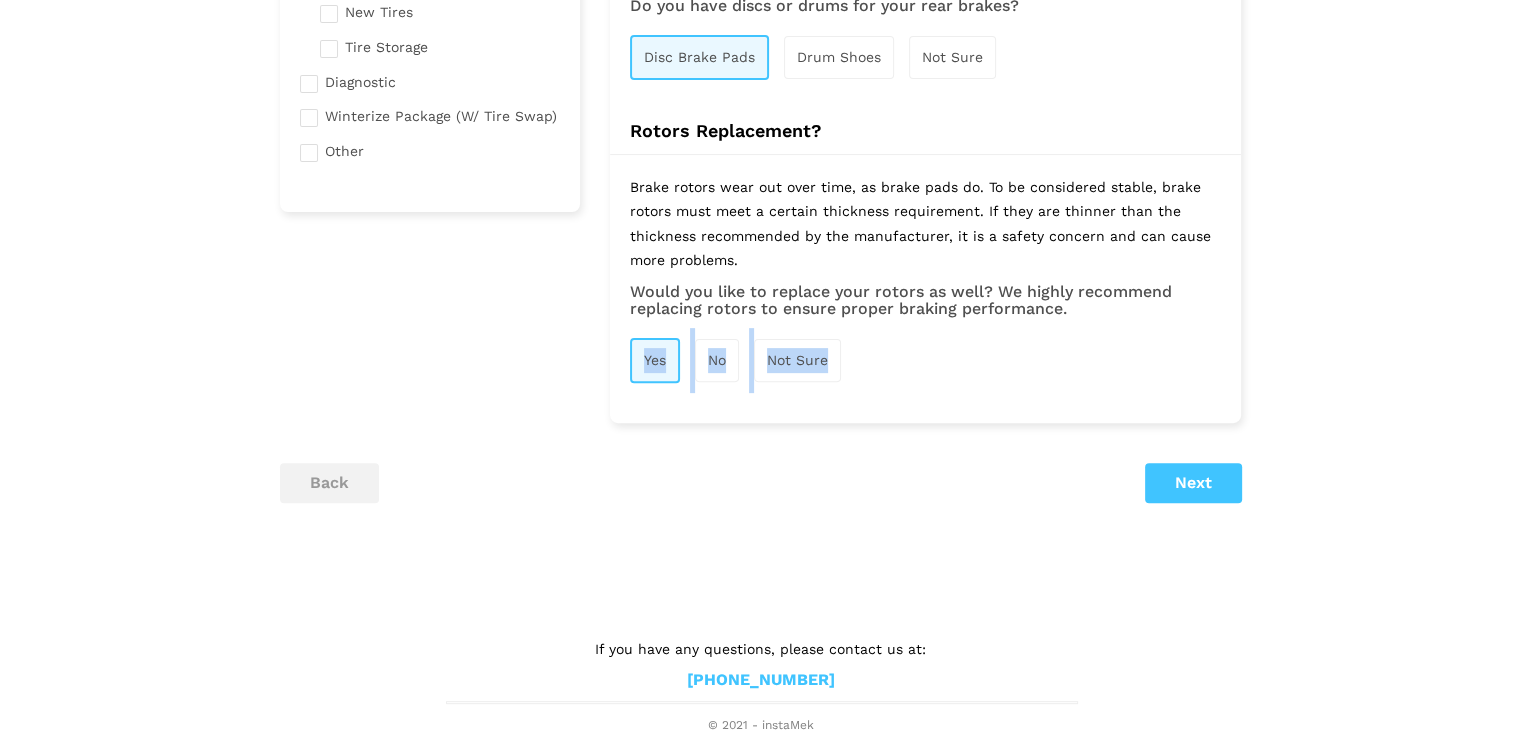 click on "Keeping your braking system in good shape is crucial to your safety and to avoiding future repairs. If stopping your car begins to feel or sound different, you should have your brakes looked at. You may begin to hear a squealing or grinding noise after you have worn down your pads; waiting can make repair costs more costly.
Brake Pad Replacements
Front Rear Both Not Sure" at bounding box center (925, 24) 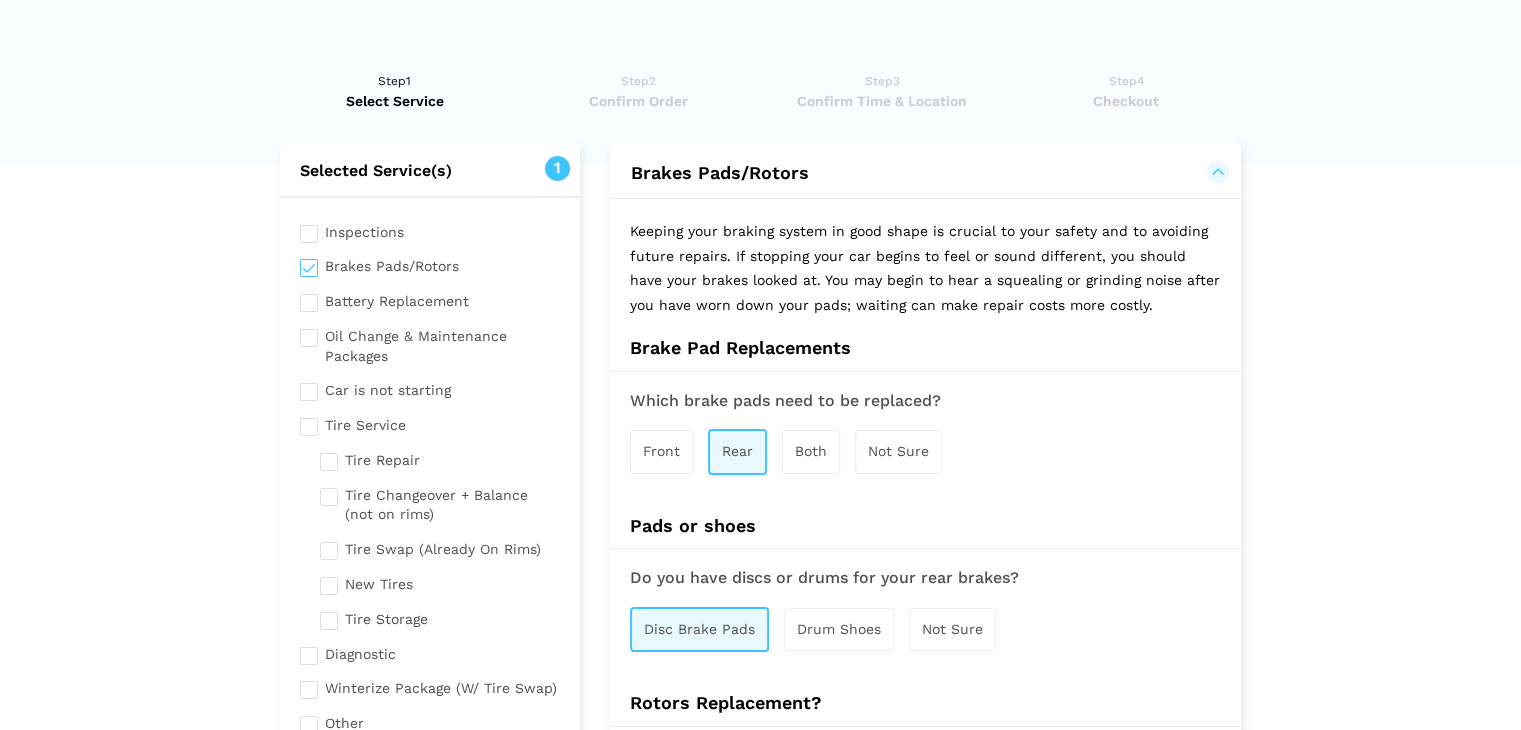 click on "Front" at bounding box center [661, 451] 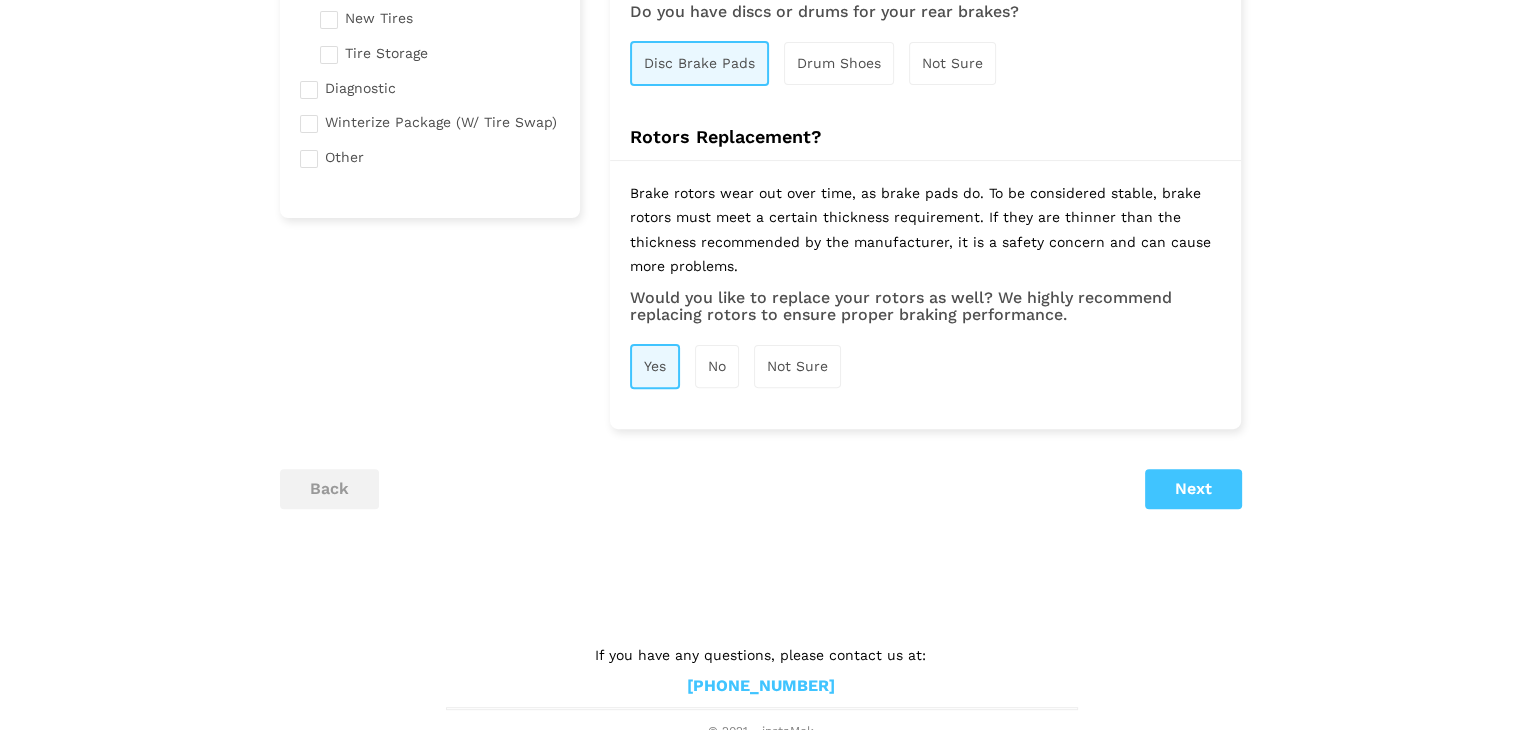 scroll, scrollTop: 572, scrollLeft: 0, axis: vertical 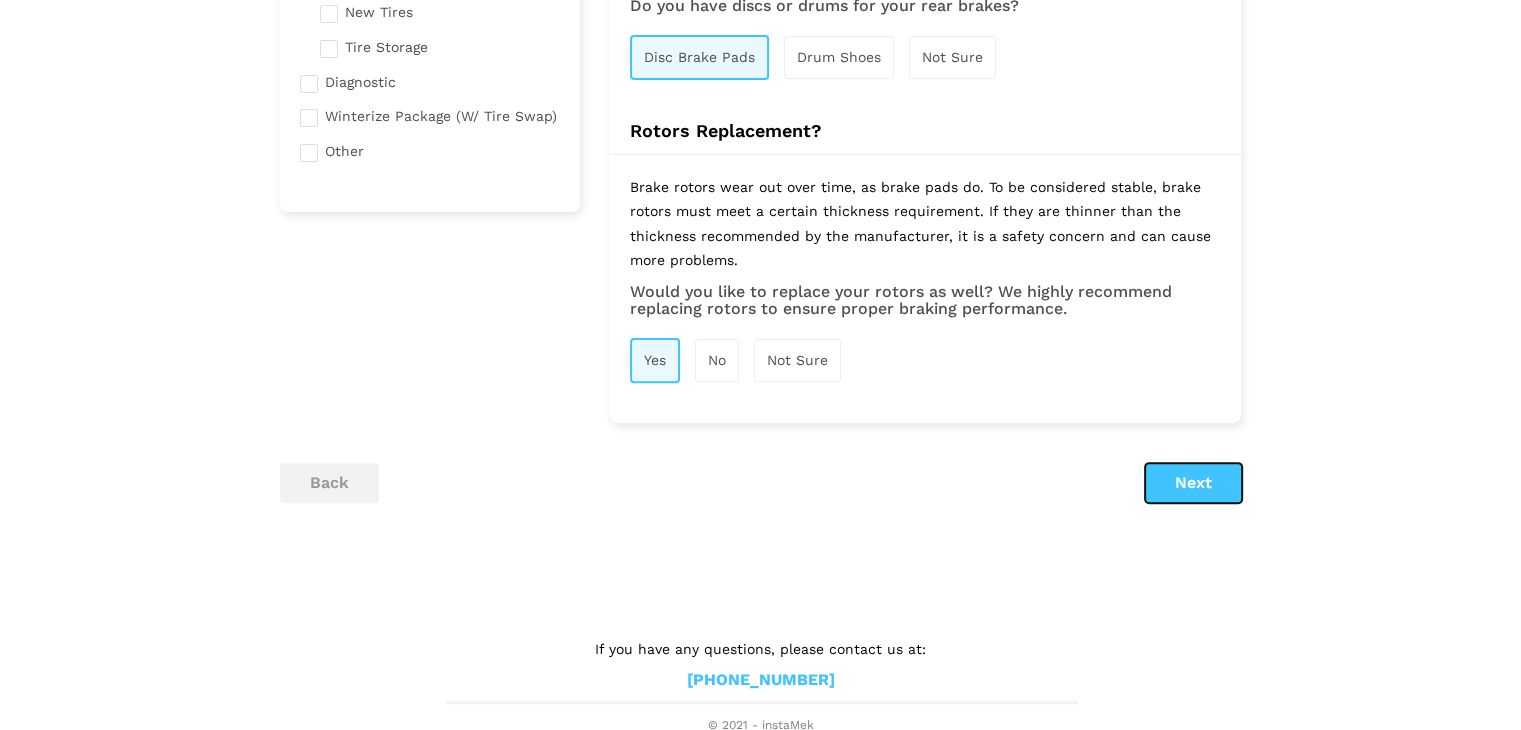 click on "Next" at bounding box center (1193, 483) 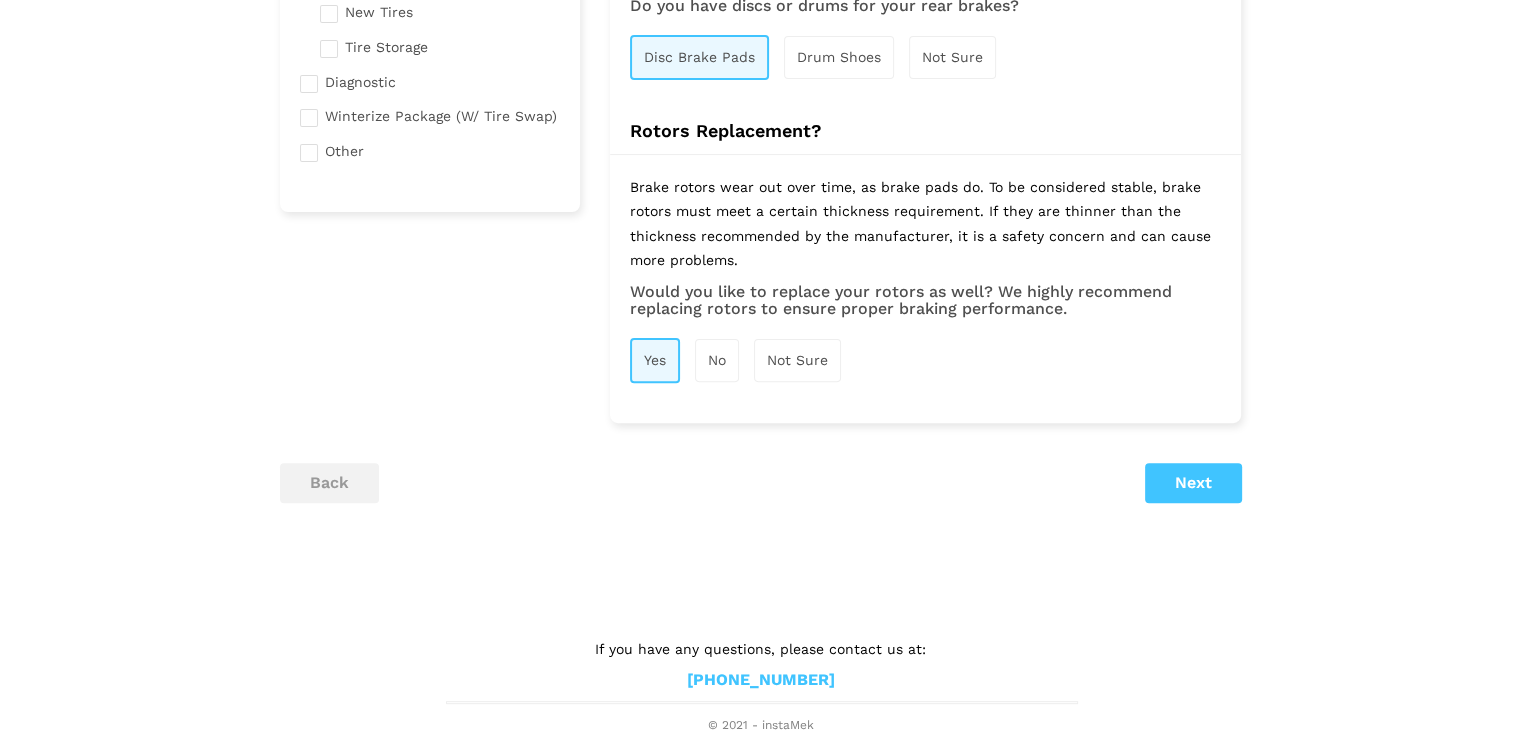 click on "Next" at bounding box center [1193, 483] 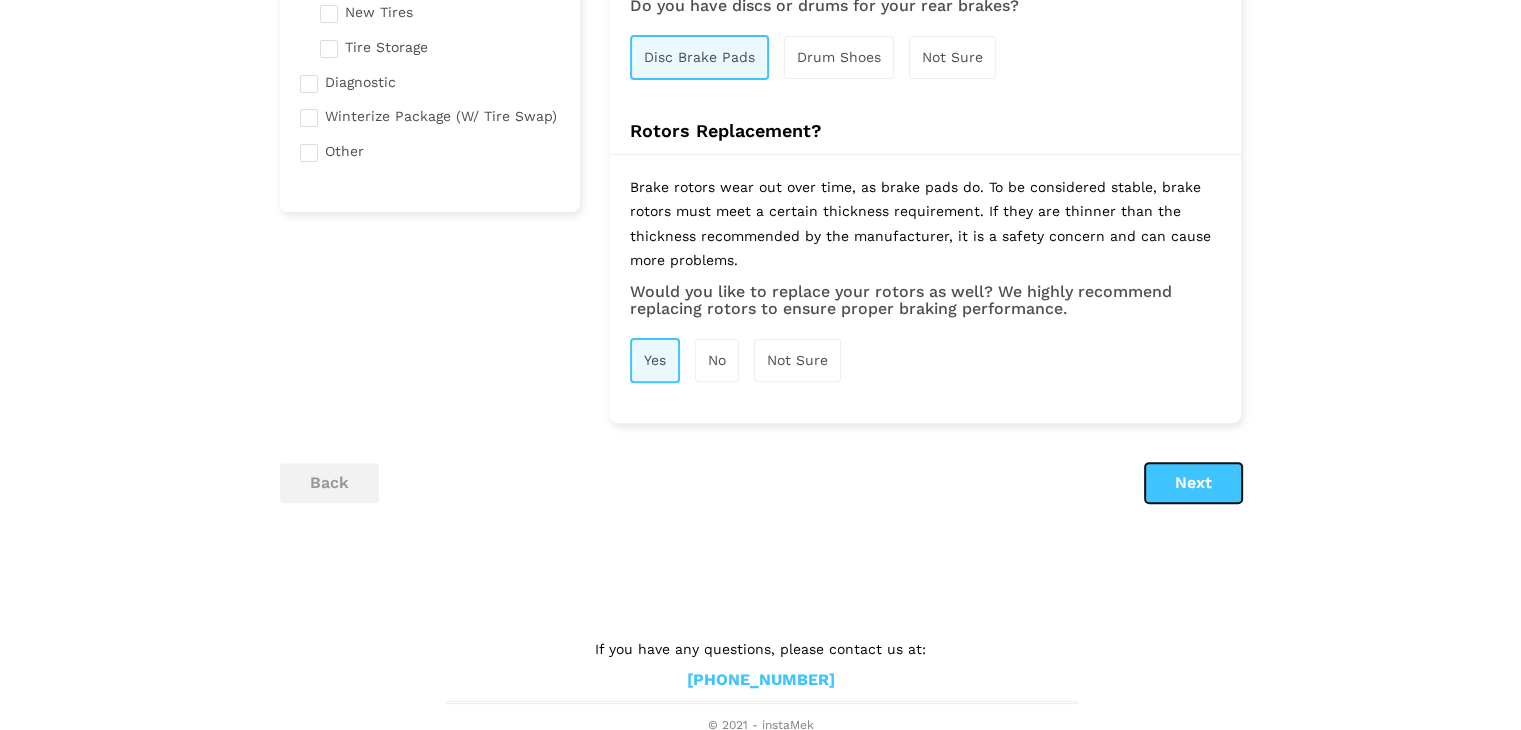 click on "Next" at bounding box center [1193, 483] 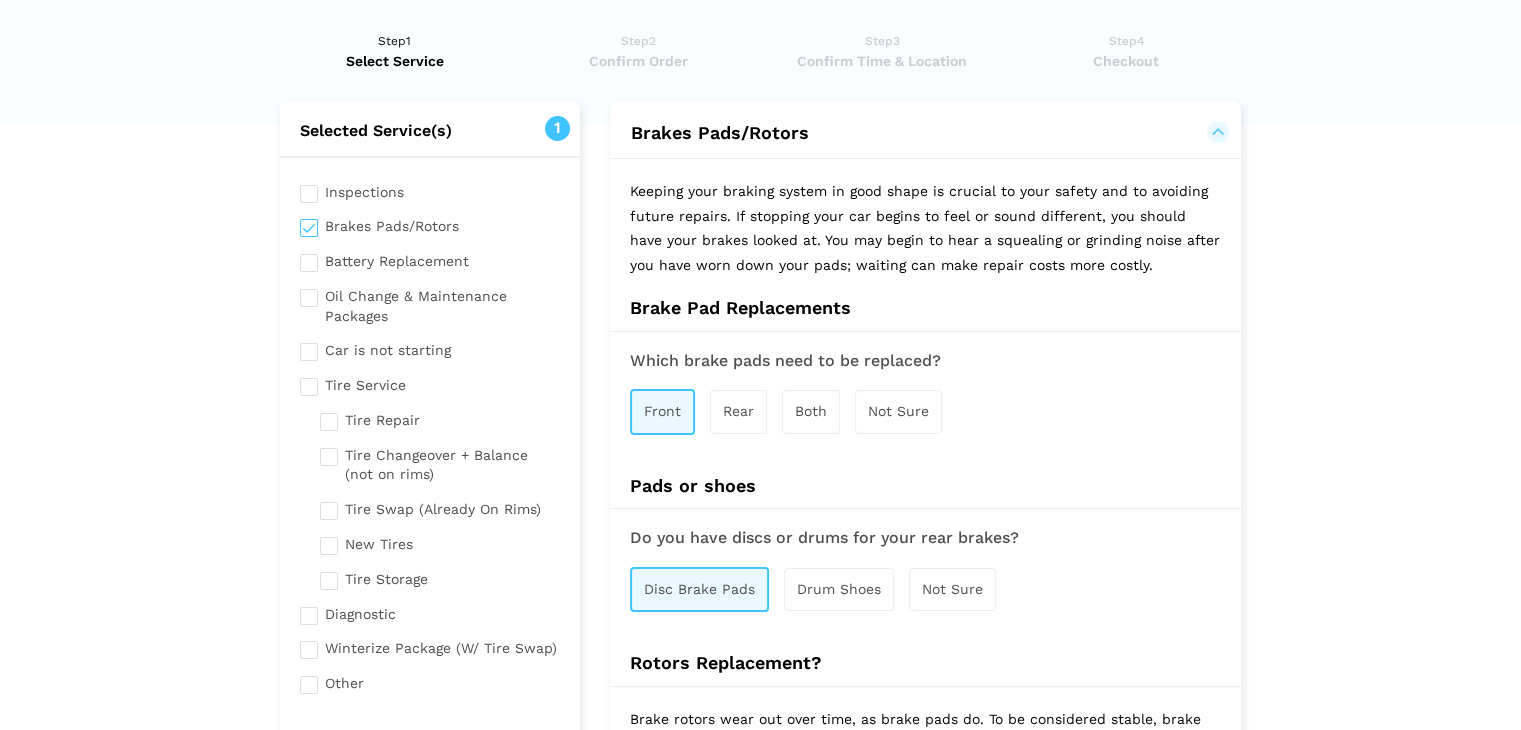 scroll, scrollTop: 0, scrollLeft: 0, axis: both 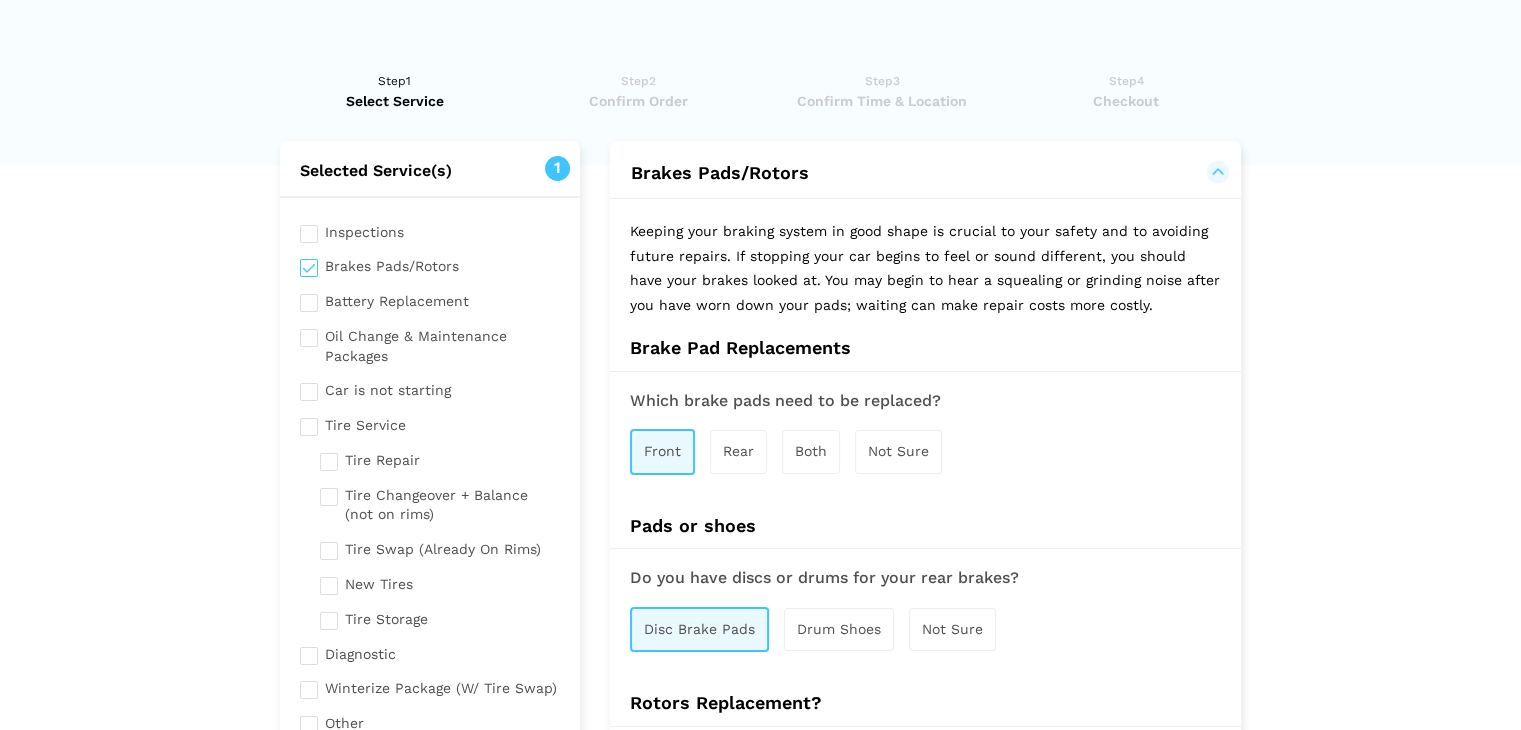 click on "Rear" at bounding box center (738, 451) 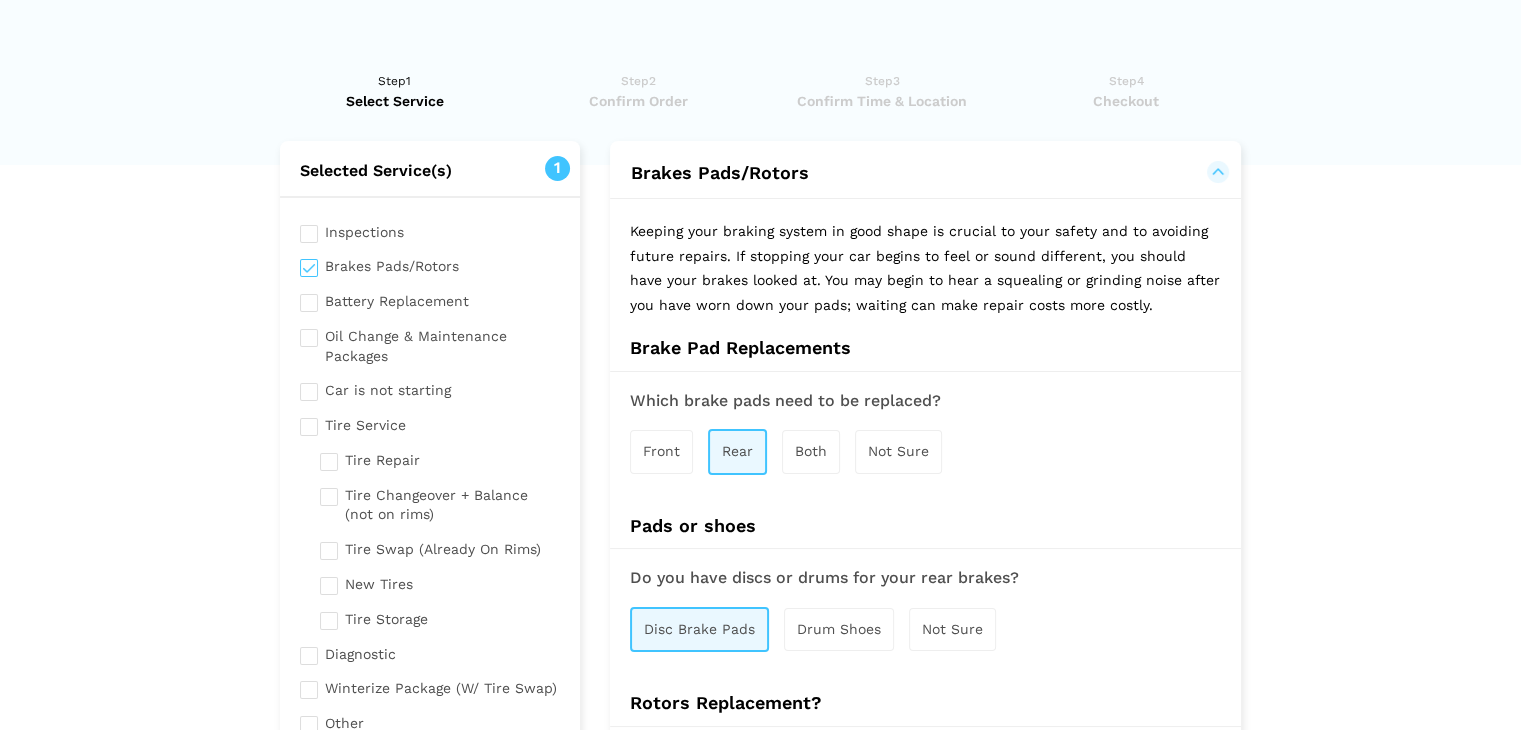 click on "Both" at bounding box center (811, 451) 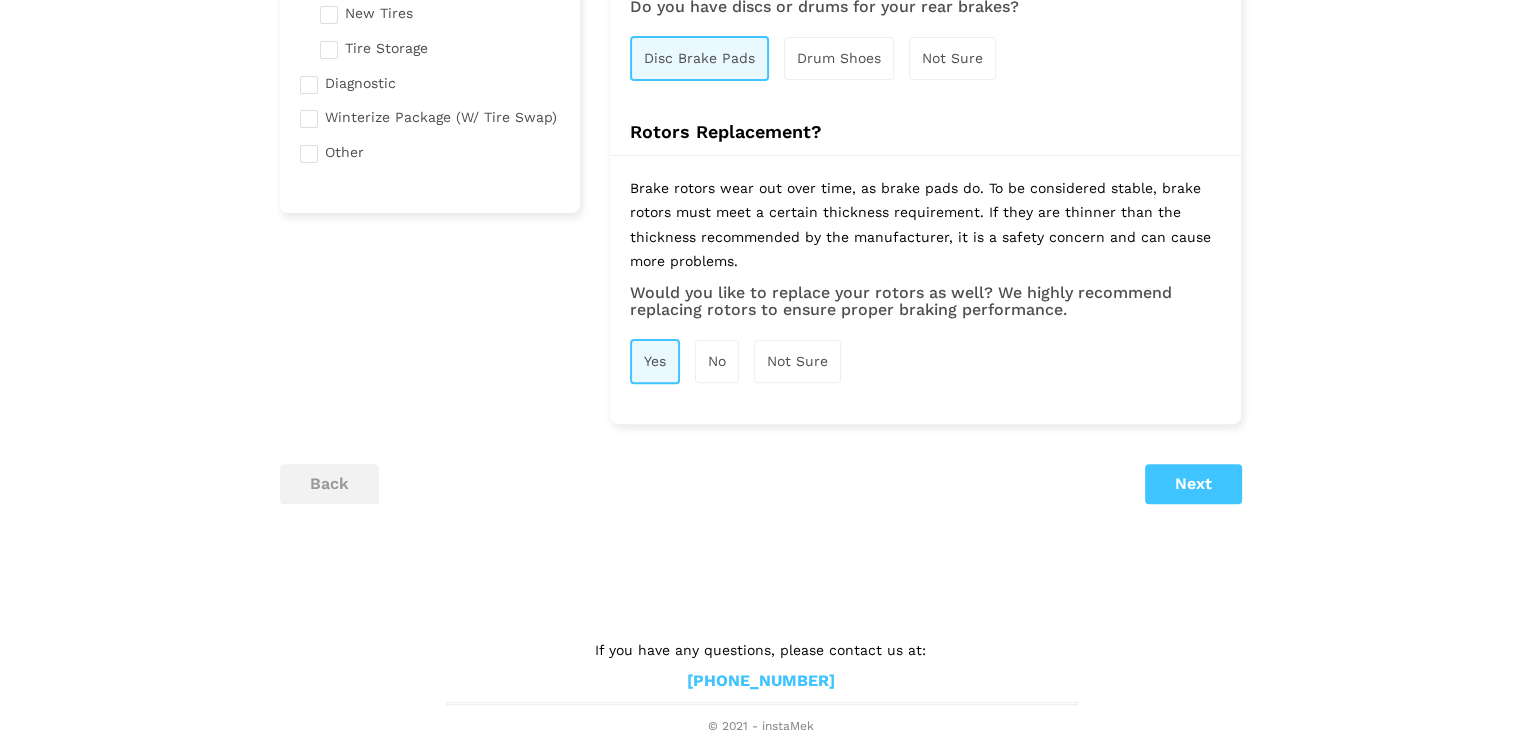 scroll, scrollTop: 572, scrollLeft: 0, axis: vertical 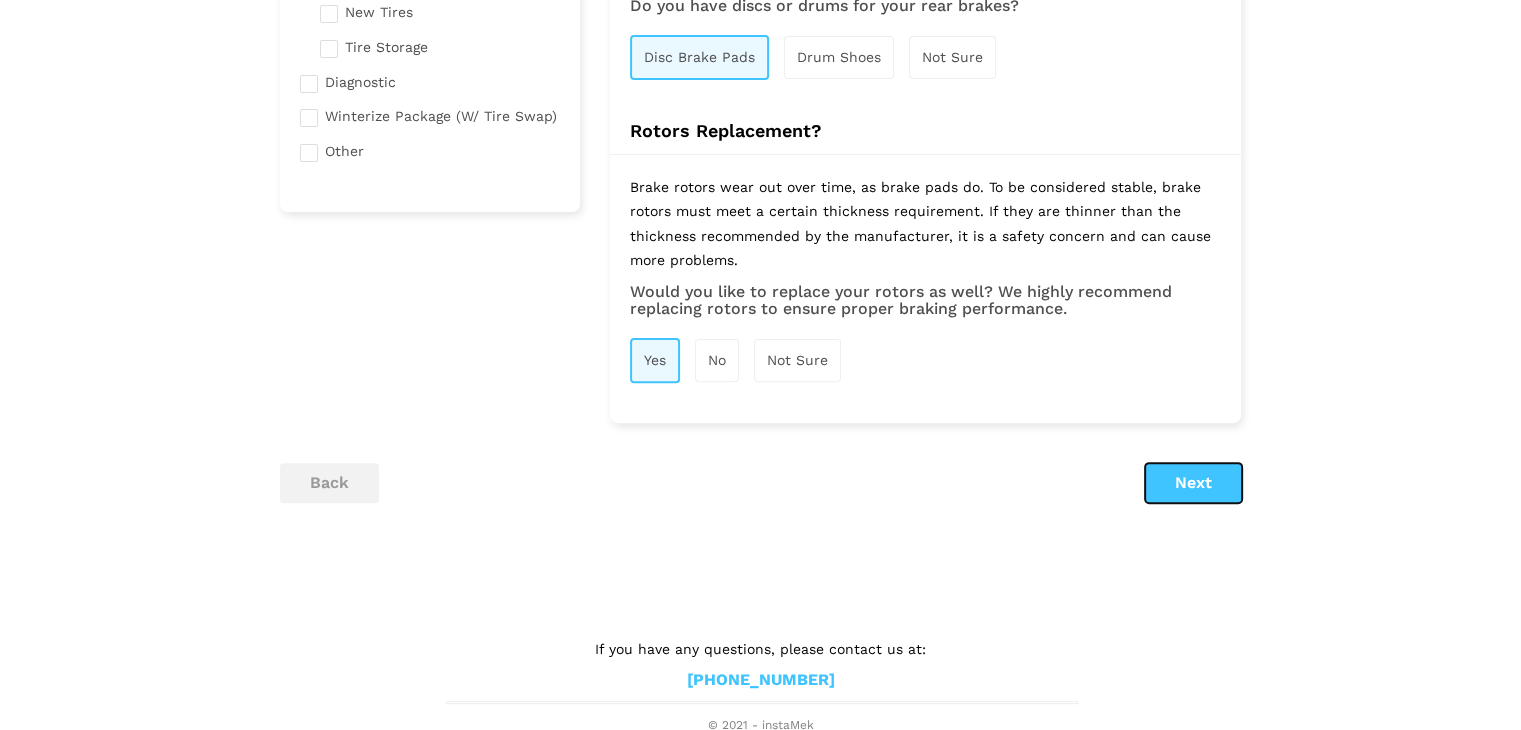 click on "Next" at bounding box center [1193, 483] 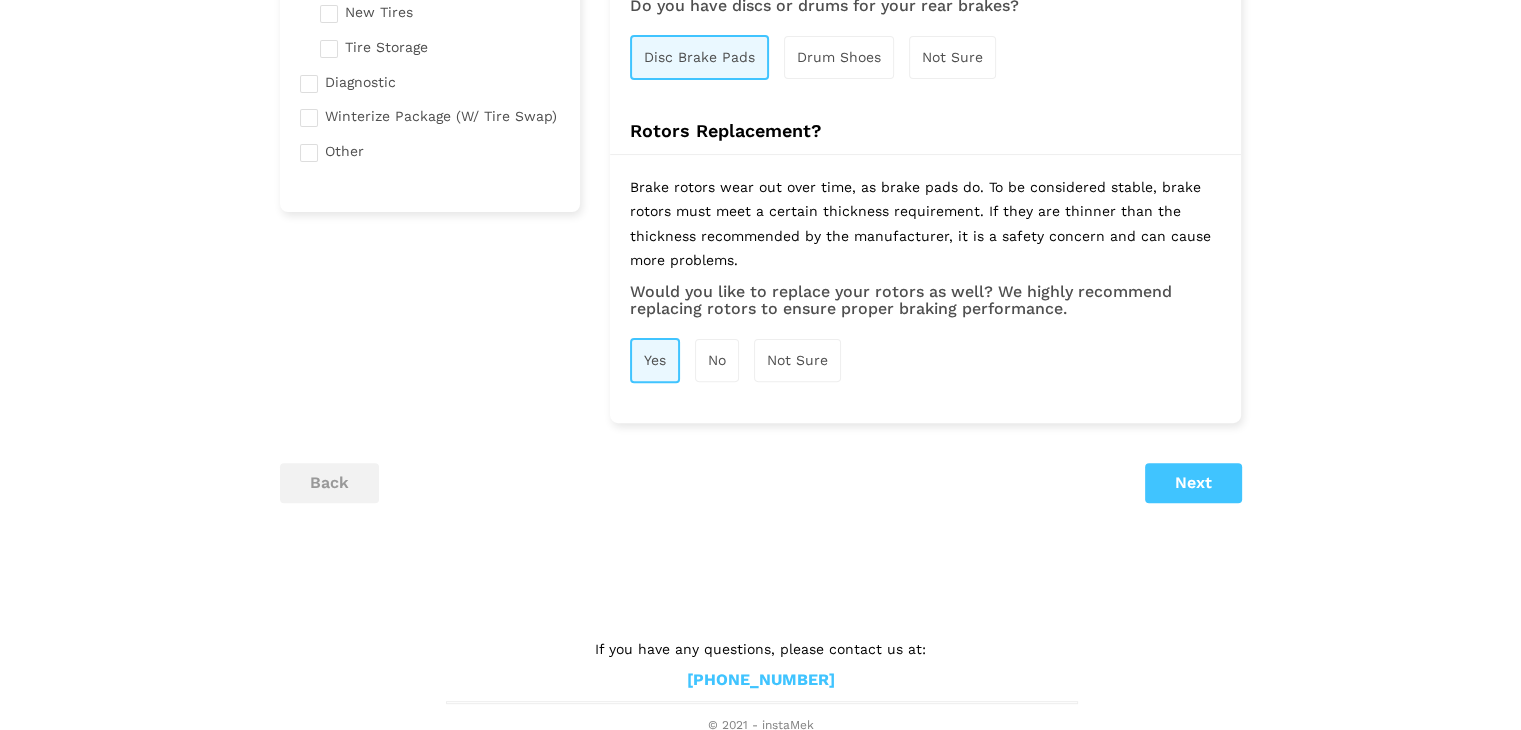 click on "Next" at bounding box center (1193, 483) 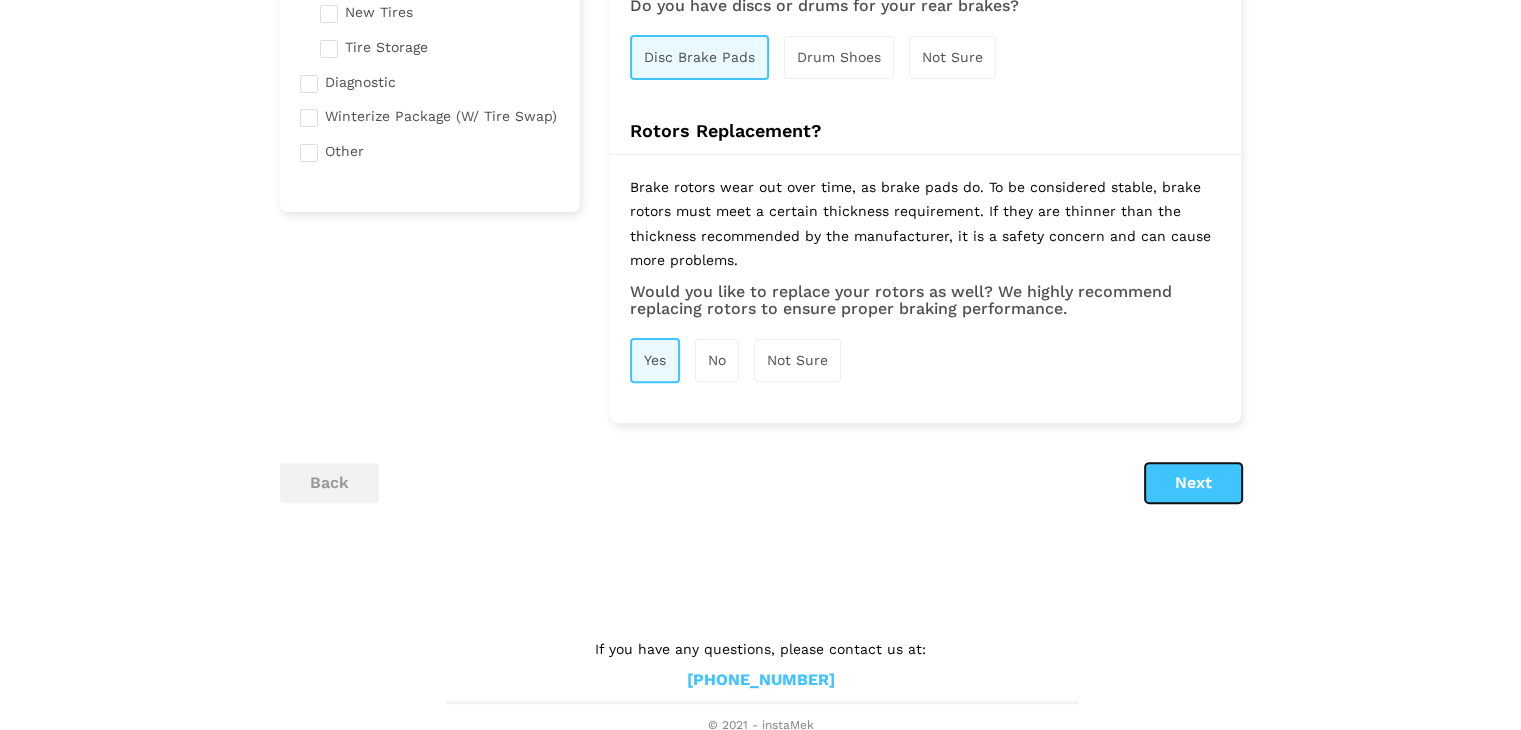 click on "Next" at bounding box center (1193, 483) 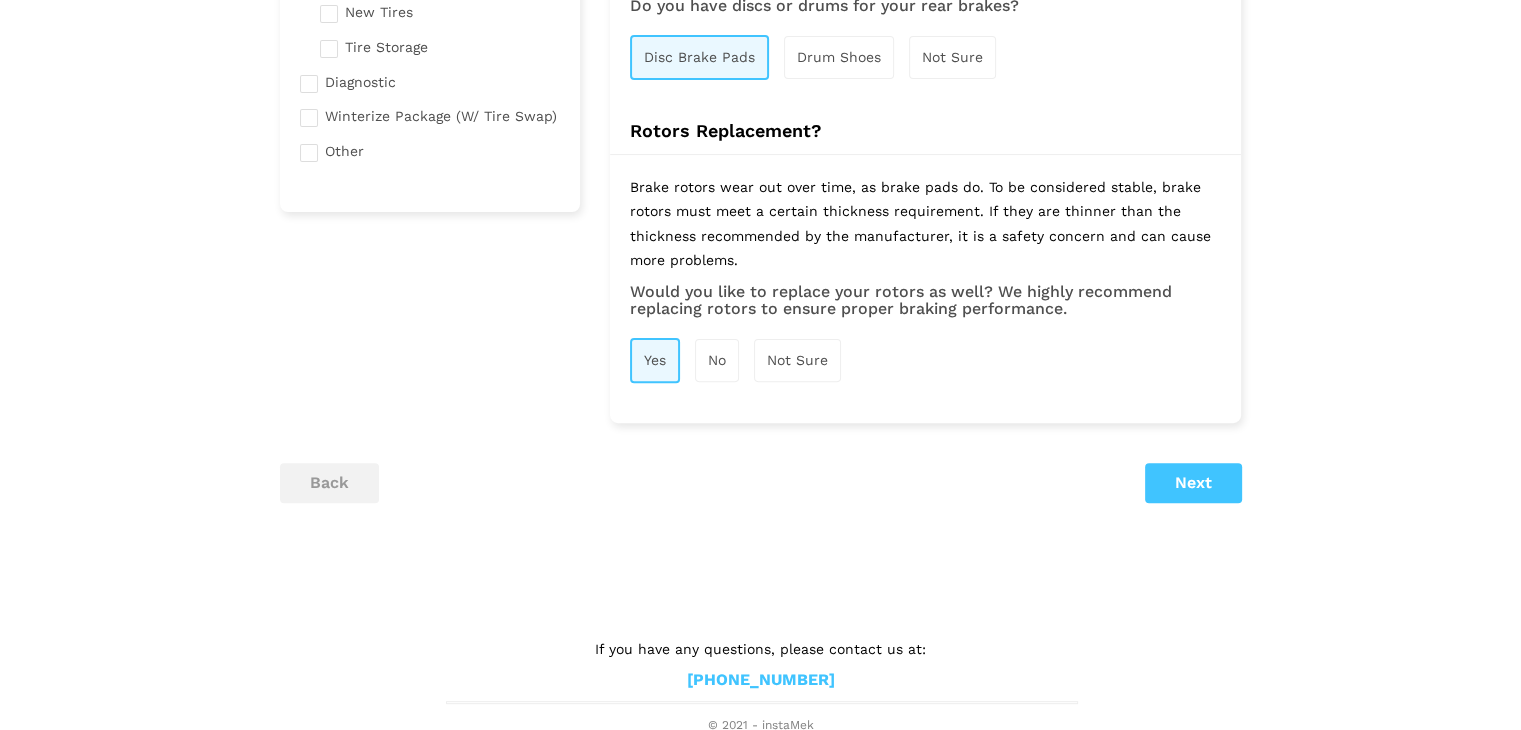 click on "Next" at bounding box center (1193, 483) 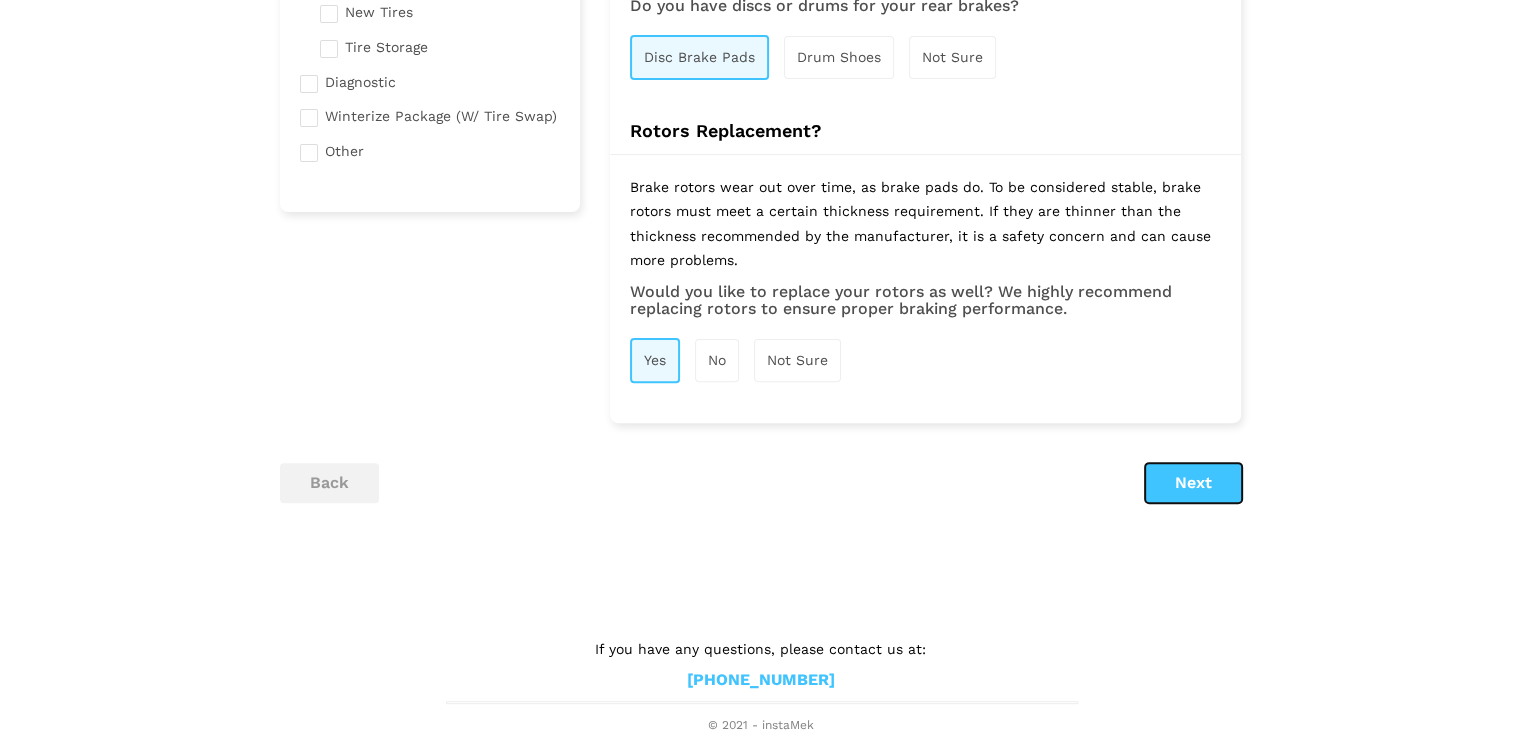 click on "Next" at bounding box center (1193, 483) 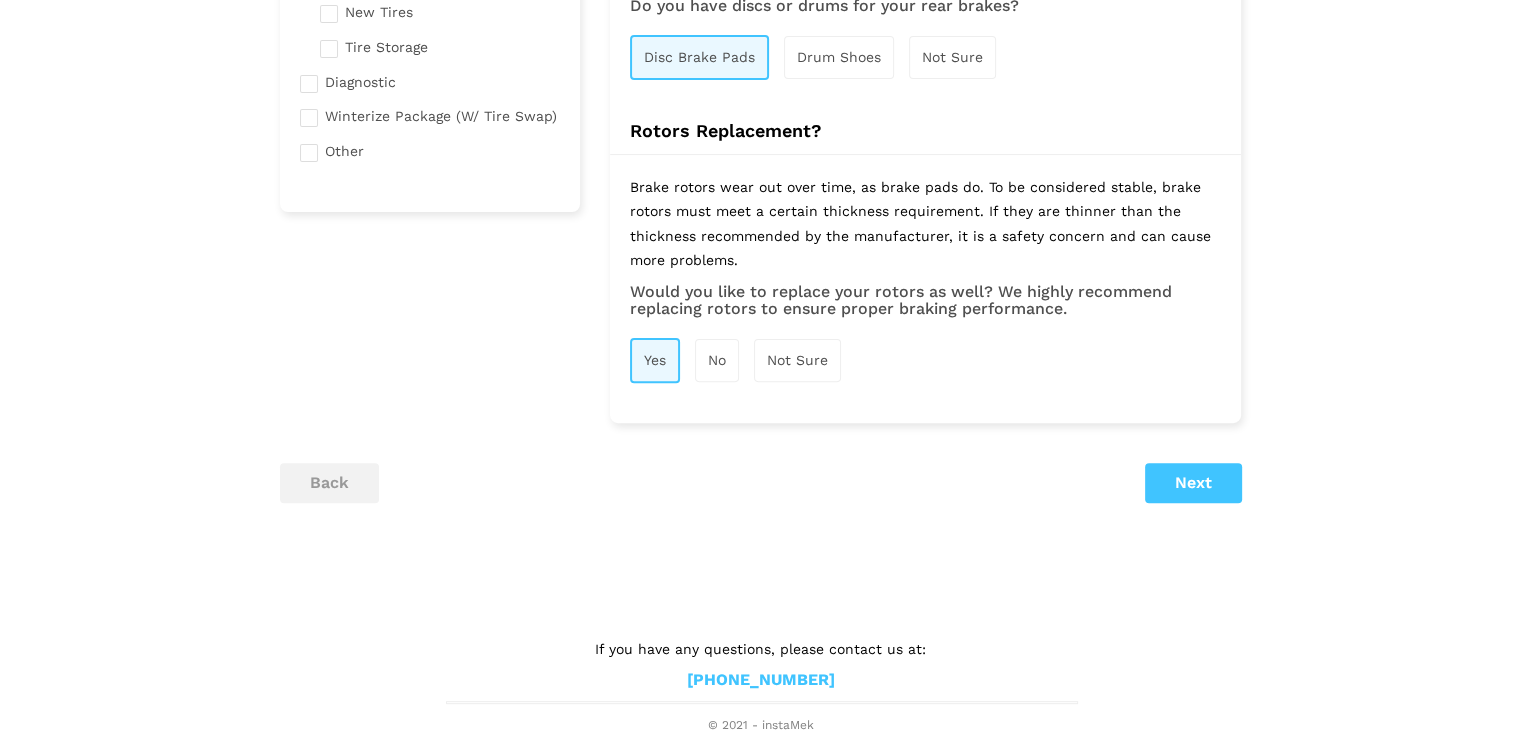 click on "Next" at bounding box center [1193, 483] 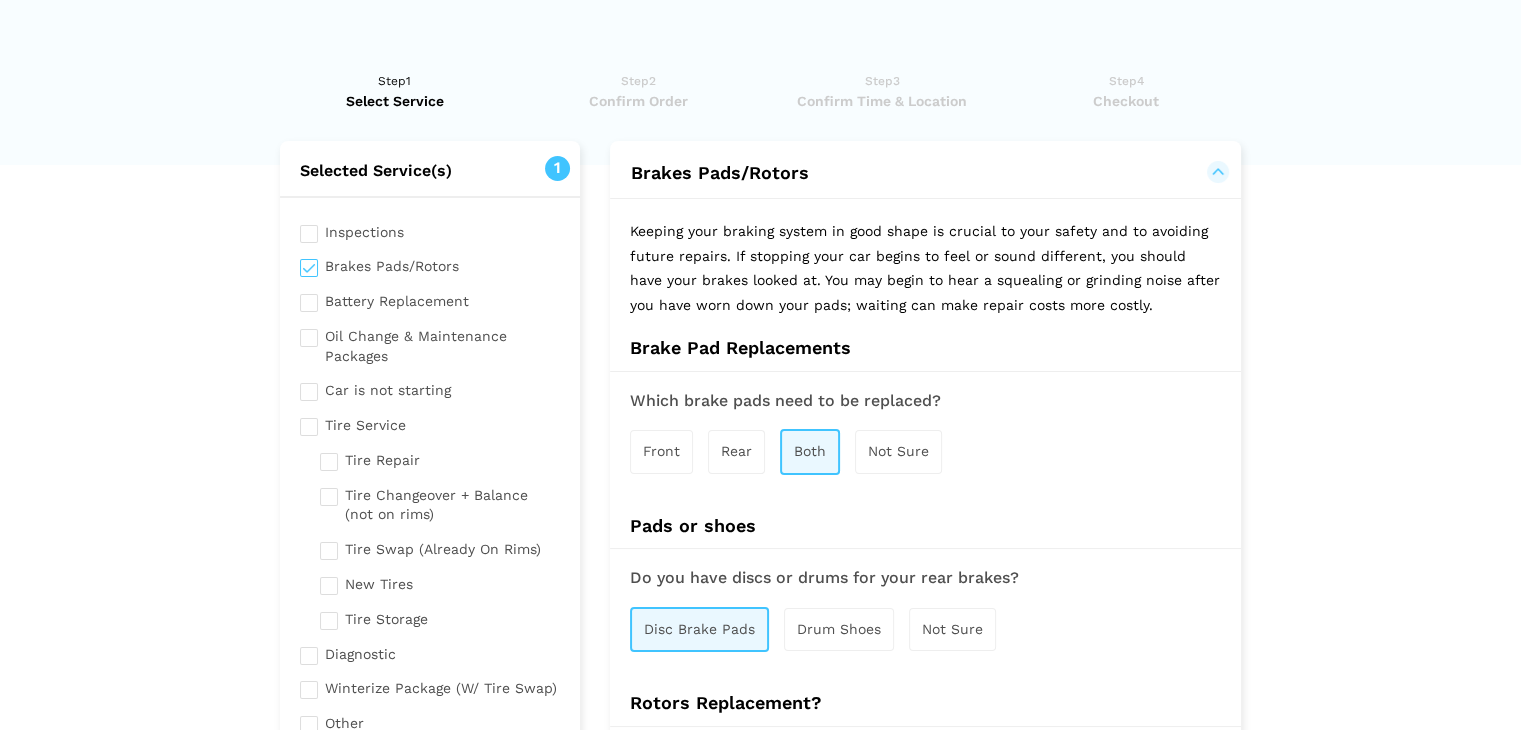 click on "Step2  Confirm Order" at bounding box center [638, 91] 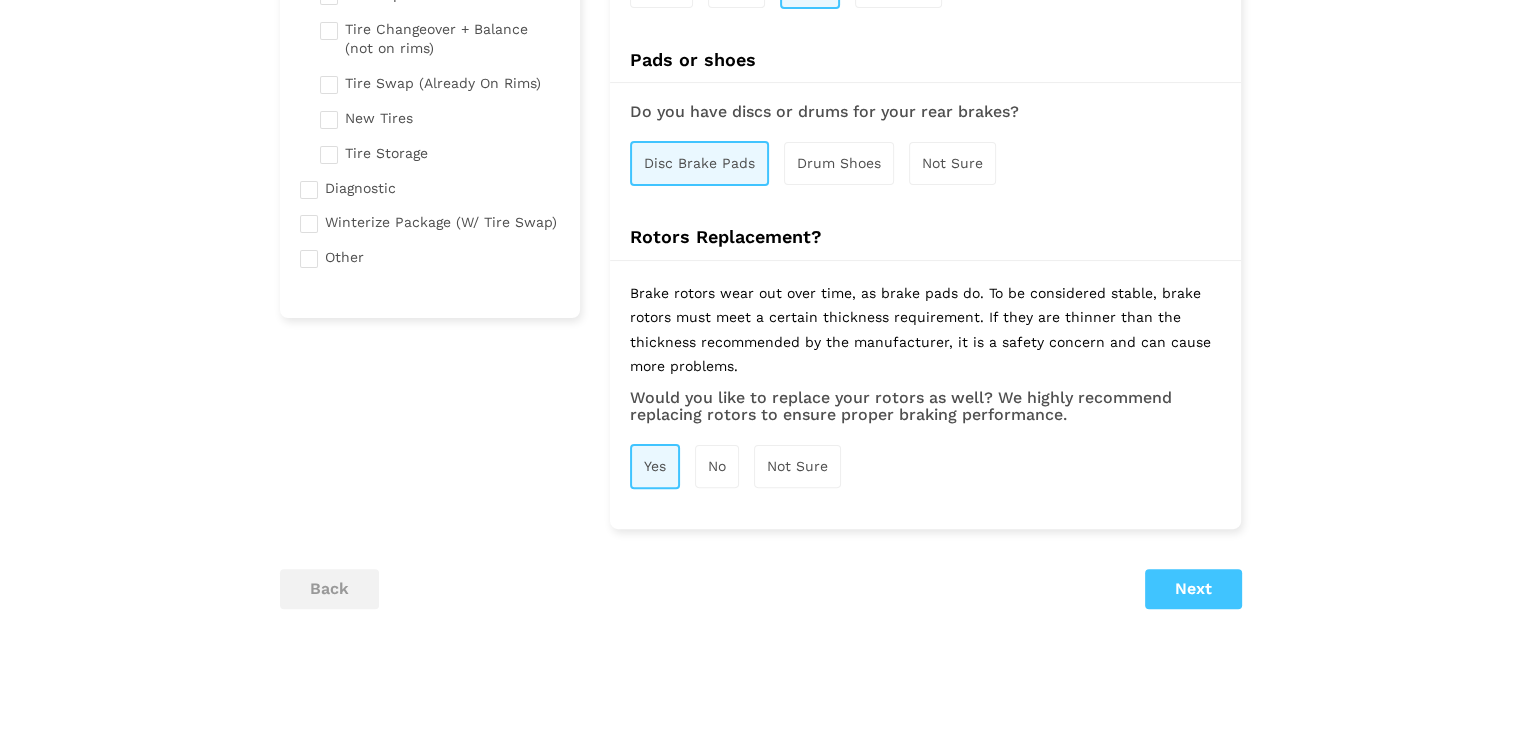 scroll, scrollTop: 0, scrollLeft: 0, axis: both 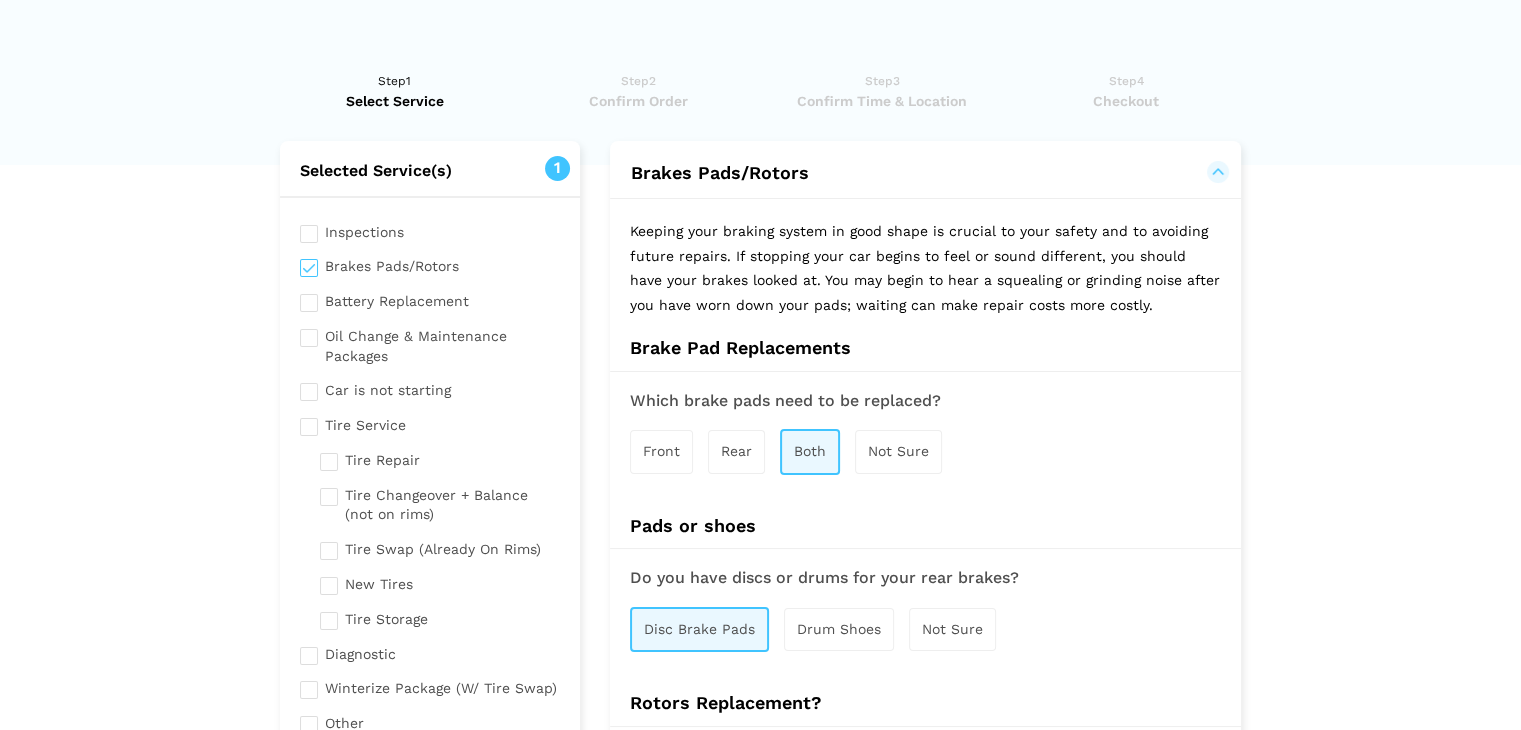 click at bounding box center [430, 264] 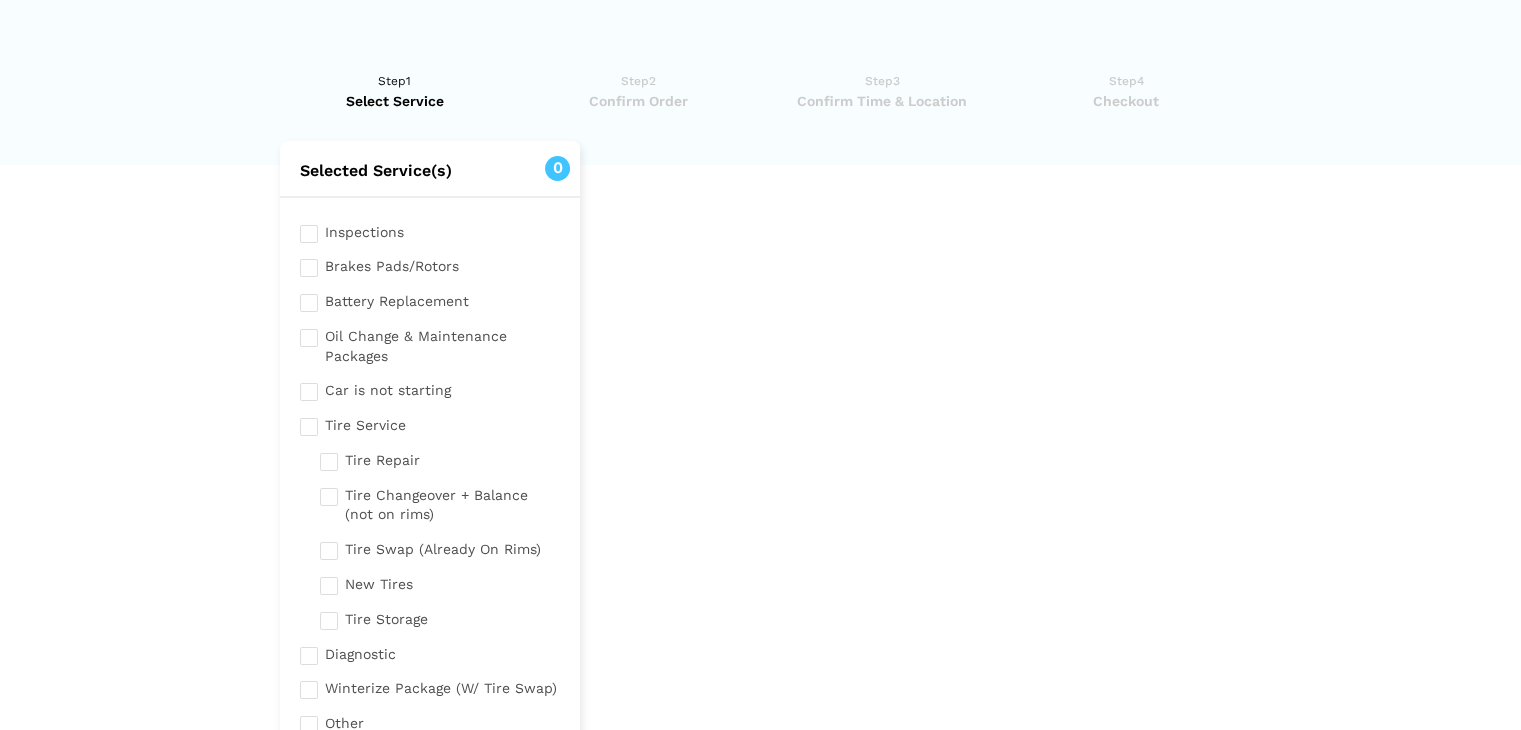 click at bounding box center (430, 388) 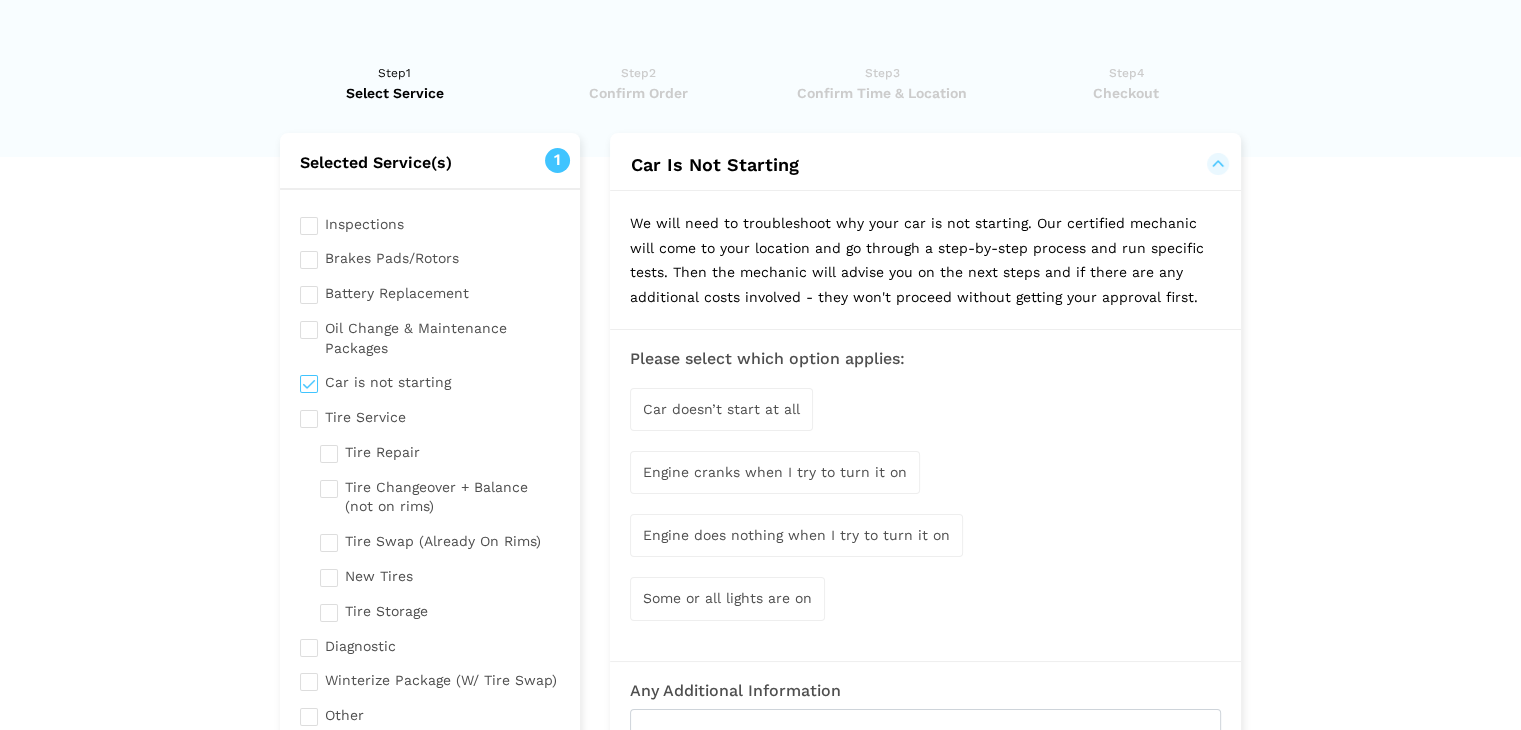 click on "Car doesn’t start at all" at bounding box center (721, 409) 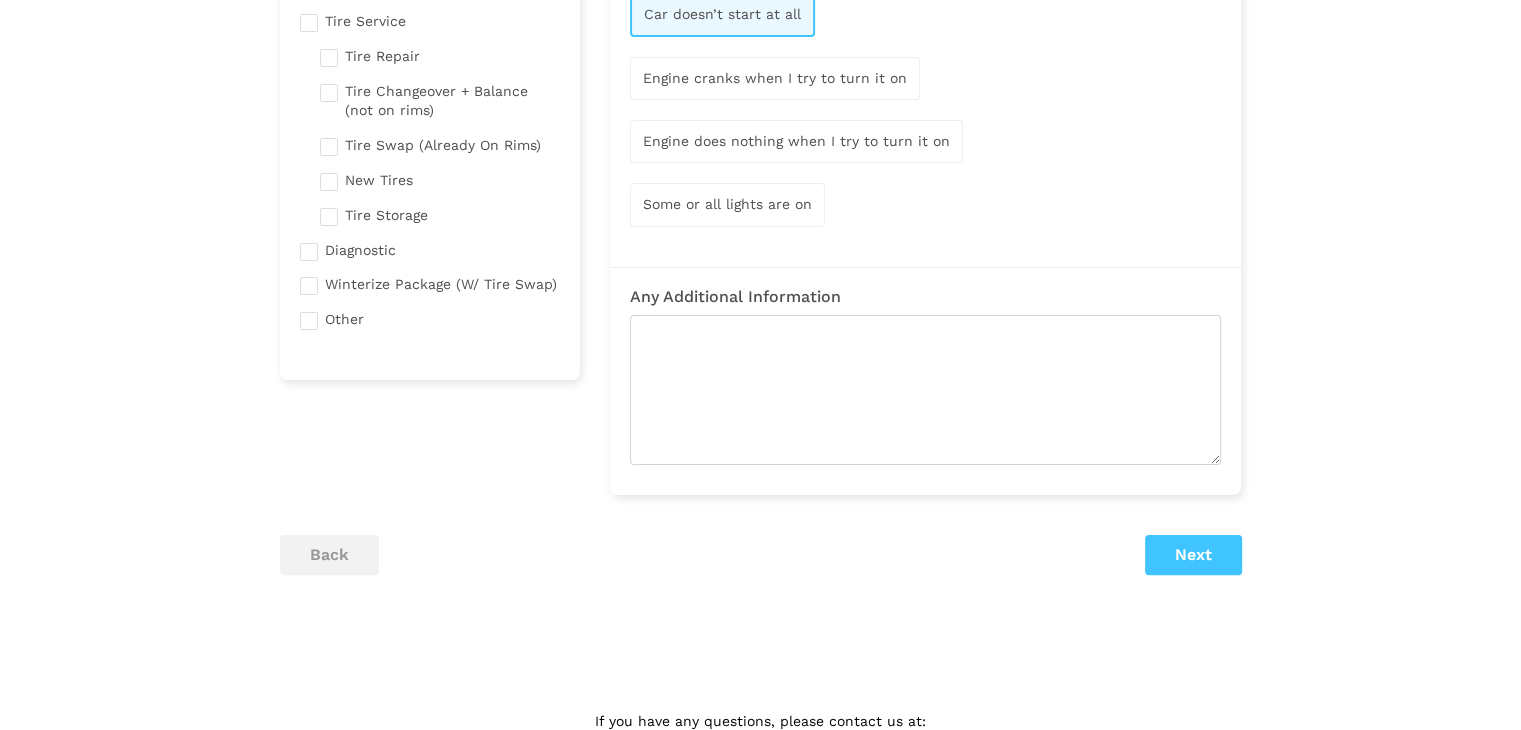 scroll, scrollTop: 476, scrollLeft: 0, axis: vertical 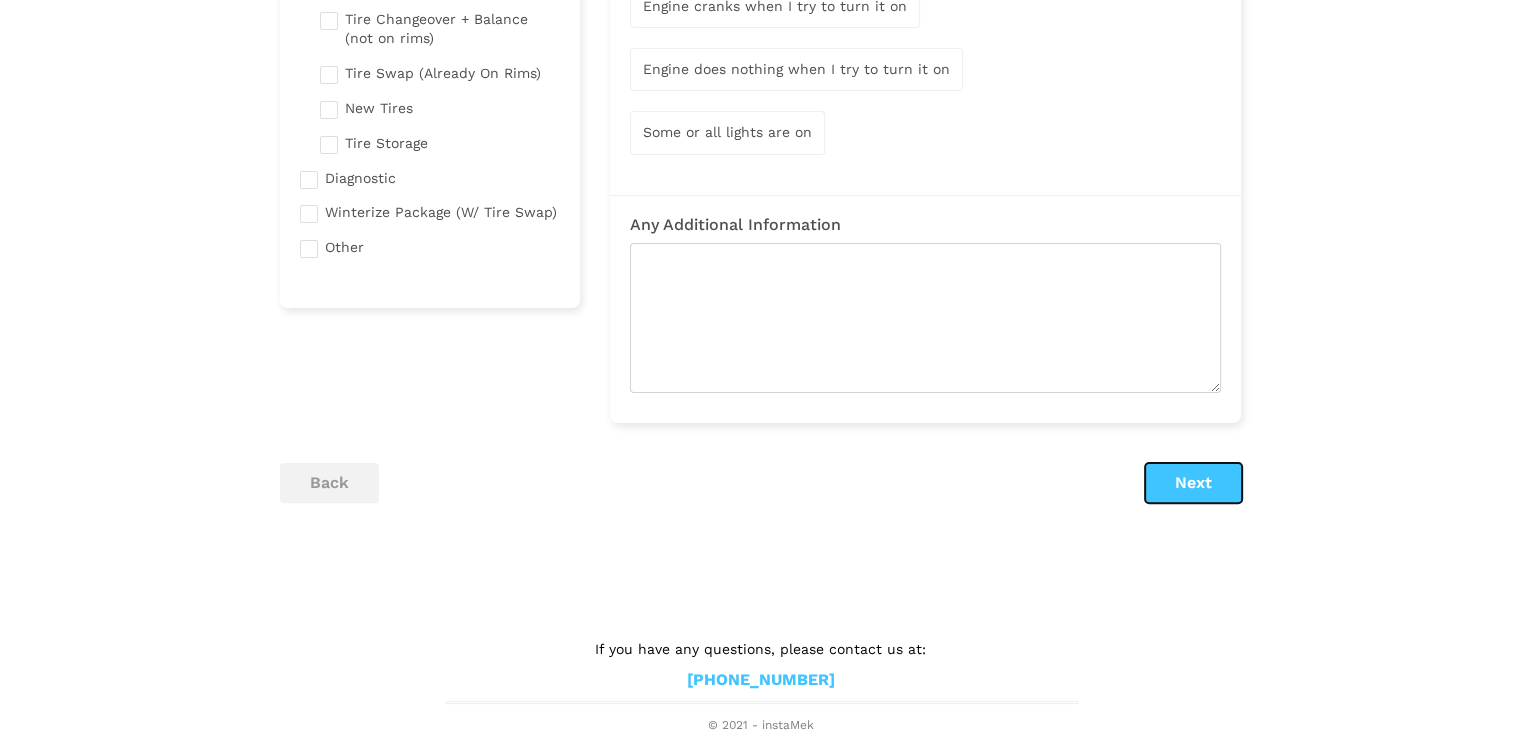 click on "Next" at bounding box center [1193, 483] 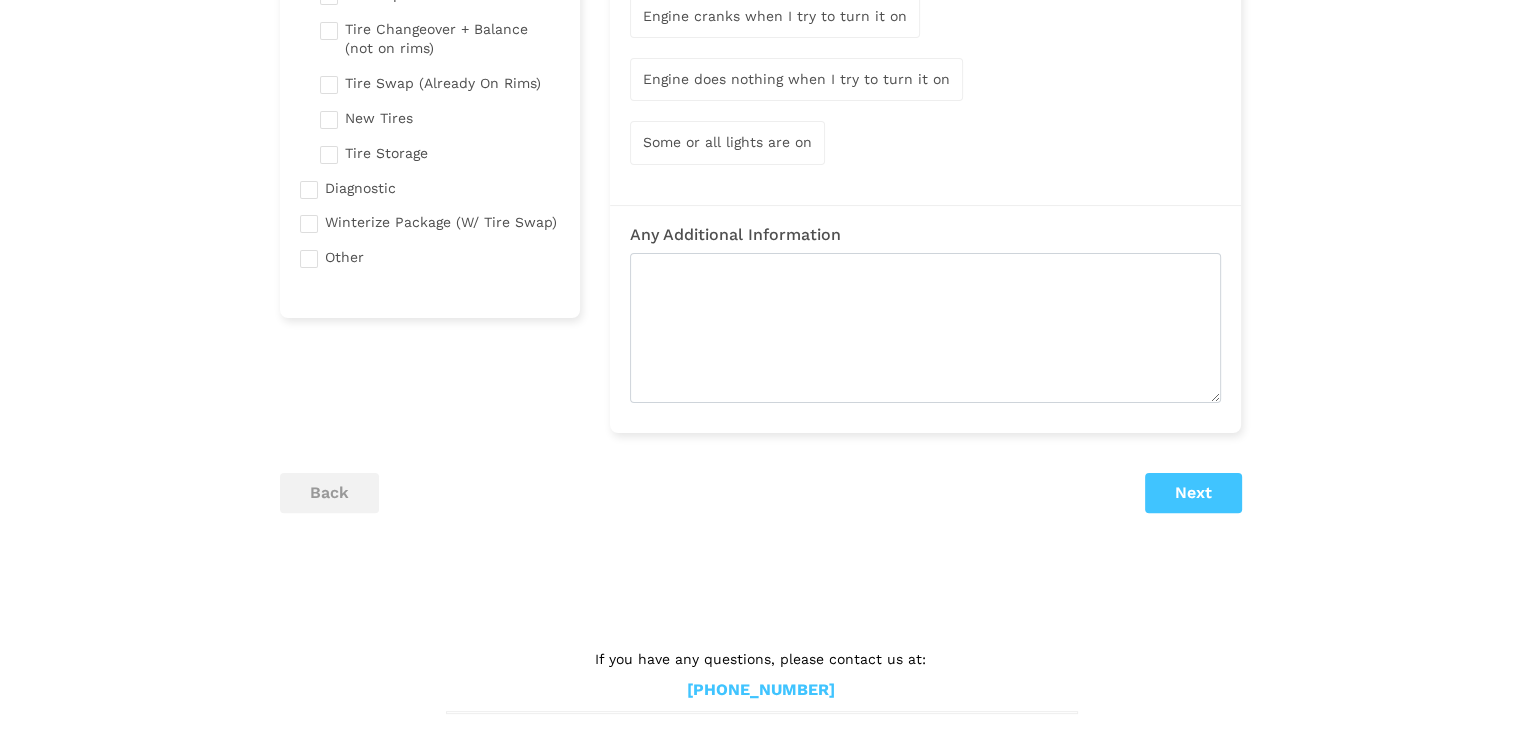 scroll, scrollTop: 476, scrollLeft: 0, axis: vertical 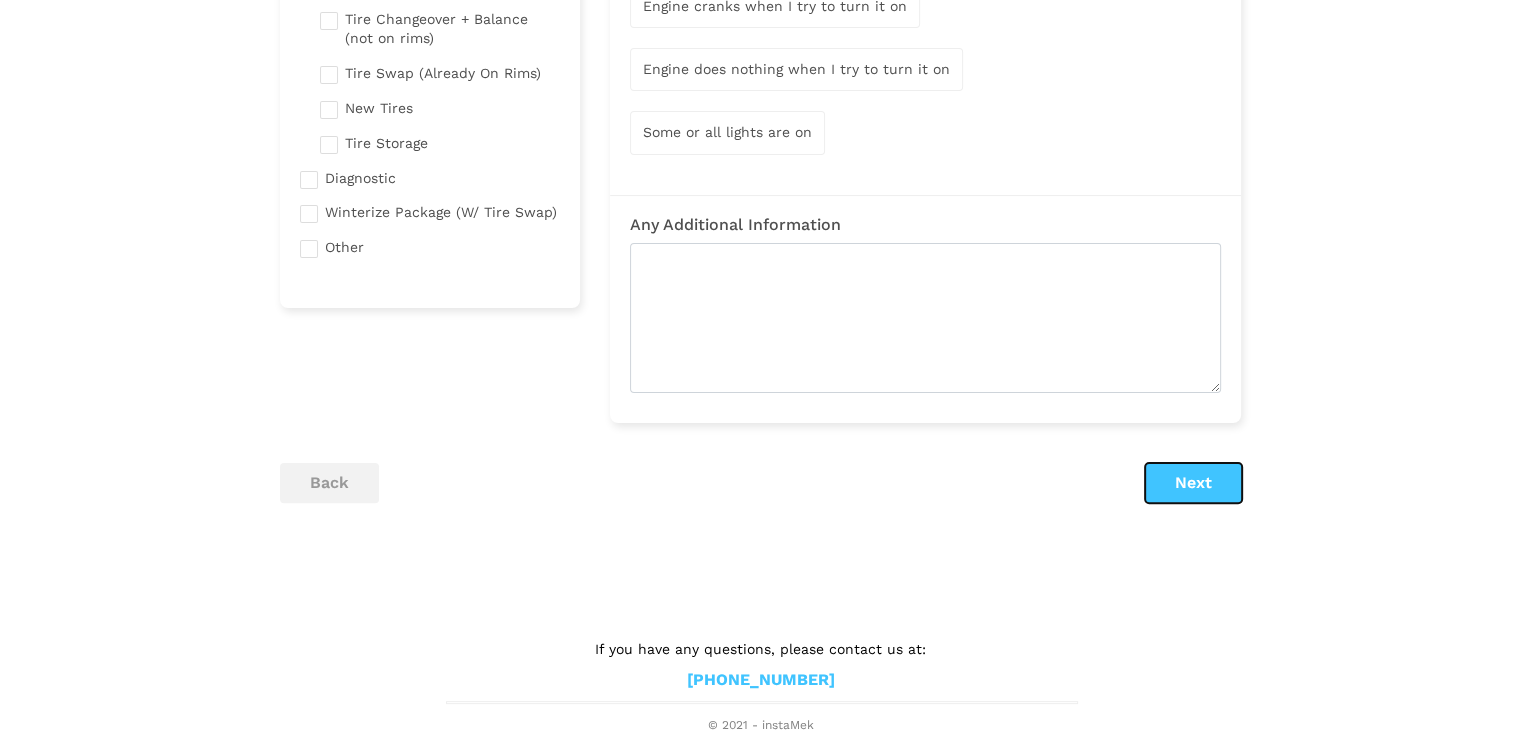 click on "Next" at bounding box center [1193, 483] 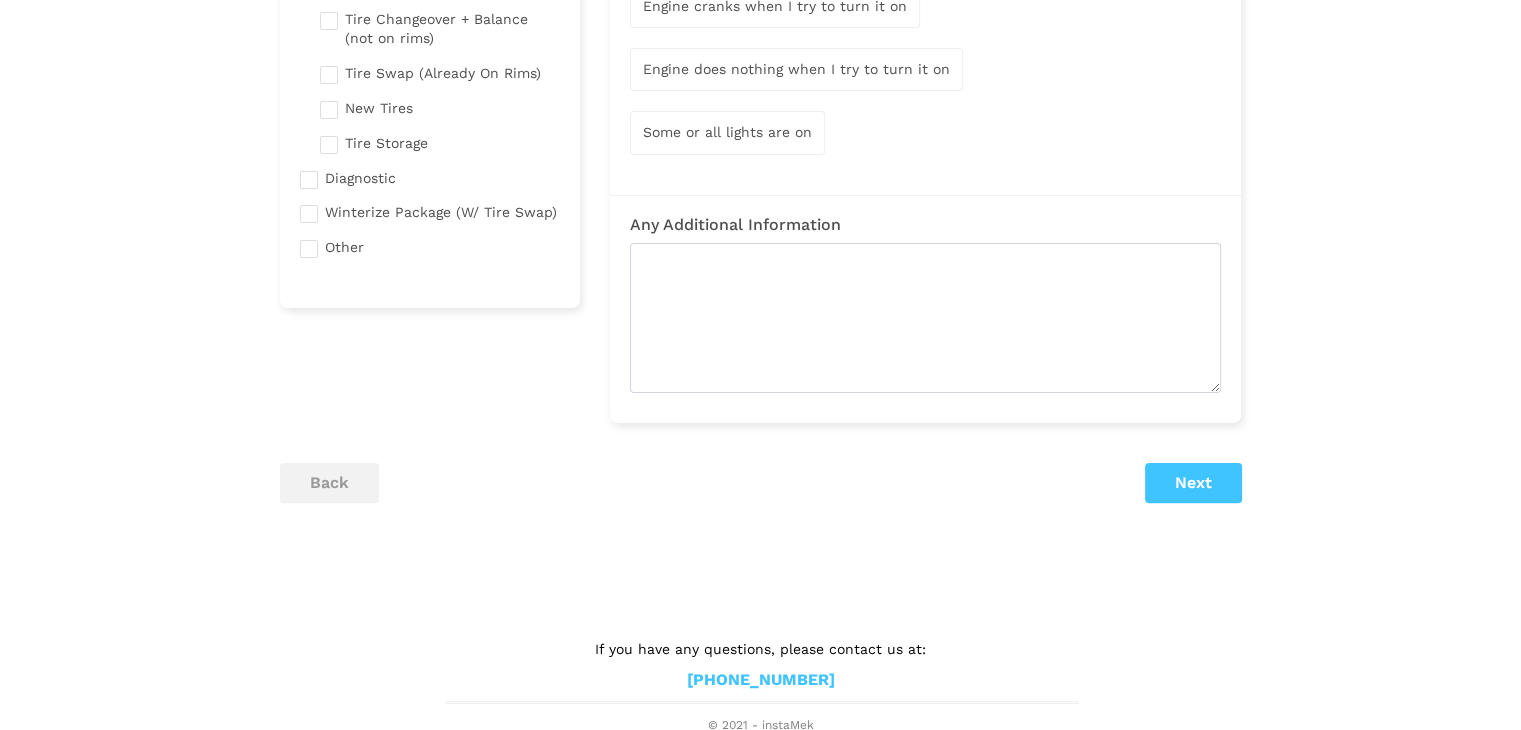 click on "Next" at bounding box center (1193, 483) 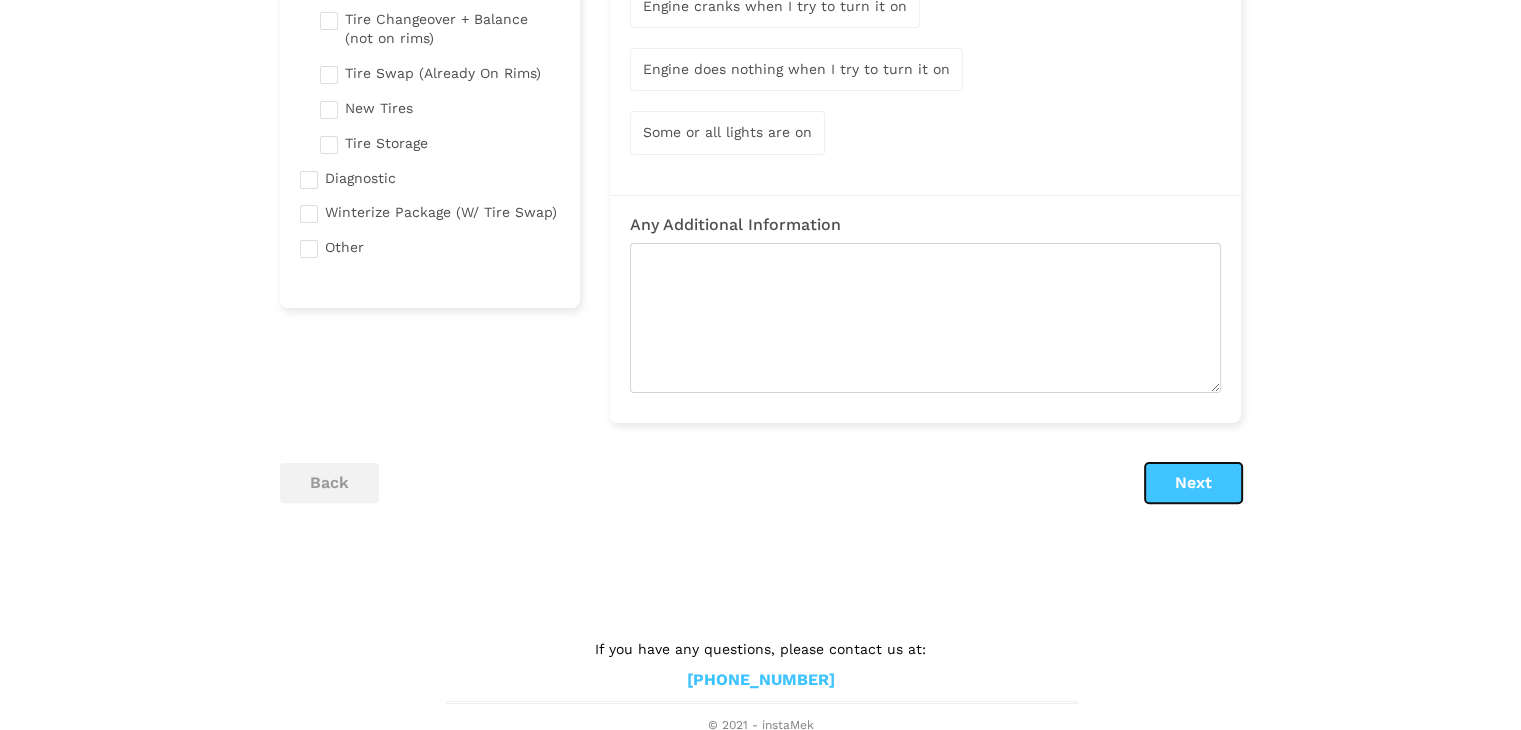 click on "Next" at bounding box center [1193, 483] 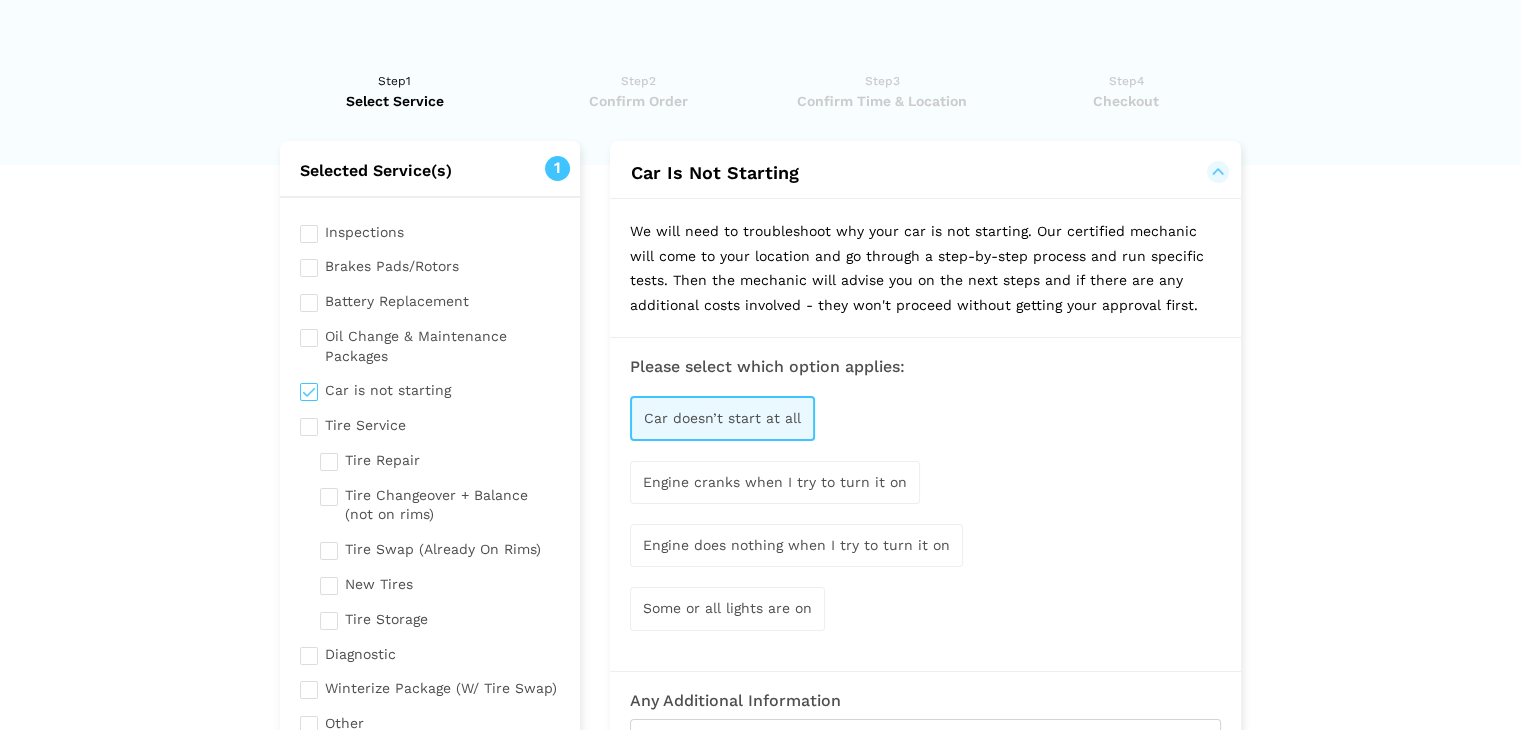 scroll, scrollTop: 476, scrollLeft: 0, axis: vertical 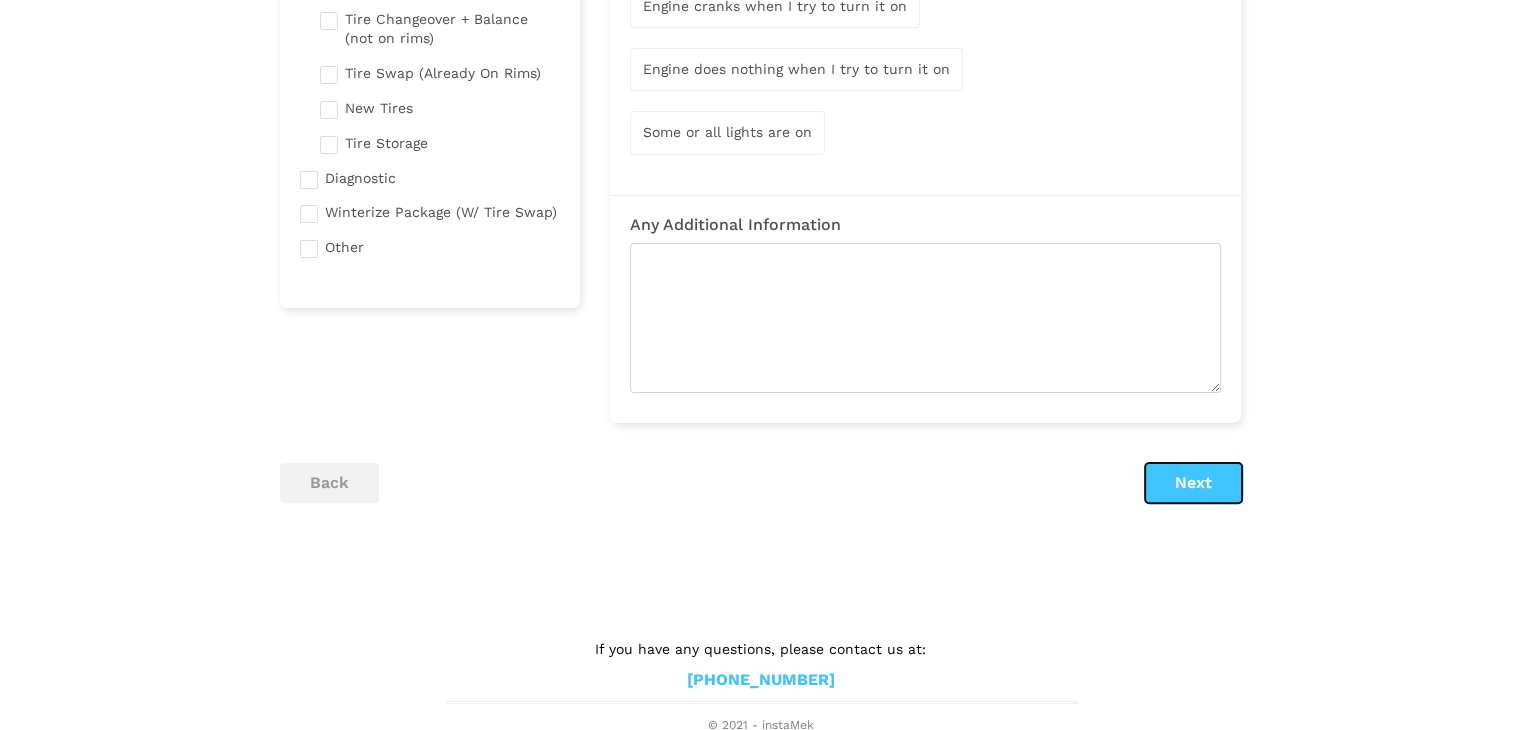click on "Next" at bounding box center [1193, 483] 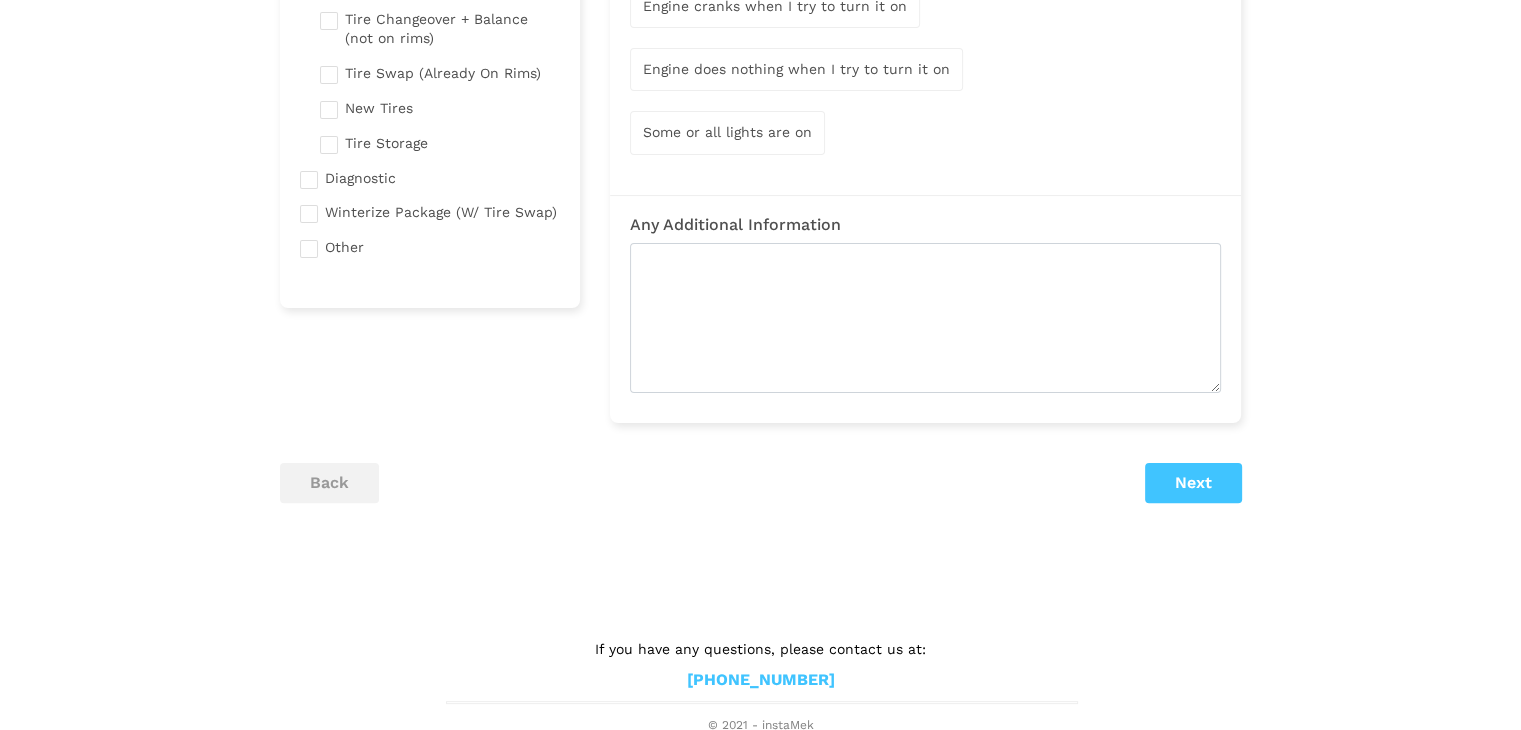 click on "Next" at bounding box center (1193, 483) 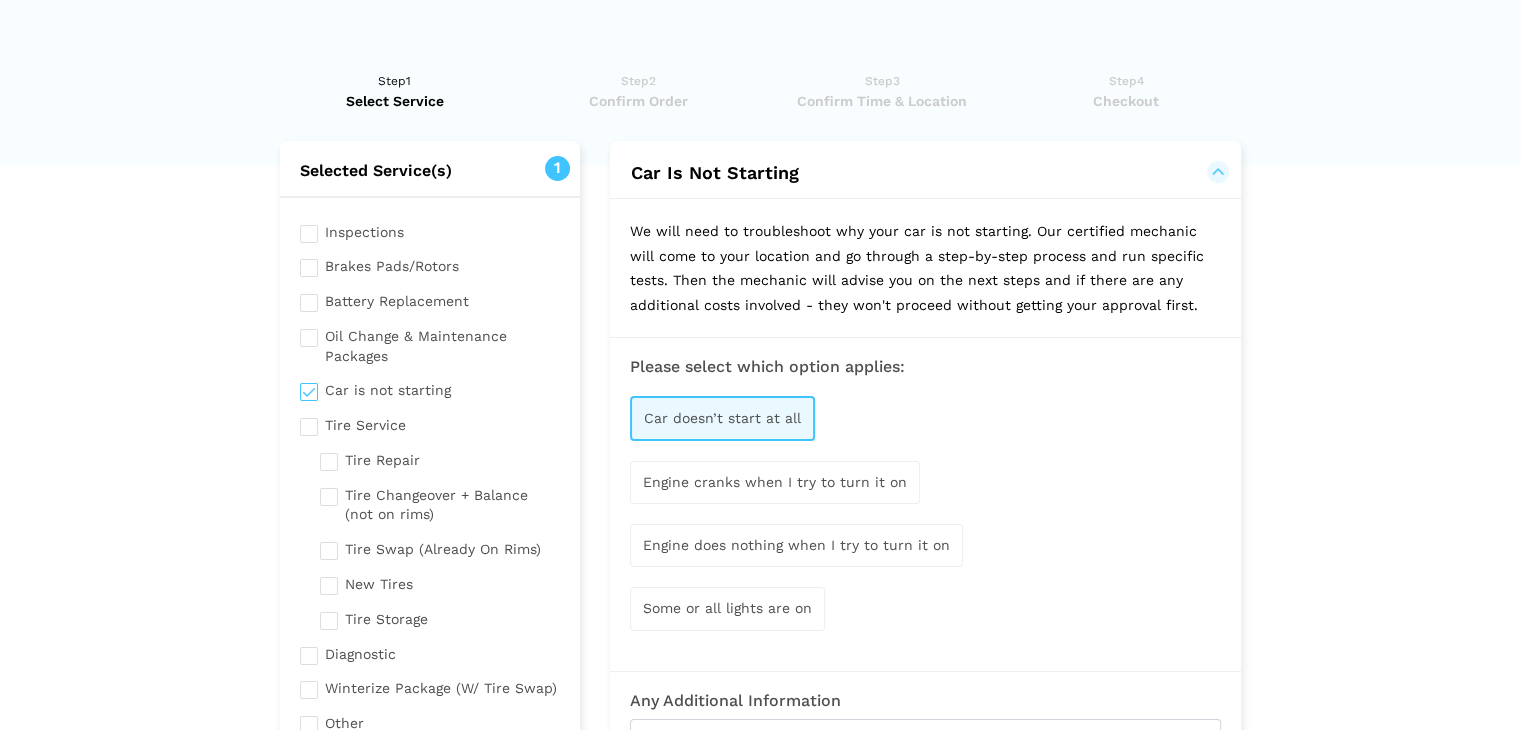 click at bounding box center [430, 388] 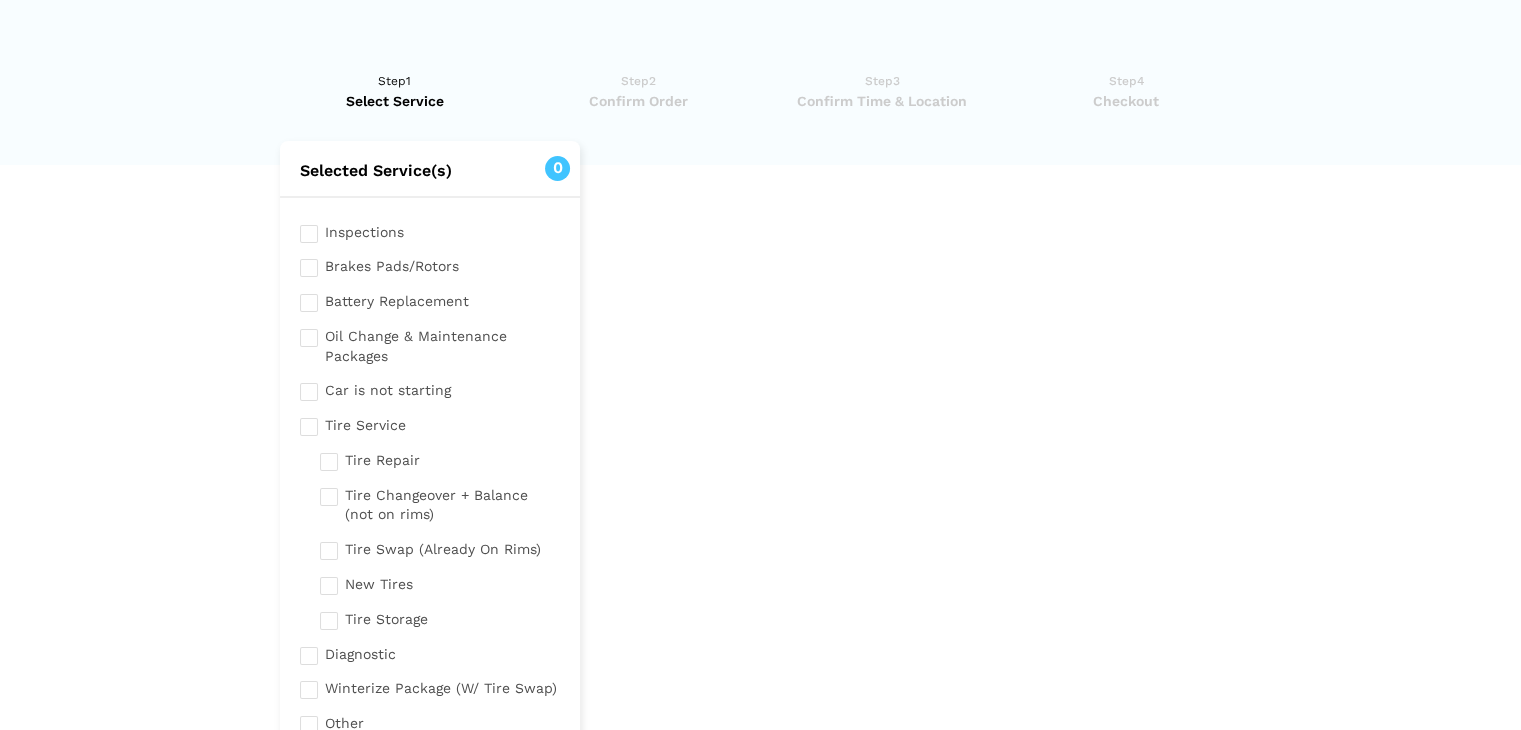 click on "Inspections
Brakes Pads/Rotors
Battery Replacement
Oil Change & Maintenance Packages Car is not starting New Tires" at bounding box center (430, 480) 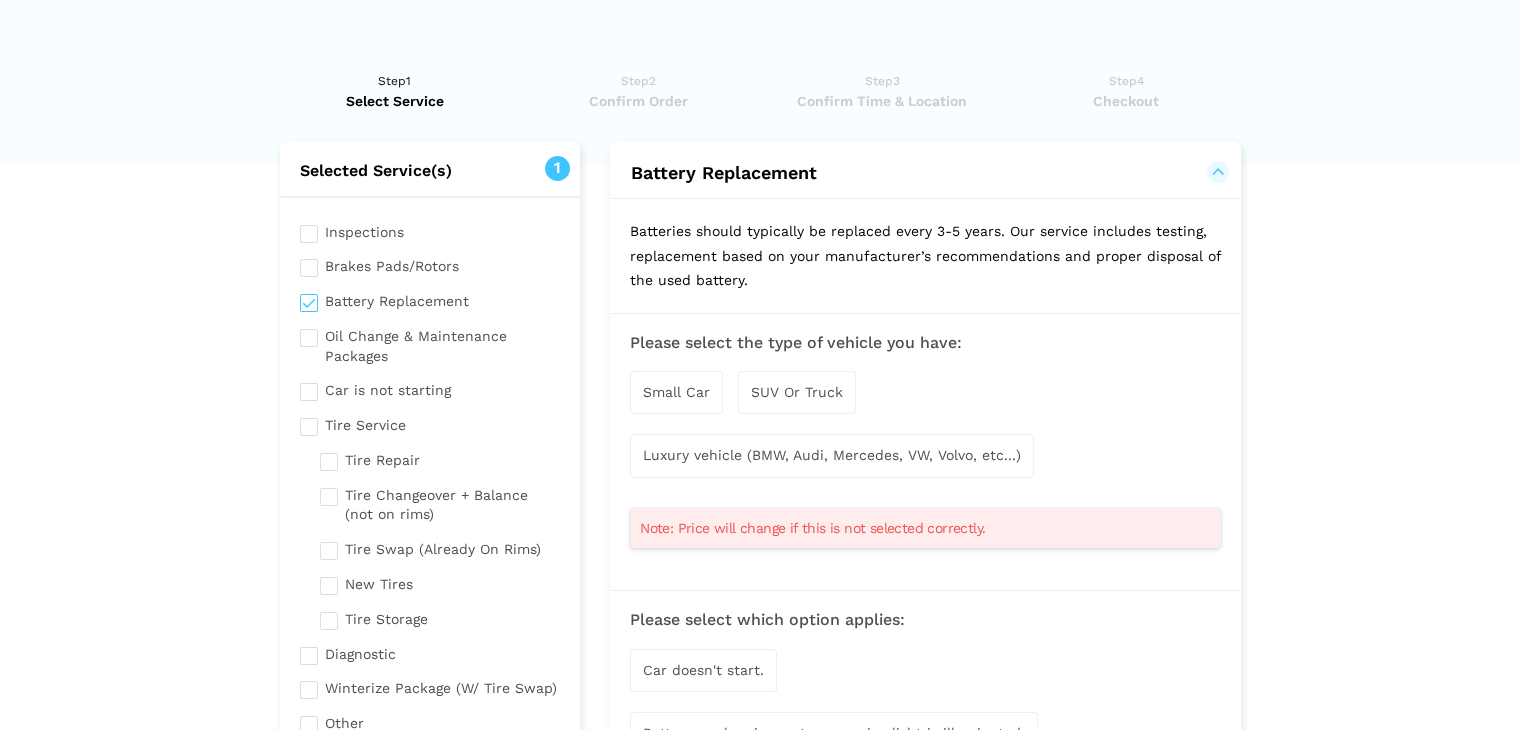 scroll, scrollTop: 700, scrollLeft: 0, axis: vertical 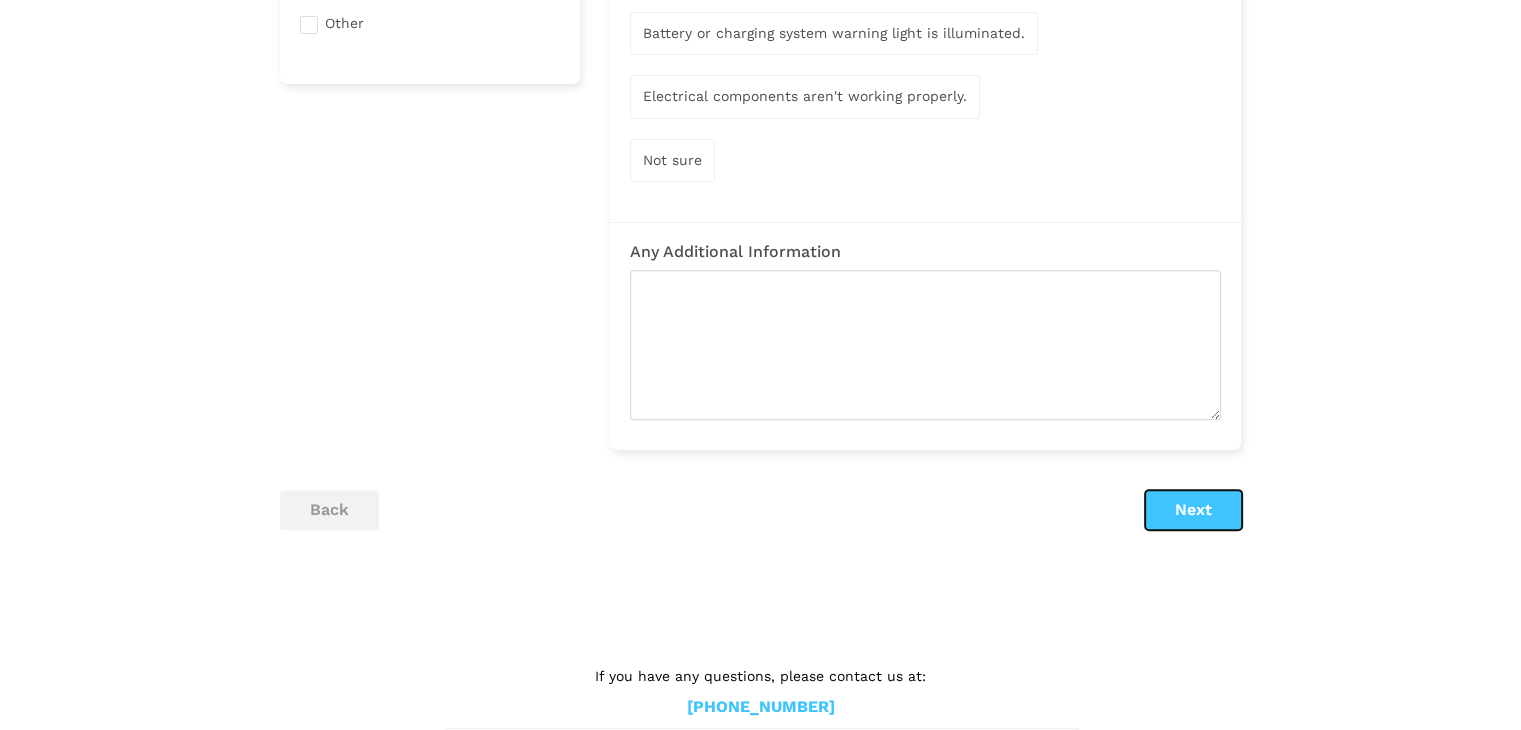 click on "Next" at bounding box center (1193, 510) 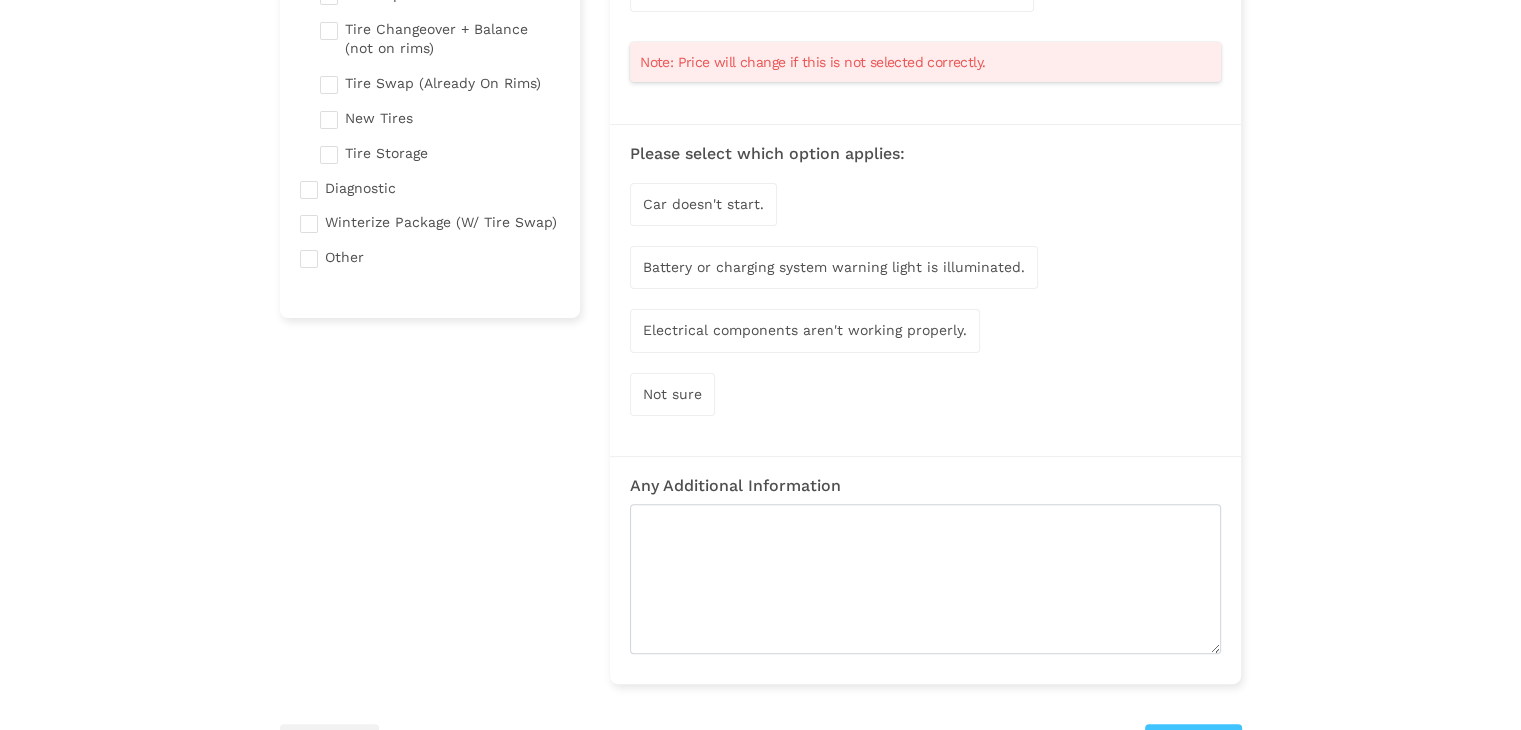 click on "Battery or charging system warning light is illuminated." at bounding box center (834, 267) 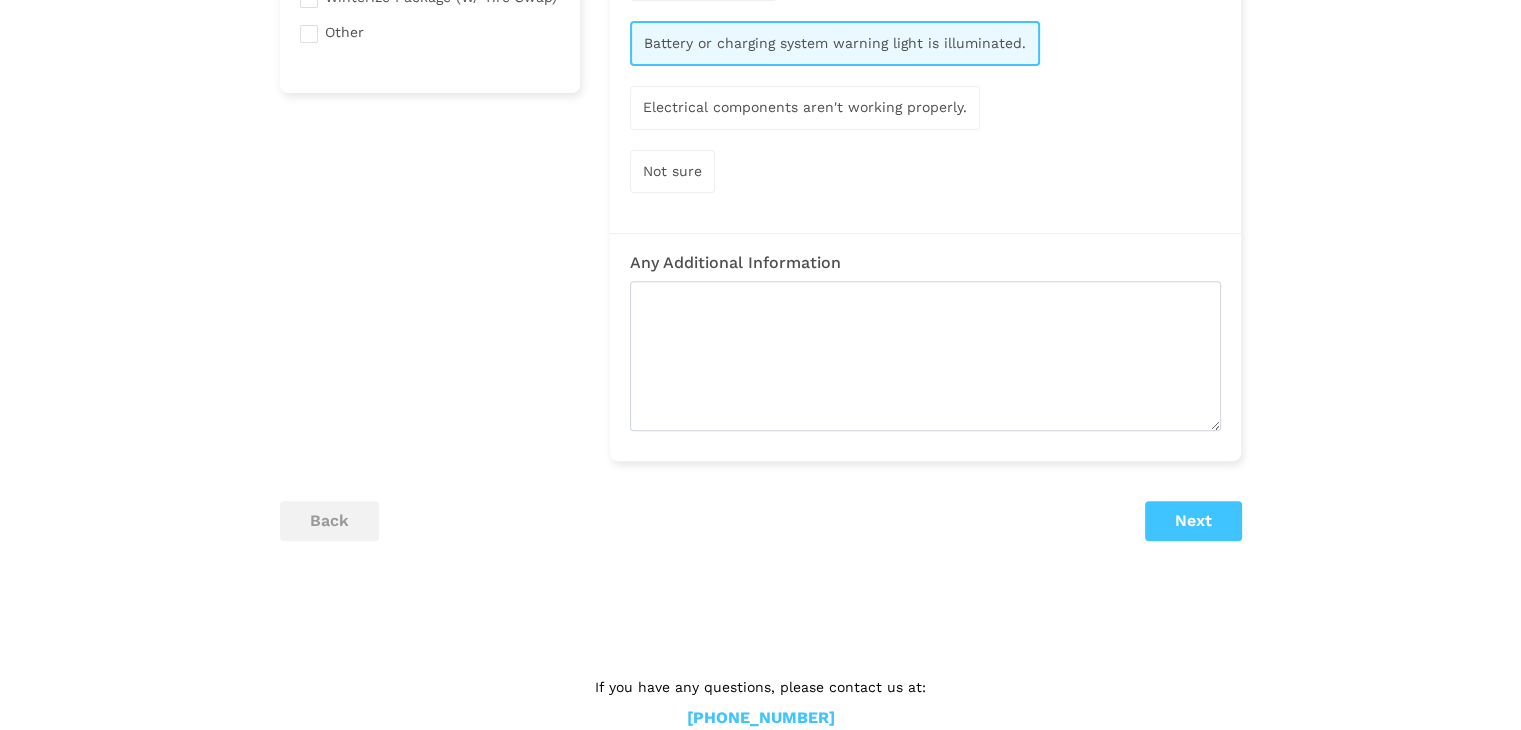 scroll, scrollTop: 730, scrollLeft: 0, axis: vertical 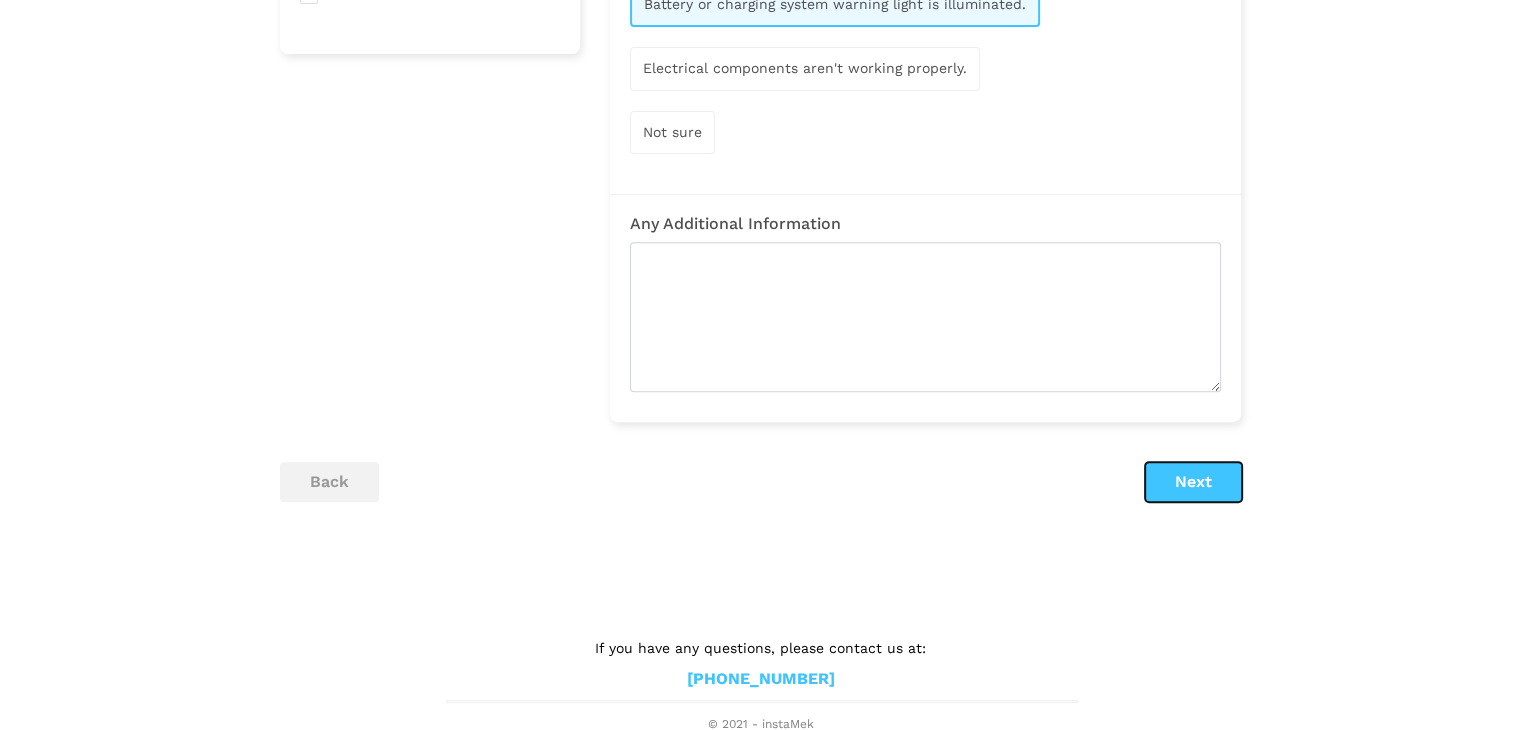 drag, startPoint x: 1216, startPoint y: 494, endPoint x: 899, endPoint y: 432, distance: 323.0062 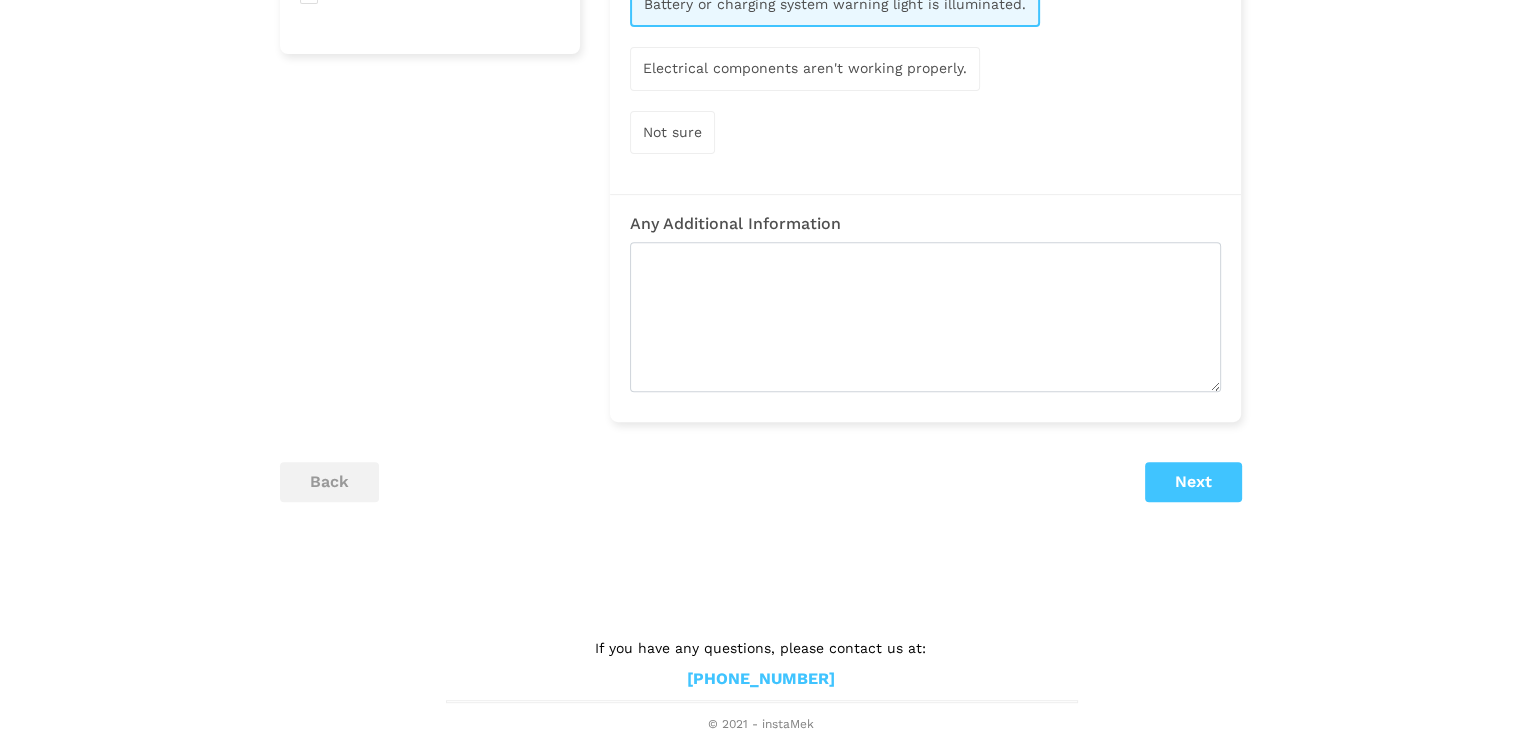 click on "Next" at bounding box center [1193, 482] 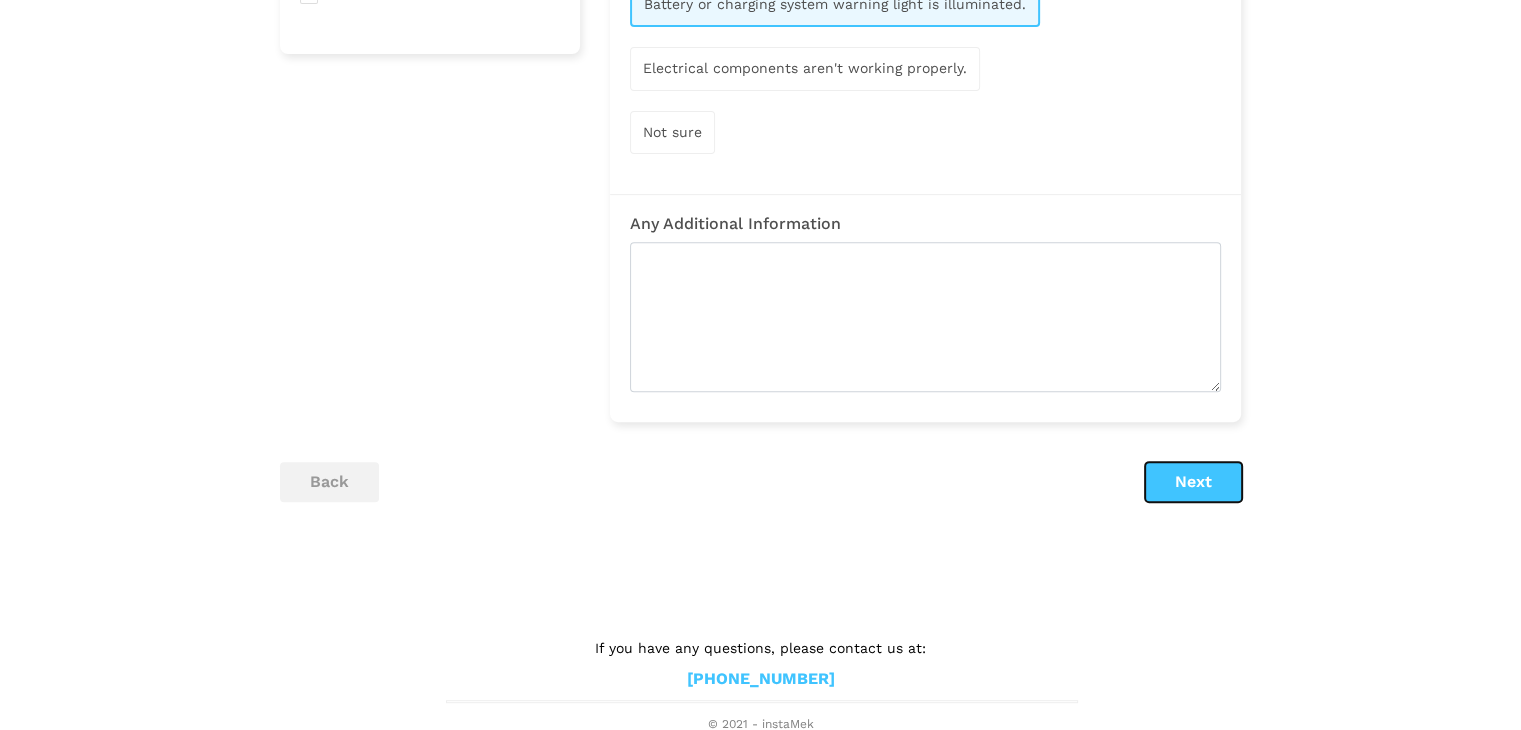 click on "Next" at bounding box center [1193, 482] 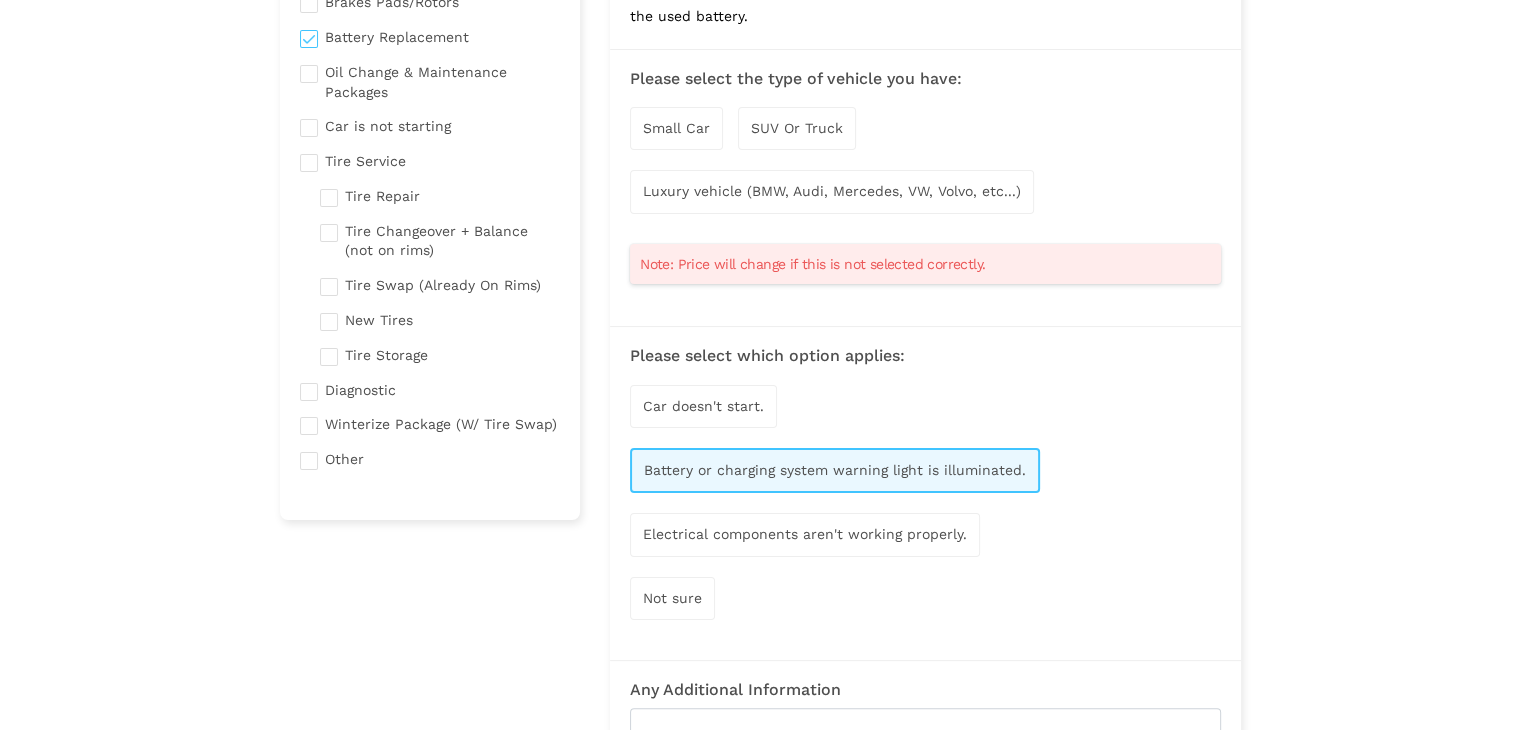 scroll, scrollTop: 30, scrollLeft: 0, axis: vertical 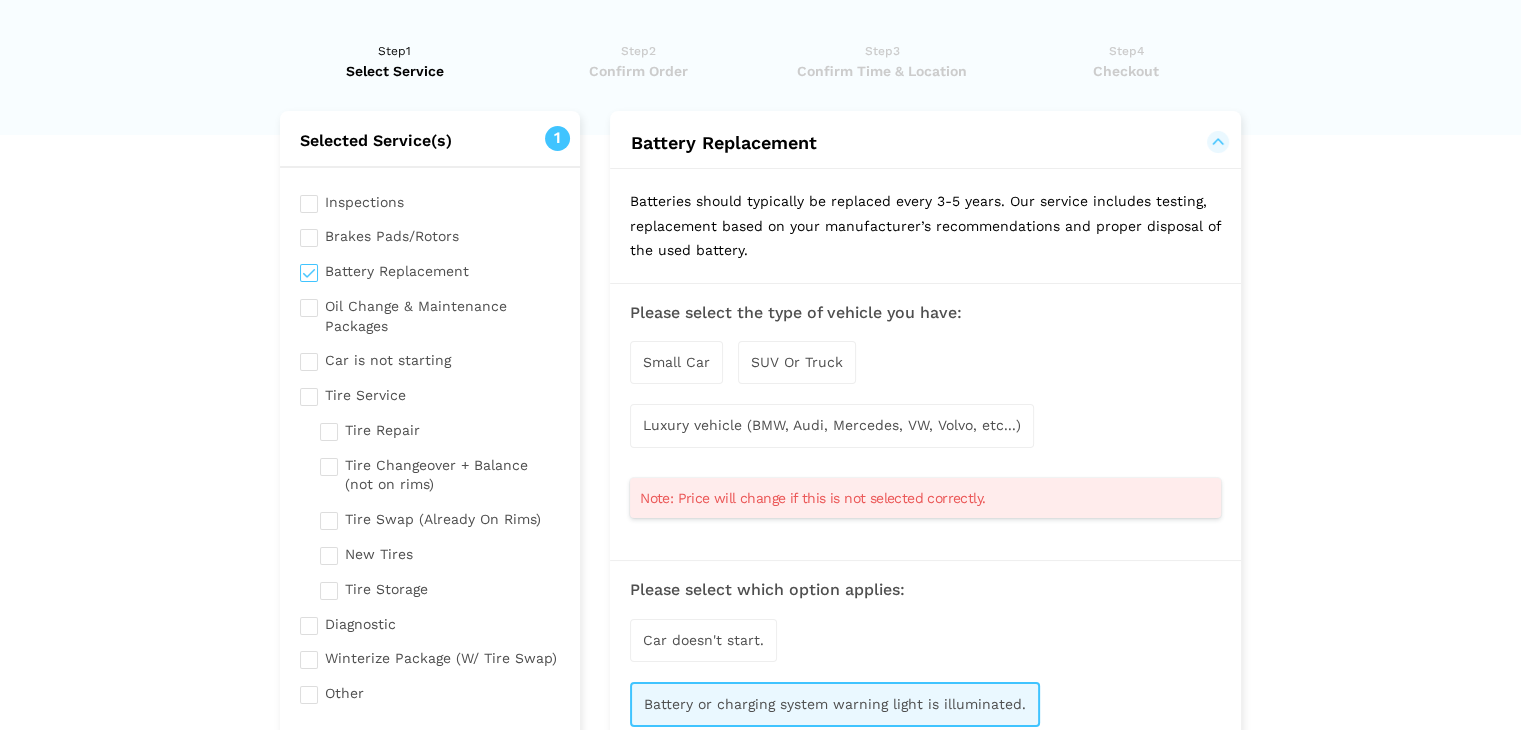 click on "Luxury vehicle (BMW, Audi, Mercedes, VW, Volvo, etc...)" at bounding box center (832, 425) 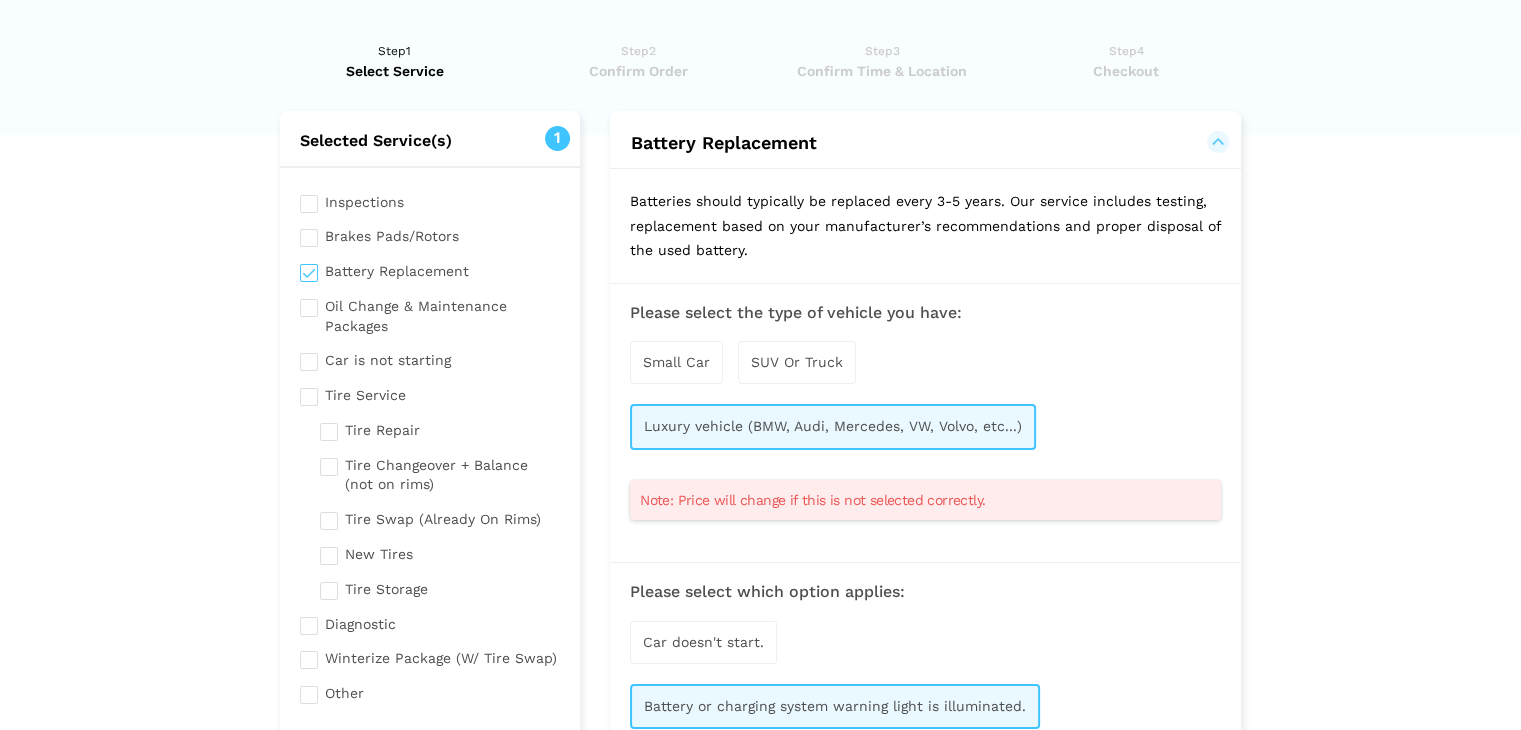 scroll, scrollTop: 496, scrollLeft: 0, axis: vertical 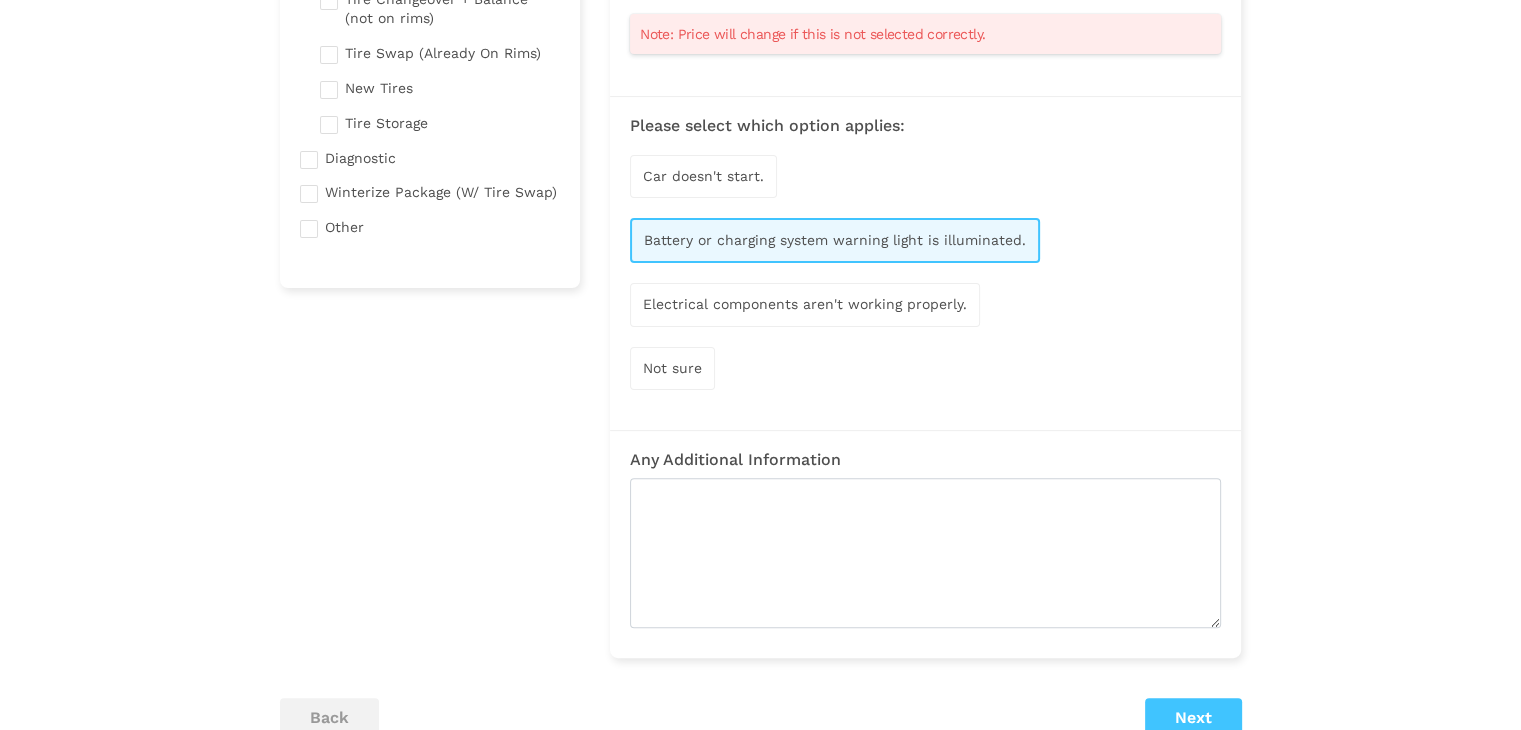 click on "Selected Service(s)   1
Inspections
Brakes Pads/Rotors
Tire Service" at bounding box center [761, 217] 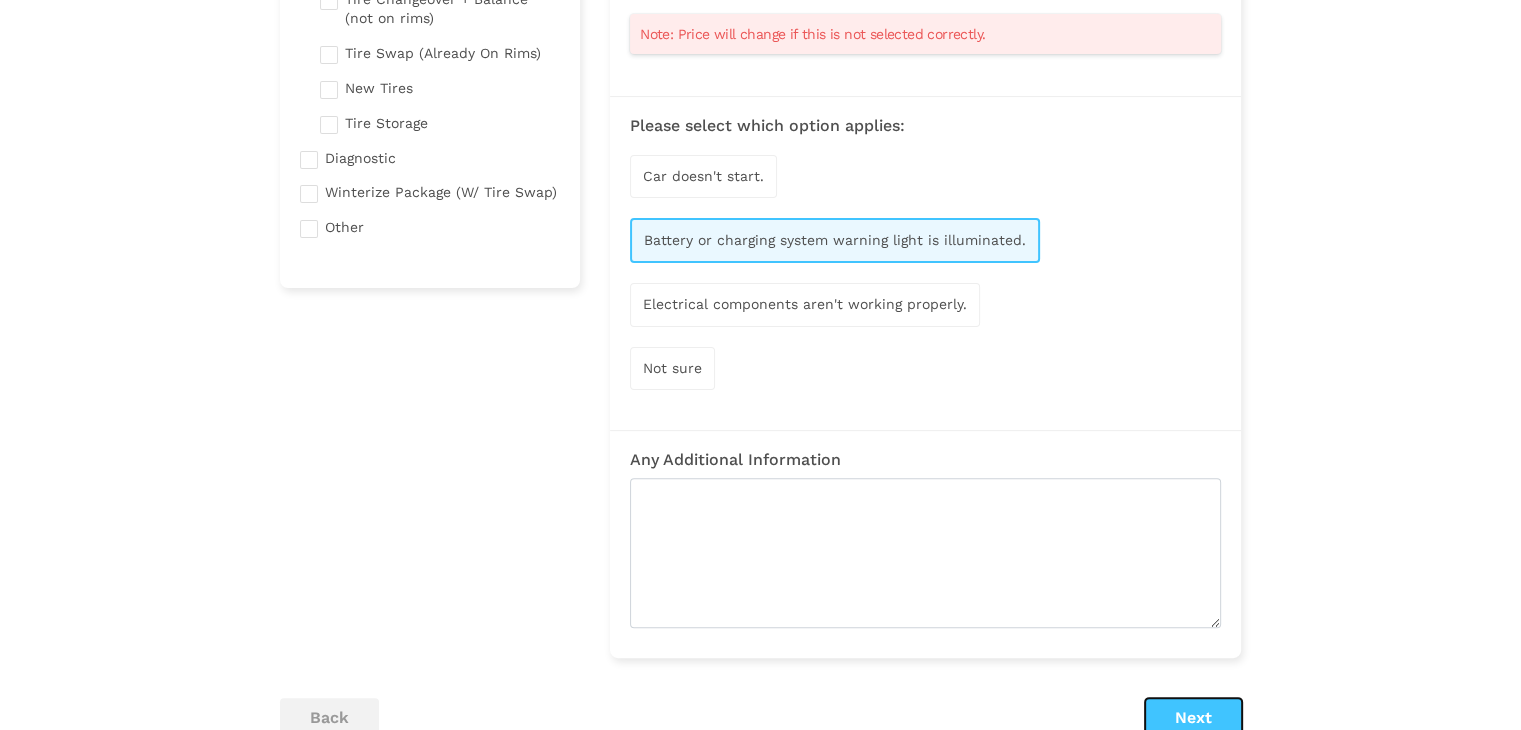 drag, startPoint x: 1218, startPoint y: 693, endPoint x: 936, endPoint y: 464, distance: 363.26987 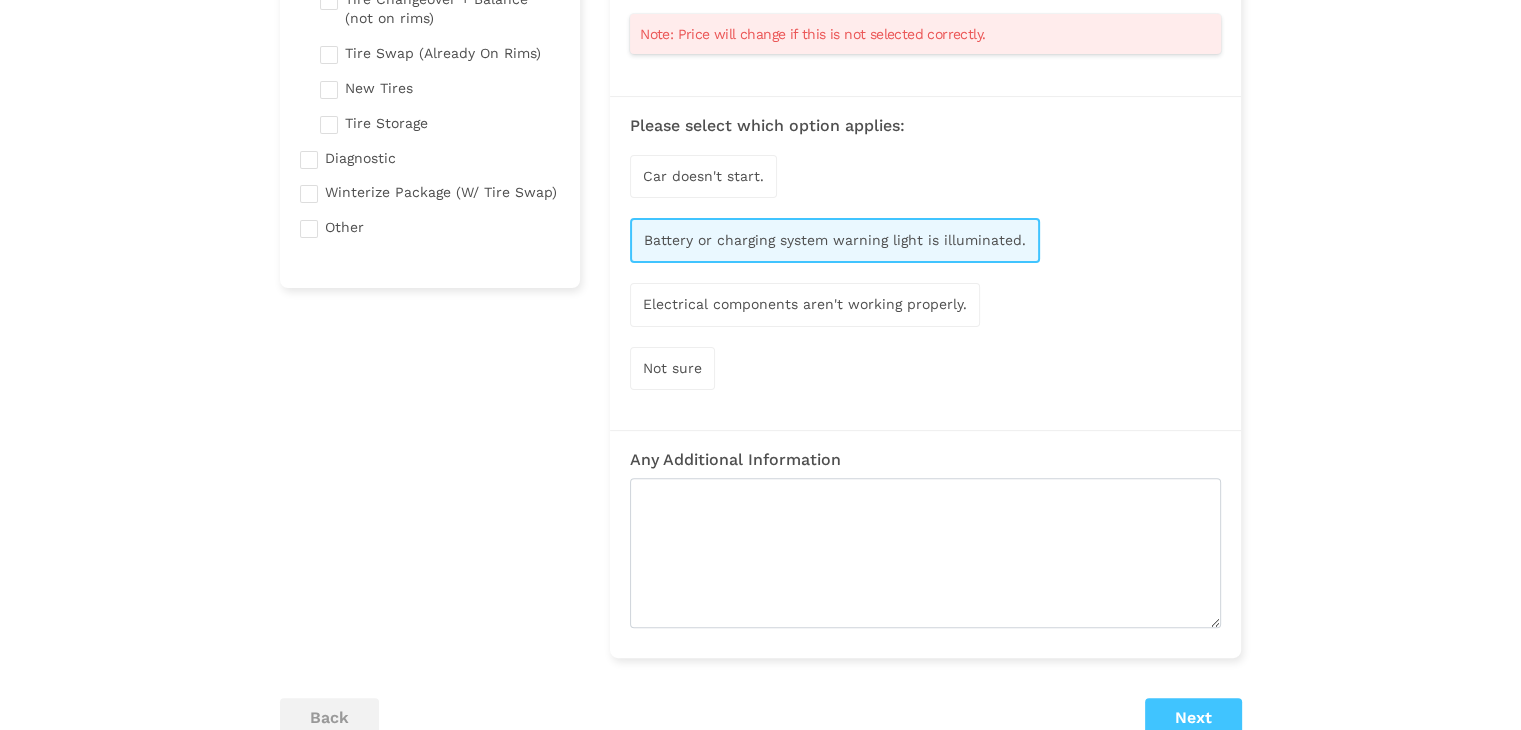 click on "Next" at bounding box center (1193, 718) 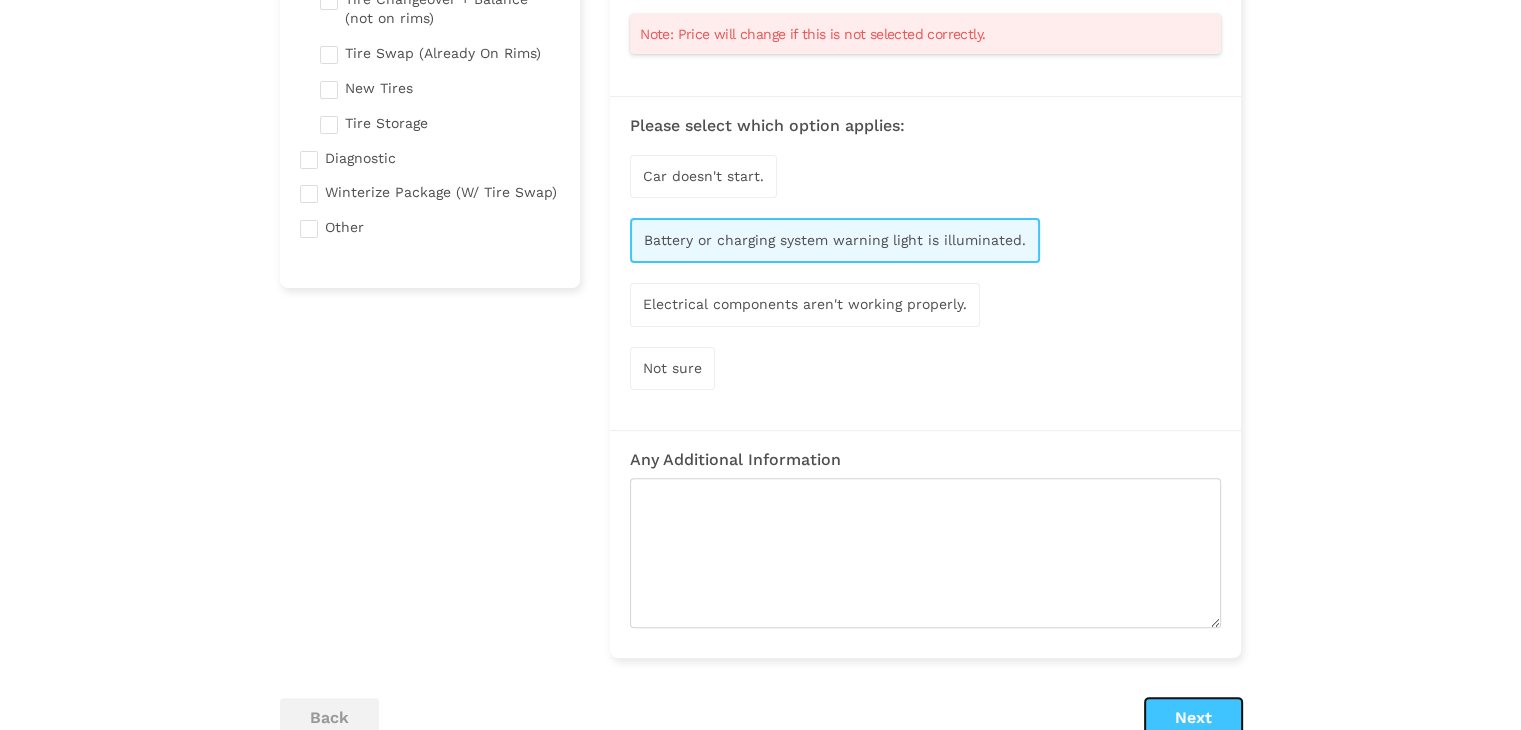 click on "Next" at bounding box center (1193, 718) 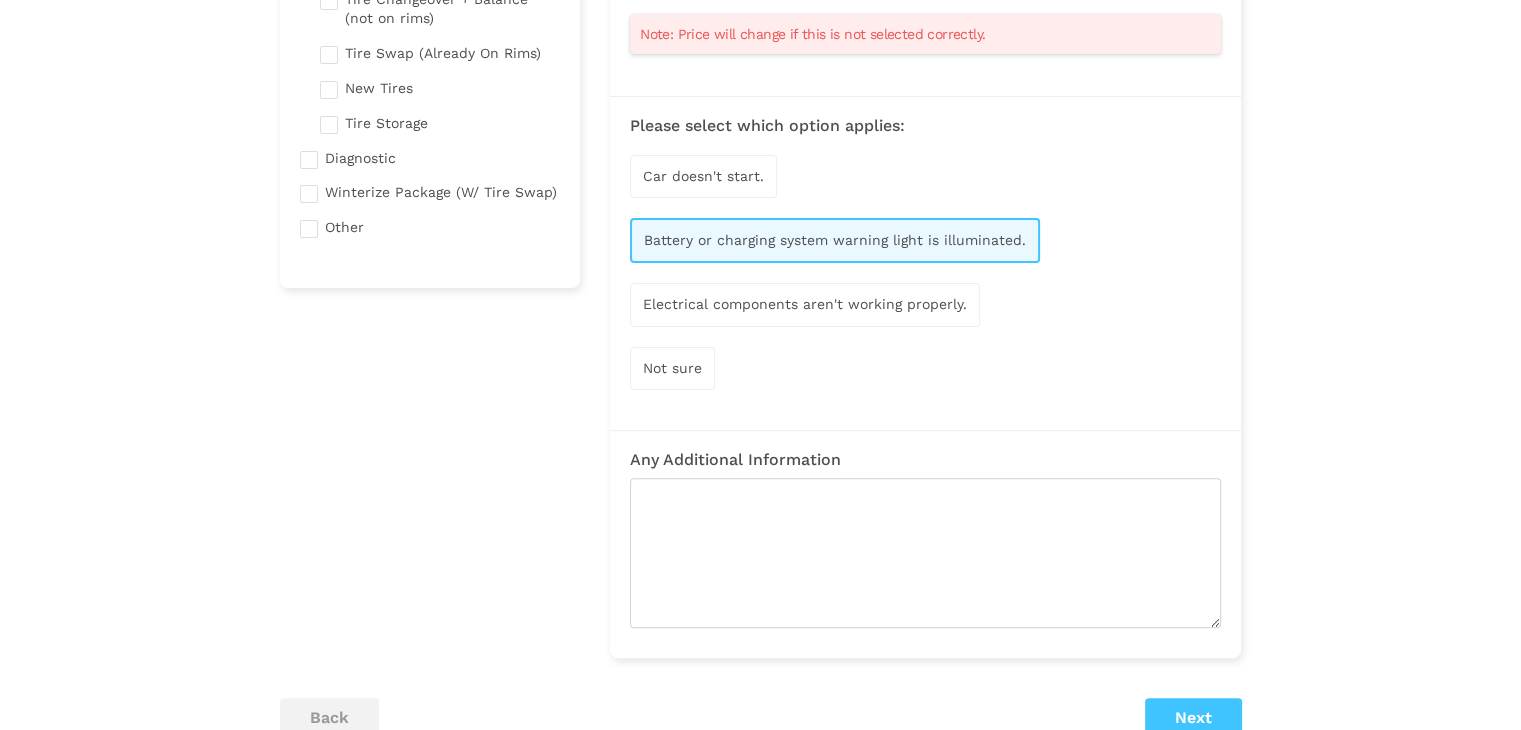 click on "Next" at bounding box center [1193, 718] 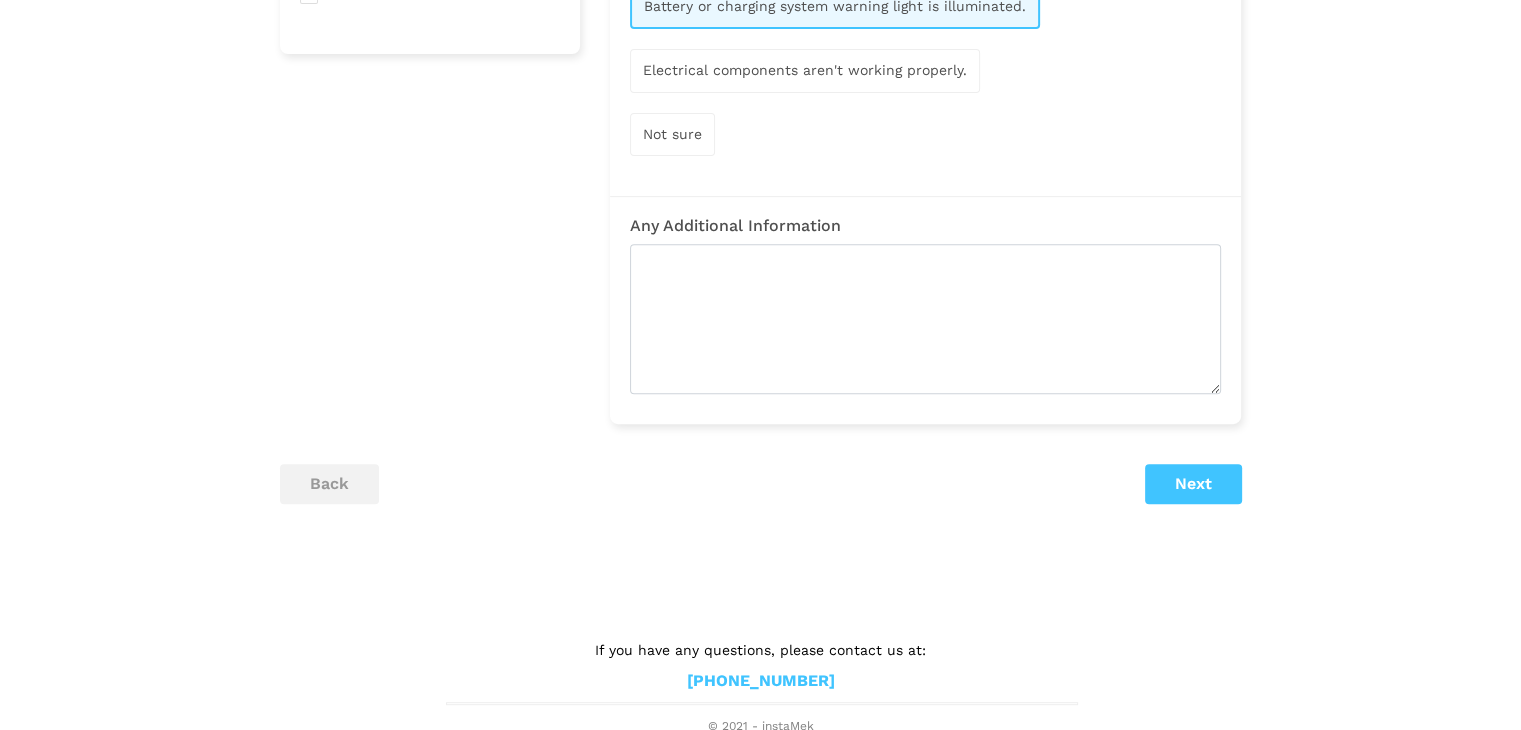 scroll, scrollTop: 732, scrollLeft: 0, axis: vertical 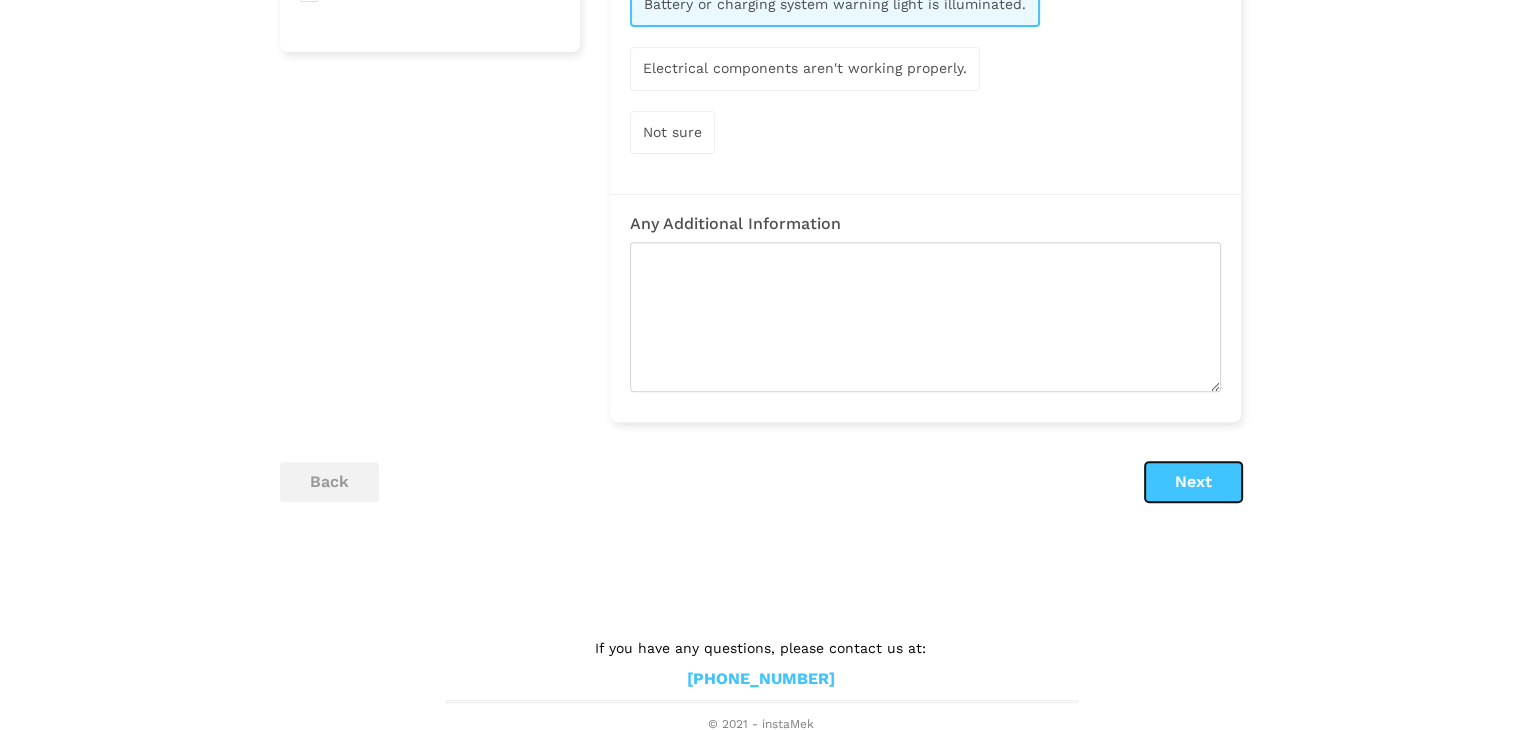 click on "Next" at bounding box center [1193, 482] 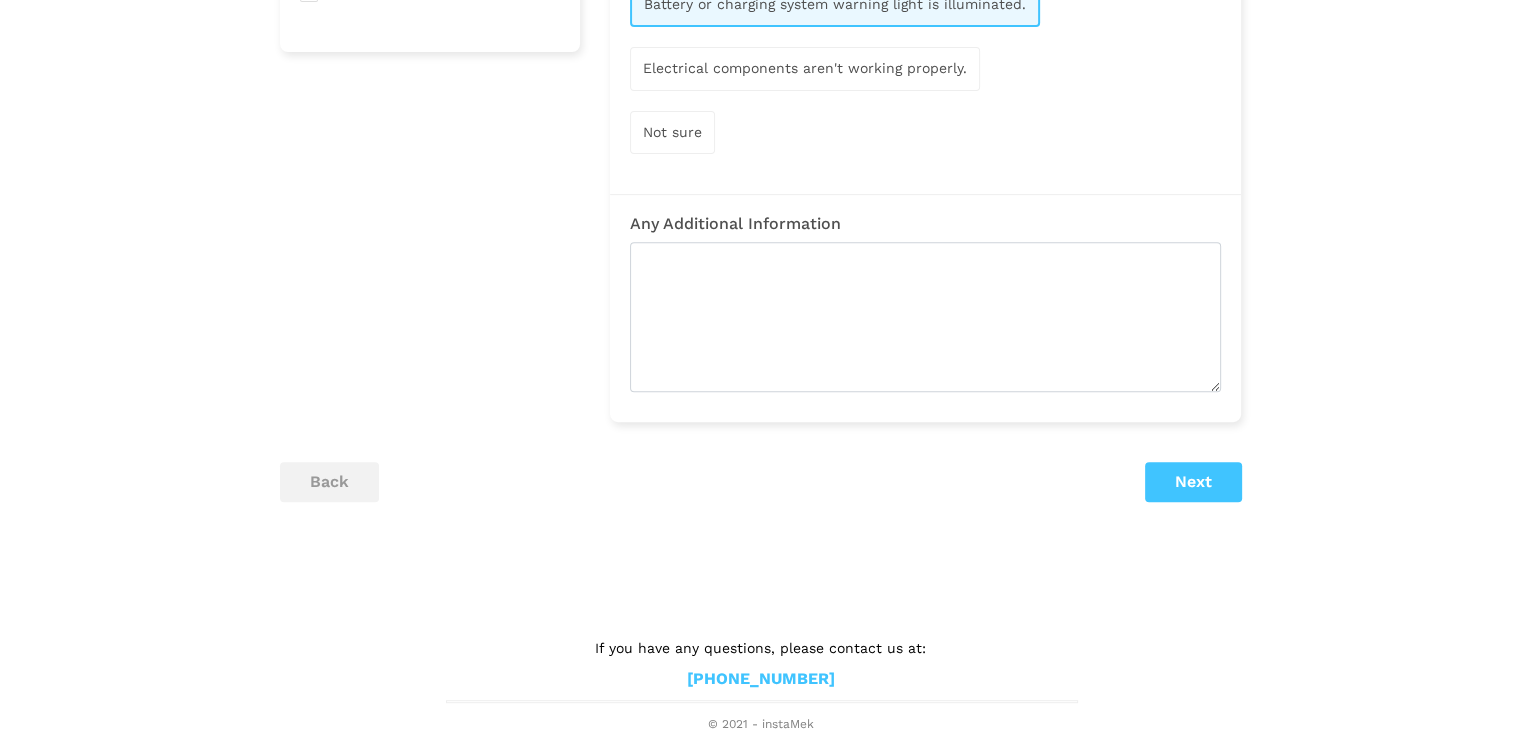 click on "Next" at bounding box center [1193, 482] 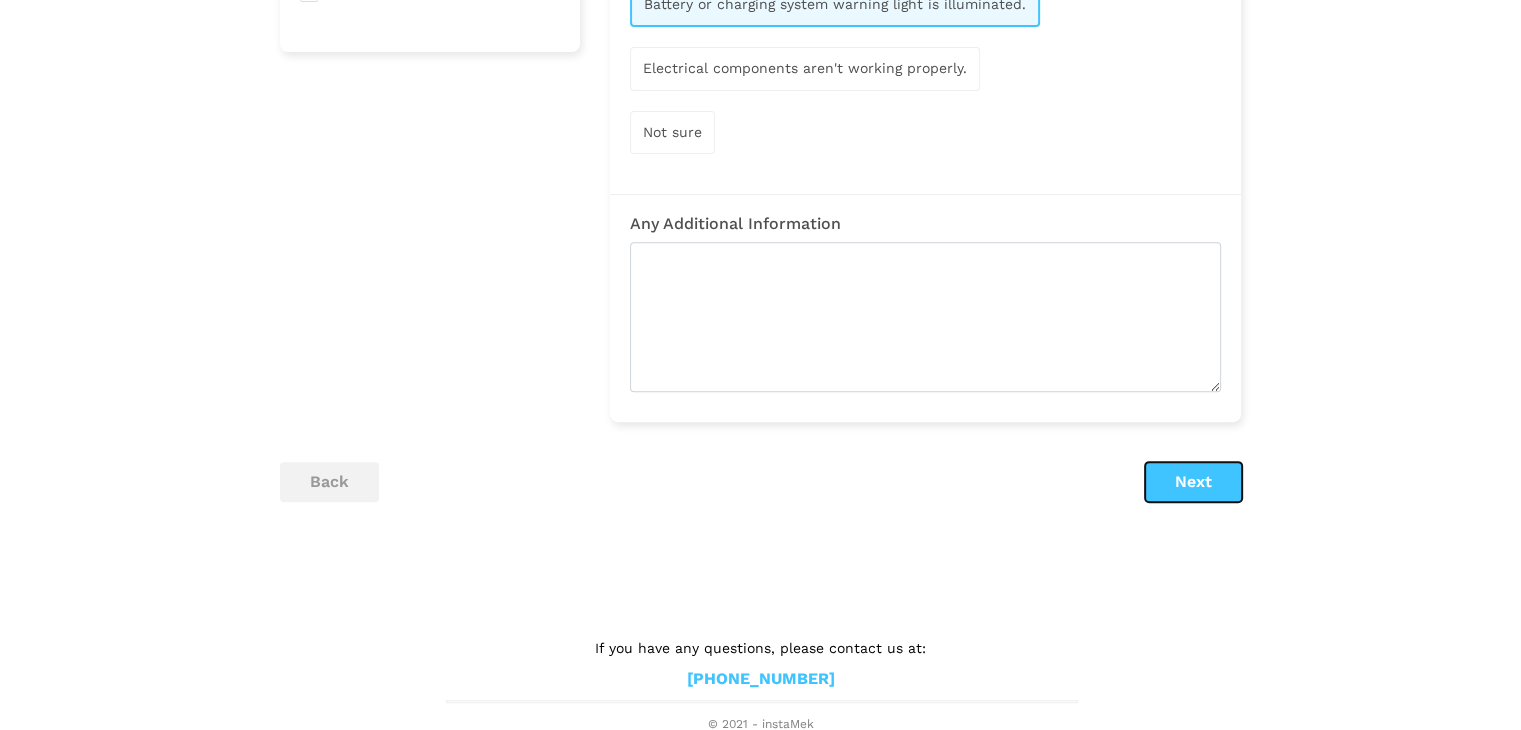 click on "Next" at bounding box center (1193, 482) 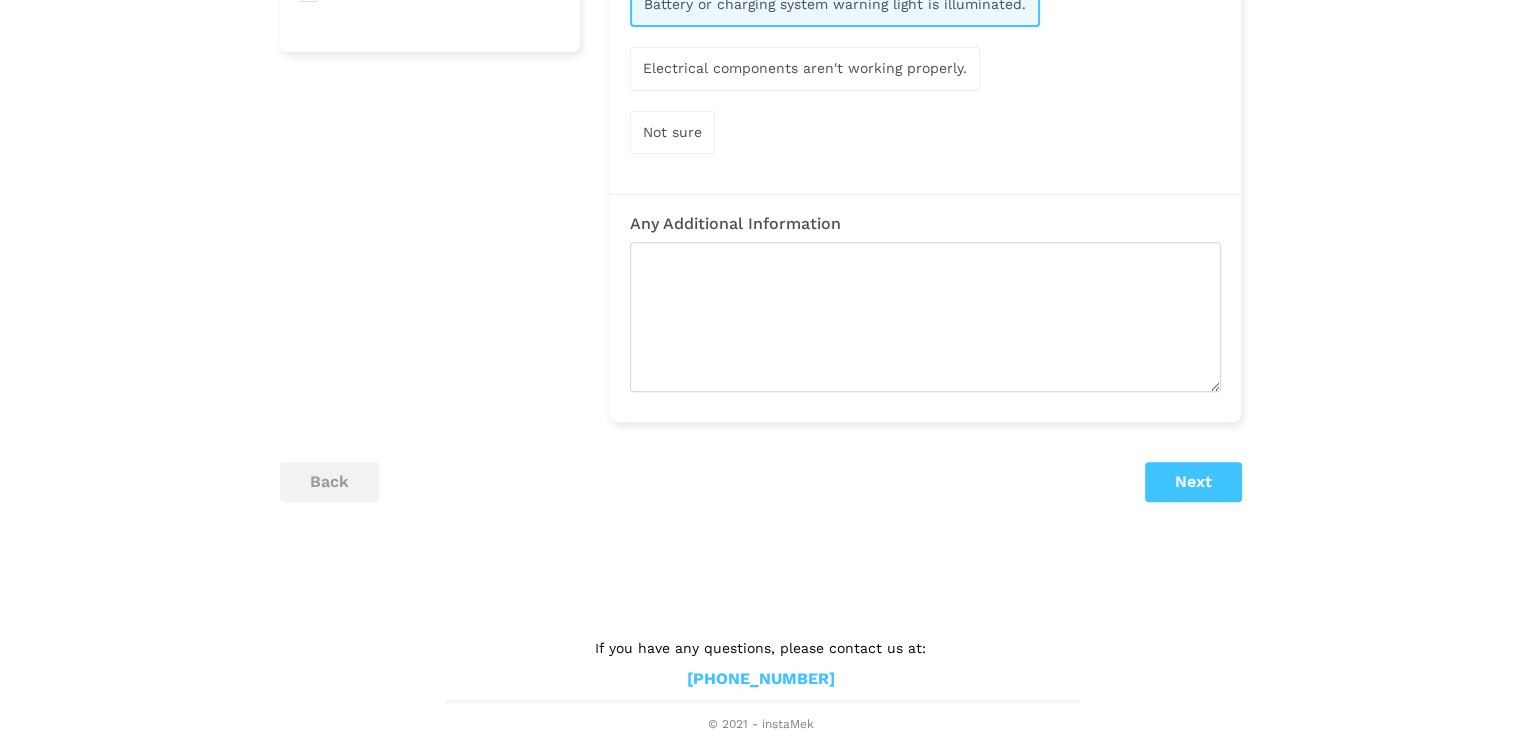 scroll, scrollTop: 498, scrollLeft: 0, axis: vertical 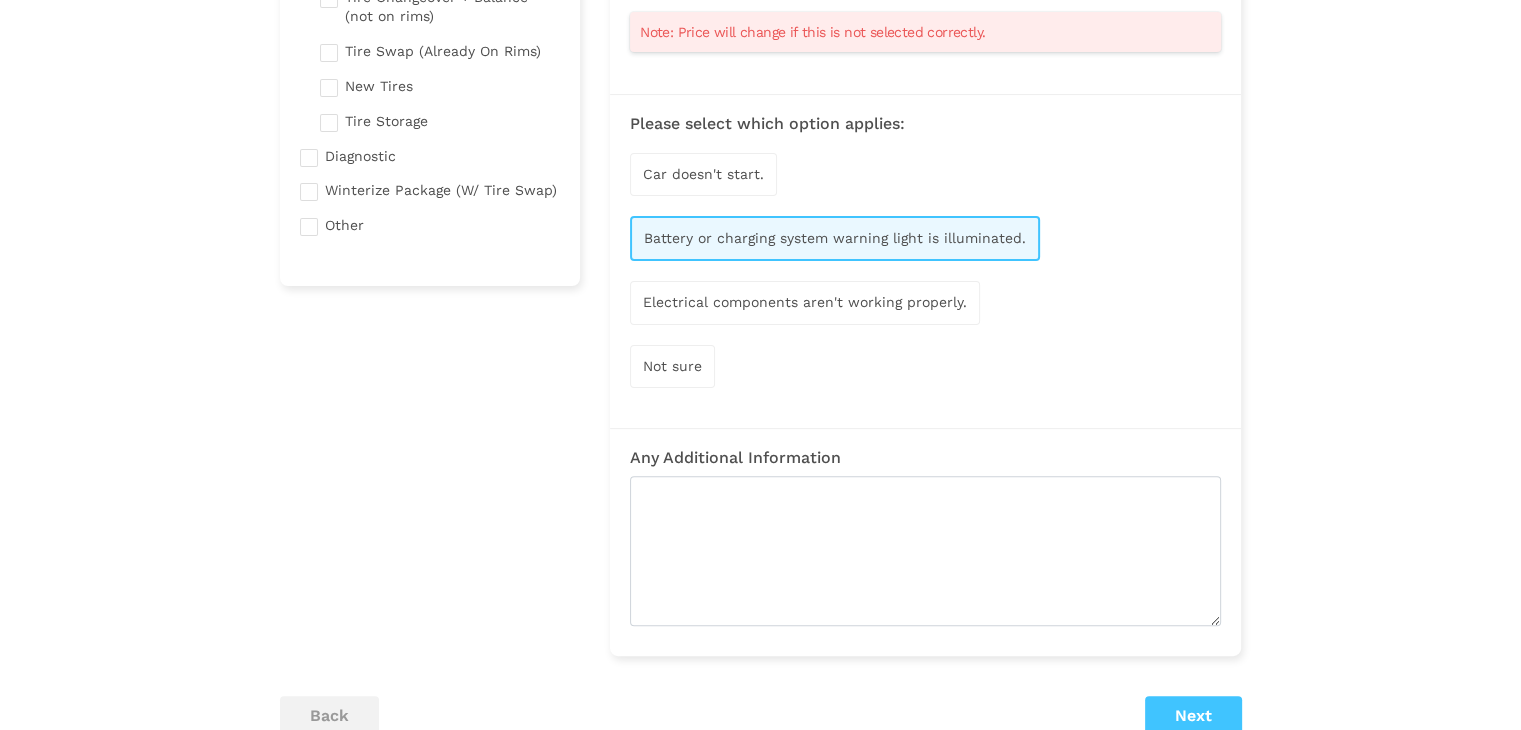 click on "Not sure" at bounding box center (672, 366) 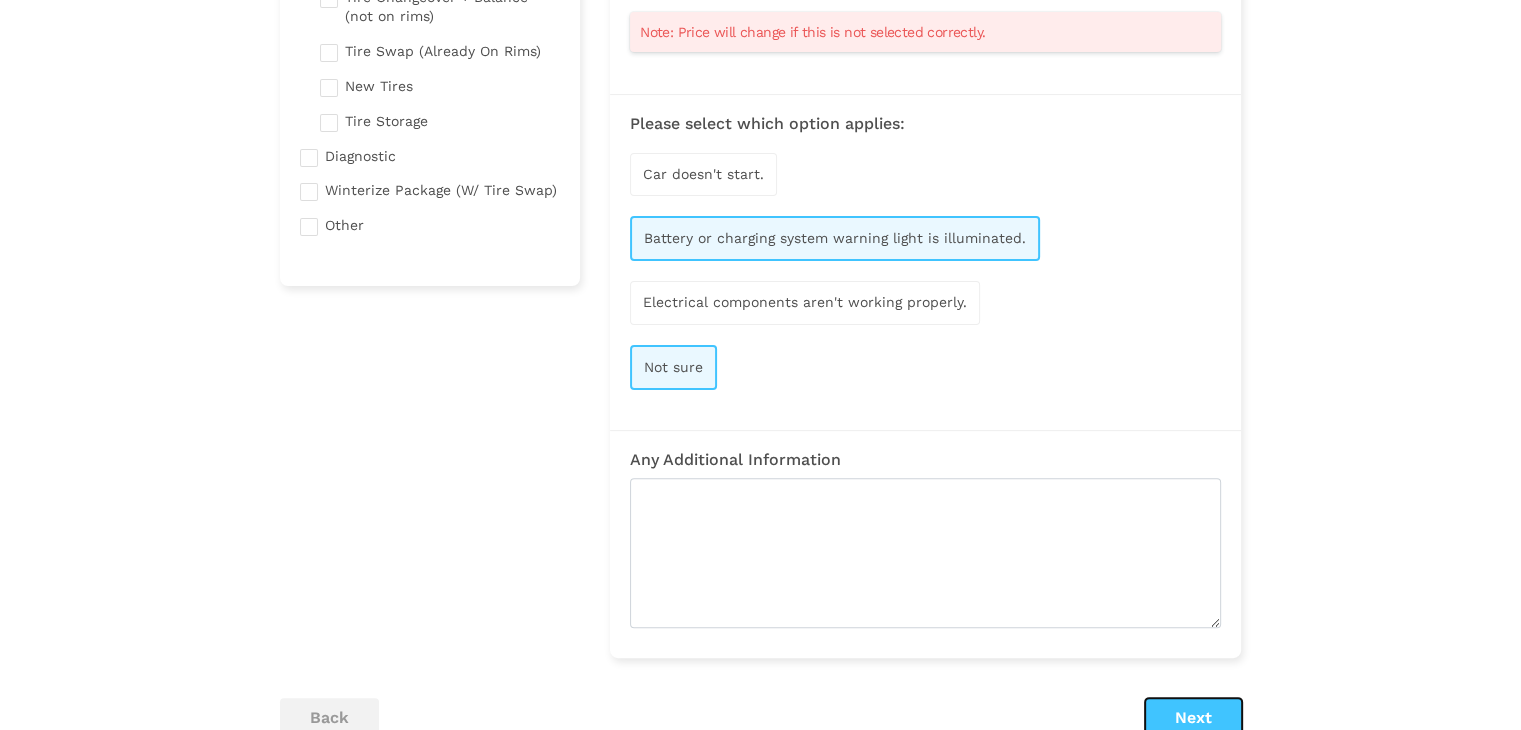 drag, startPoint x: 1197, startPoint y: 702, endPoint x: 819, endPoint y: 392, distance: 488.8599 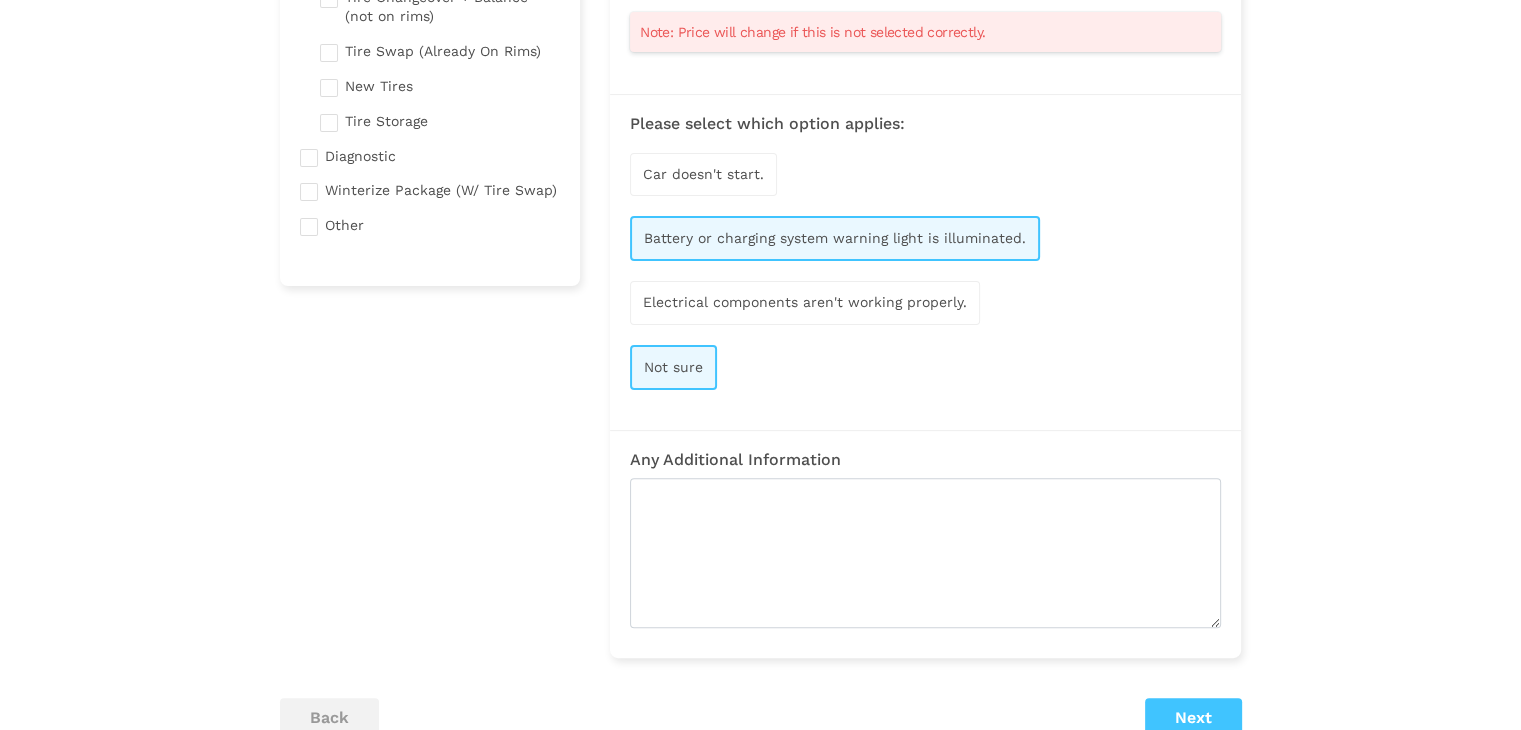 click on "Next" at bounding box center (1193, 718) 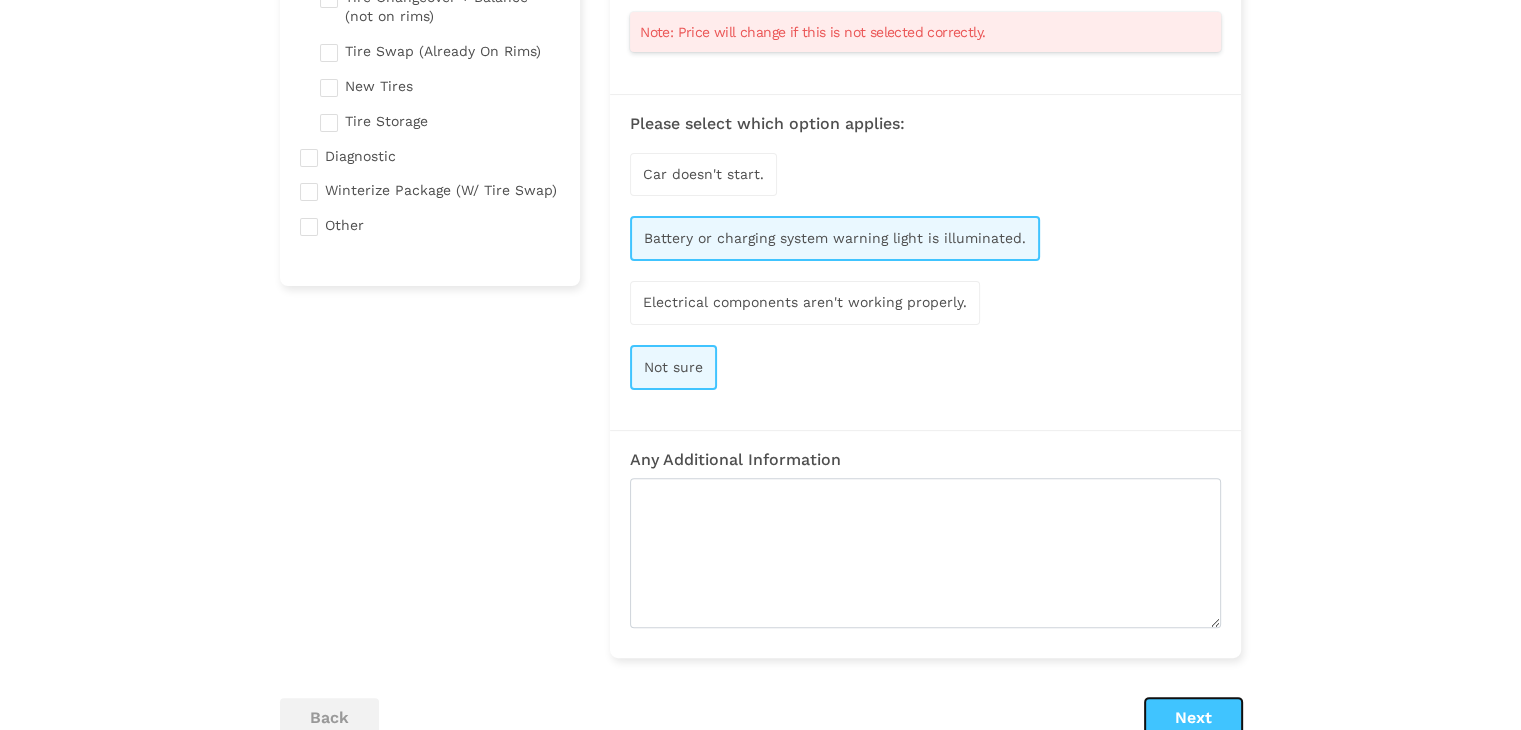 click on "Next" at bounding box center [1193, 718] 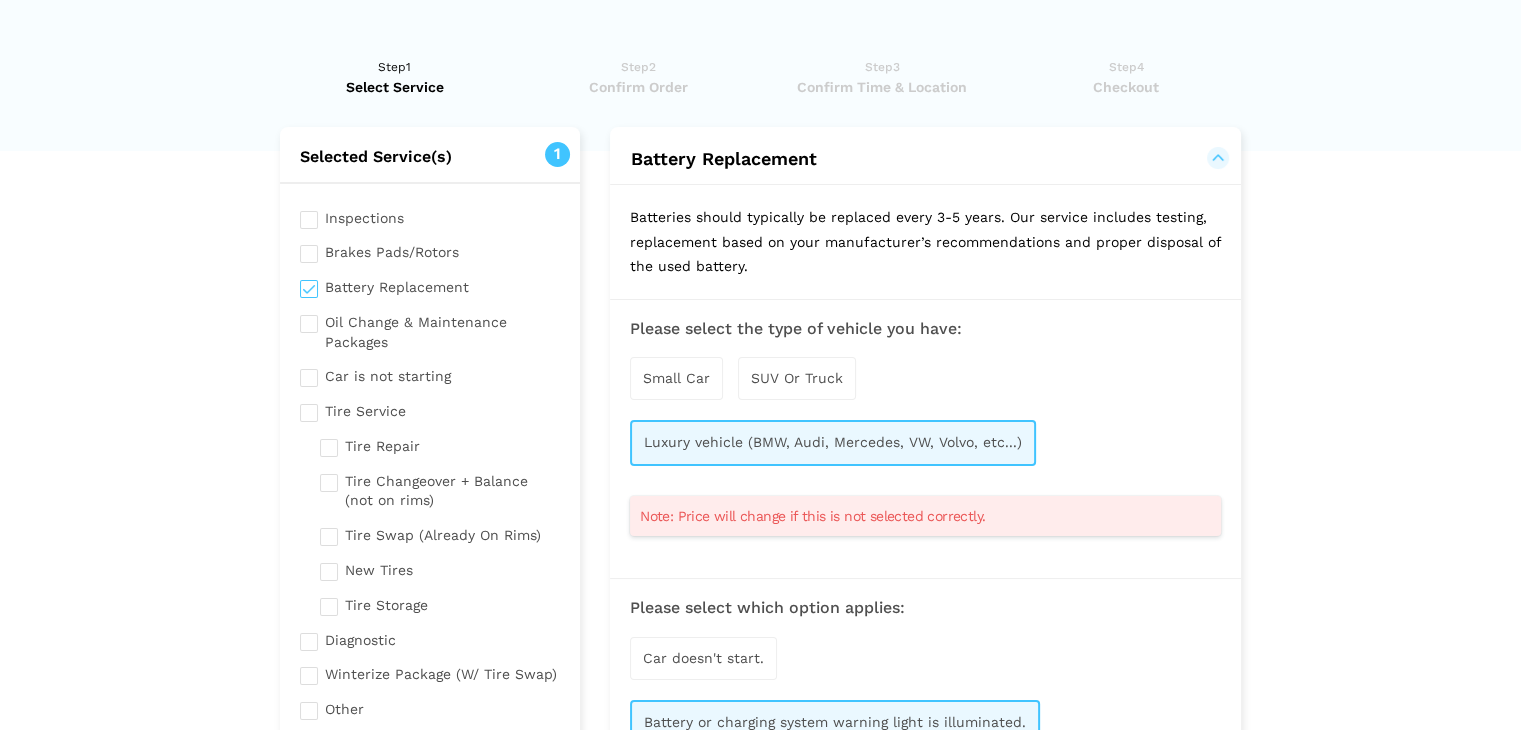 scroll, scrollTop: 0, scrollLeft: 0, axis: both 